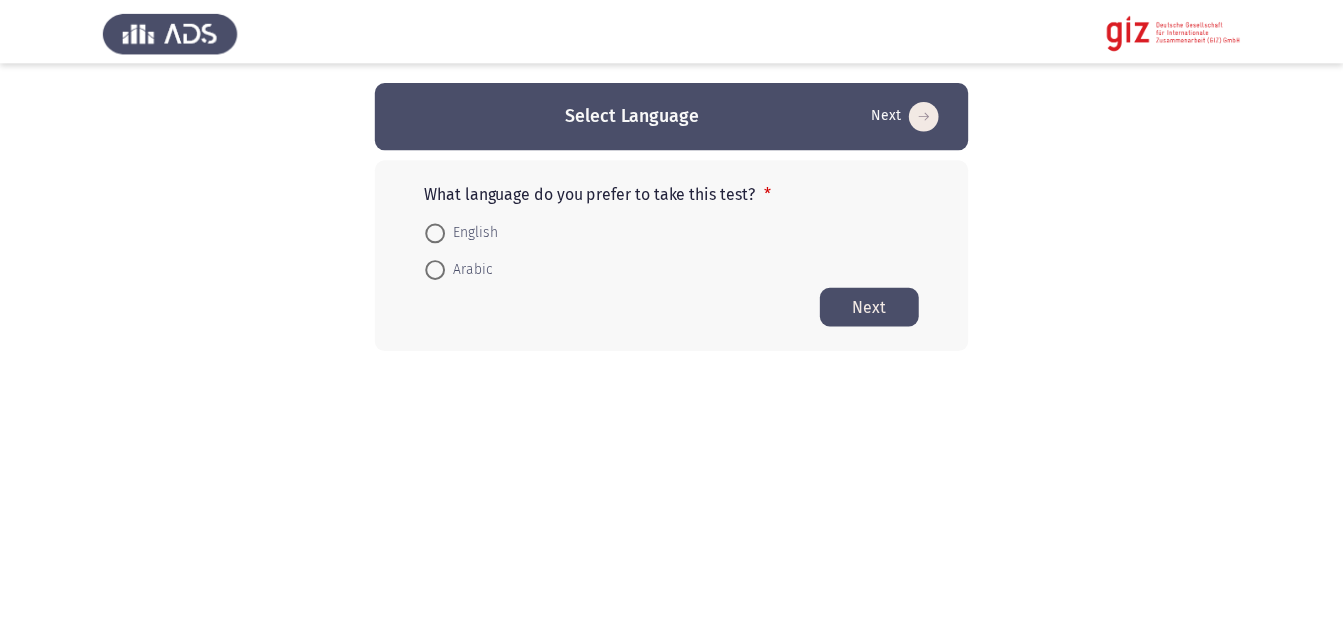 scroll, scrollTop: 0, scrollLeft: 0, axis: both 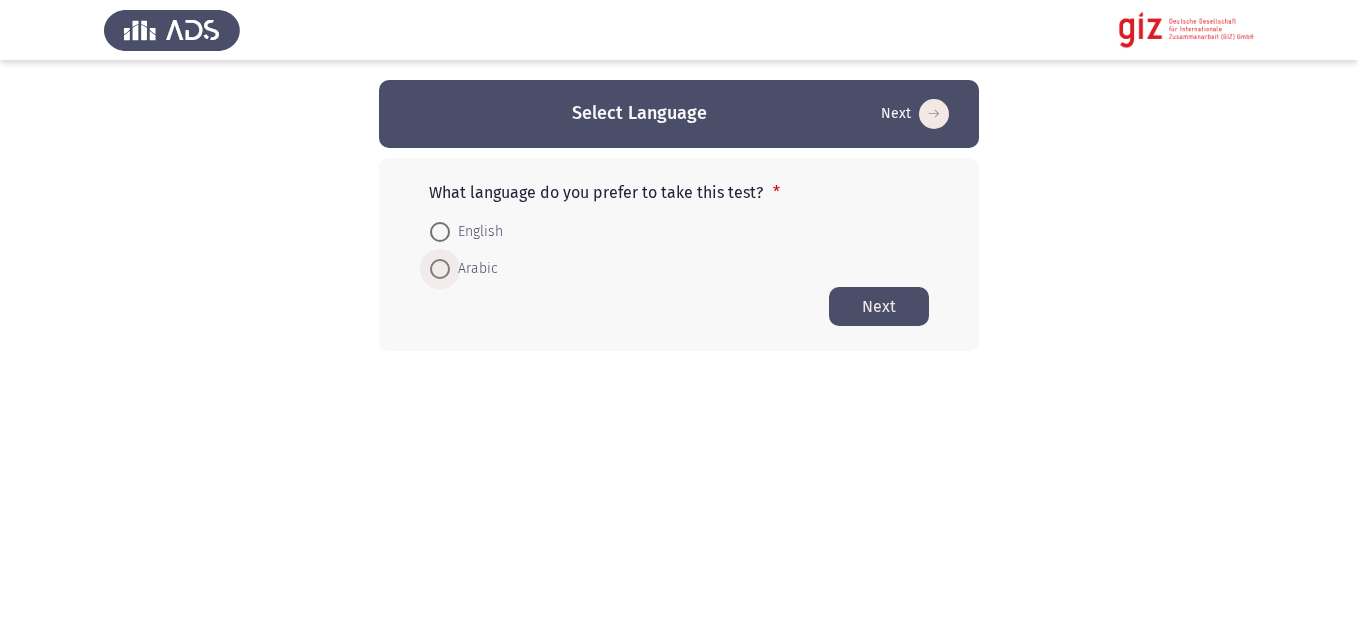click on "Arabic" at bounding box center [474, 269] 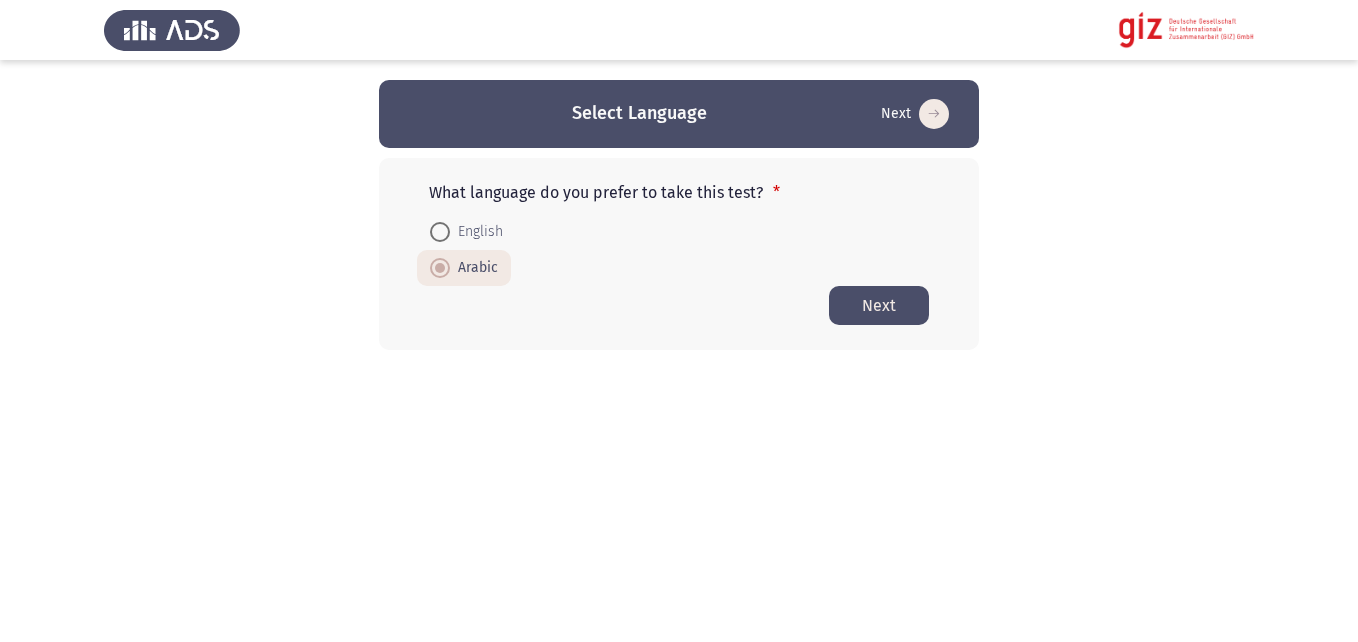 click on "Next" 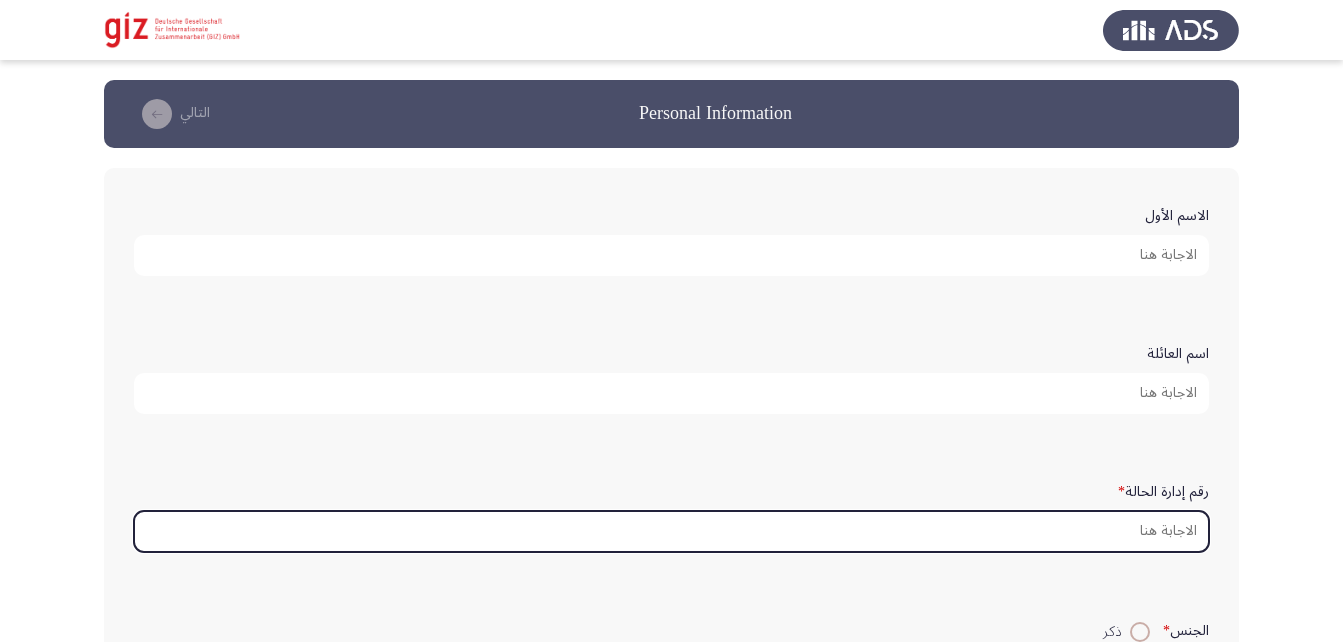 click on "رقم إدارة الحالة   *" at bounding box center (671, 531) 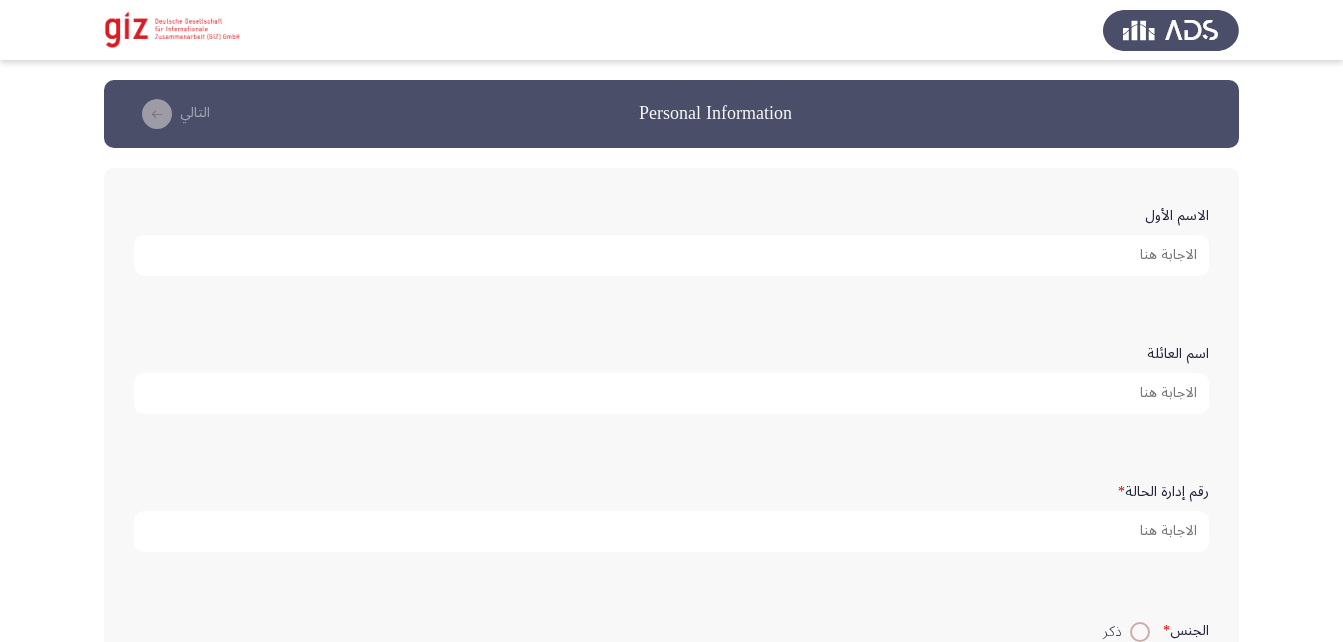 click on "الاسم الأول" at bounding box center (671, 255) 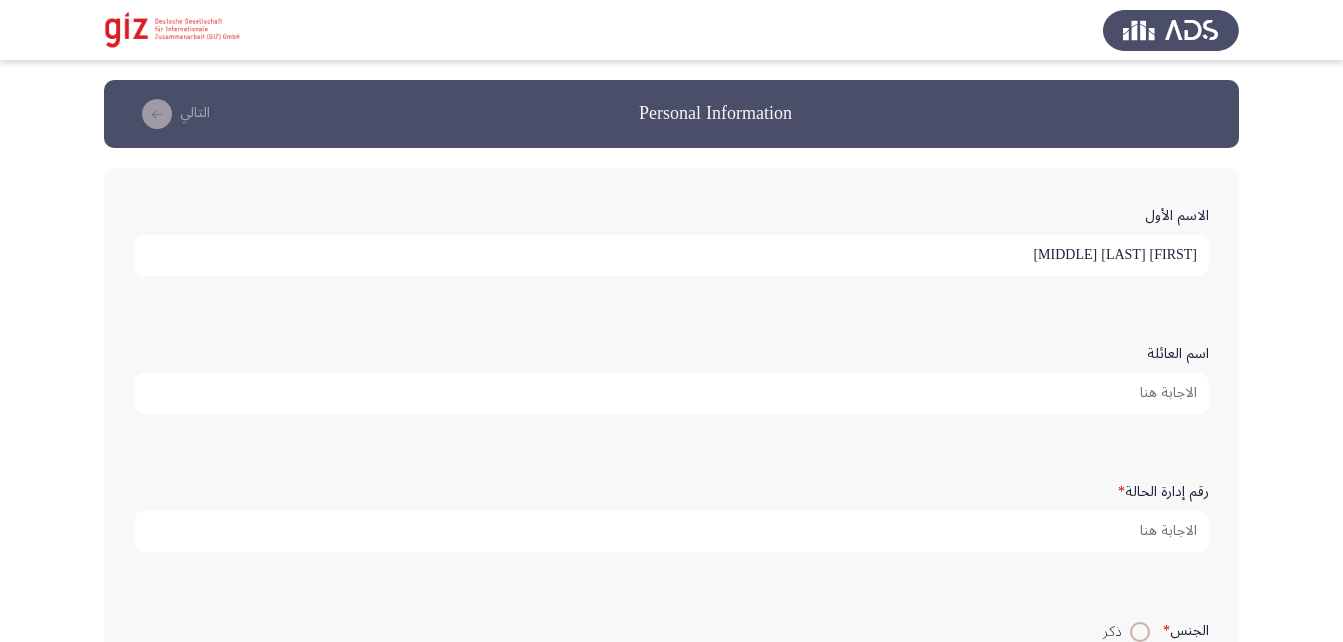 type on "[FIRST] [LAST] [MIDDLE]" 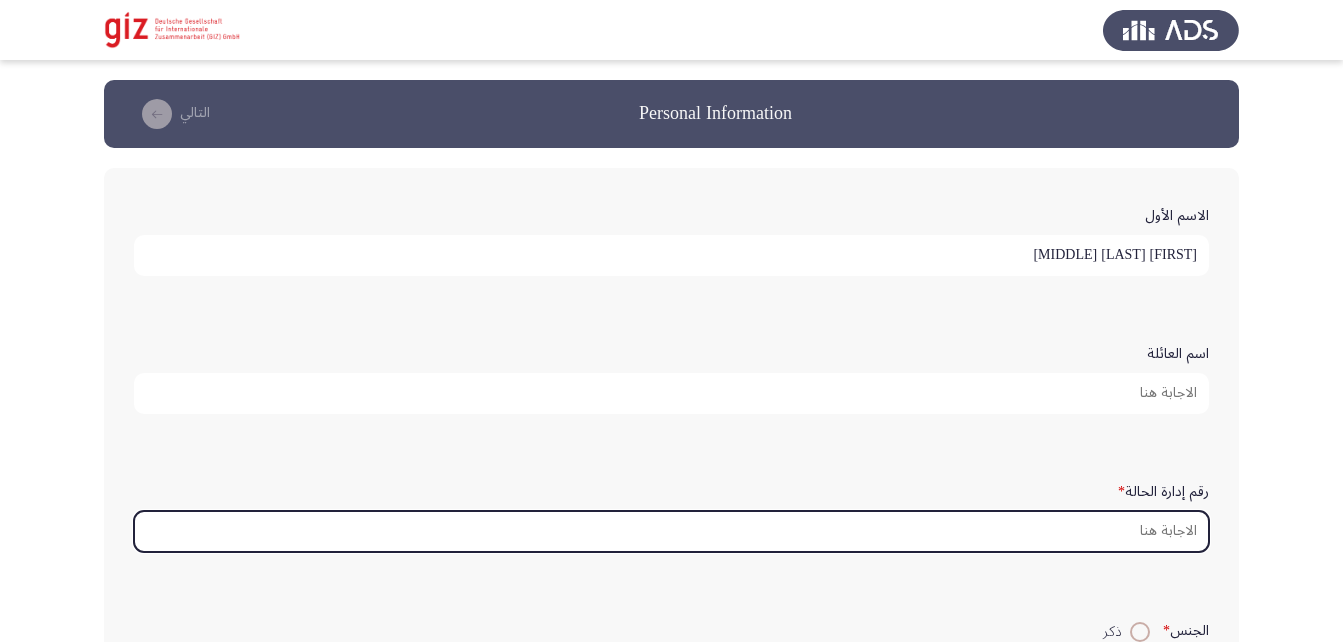 click on "رقم إدارة الحالة   *" at bounding box center (671, 531) 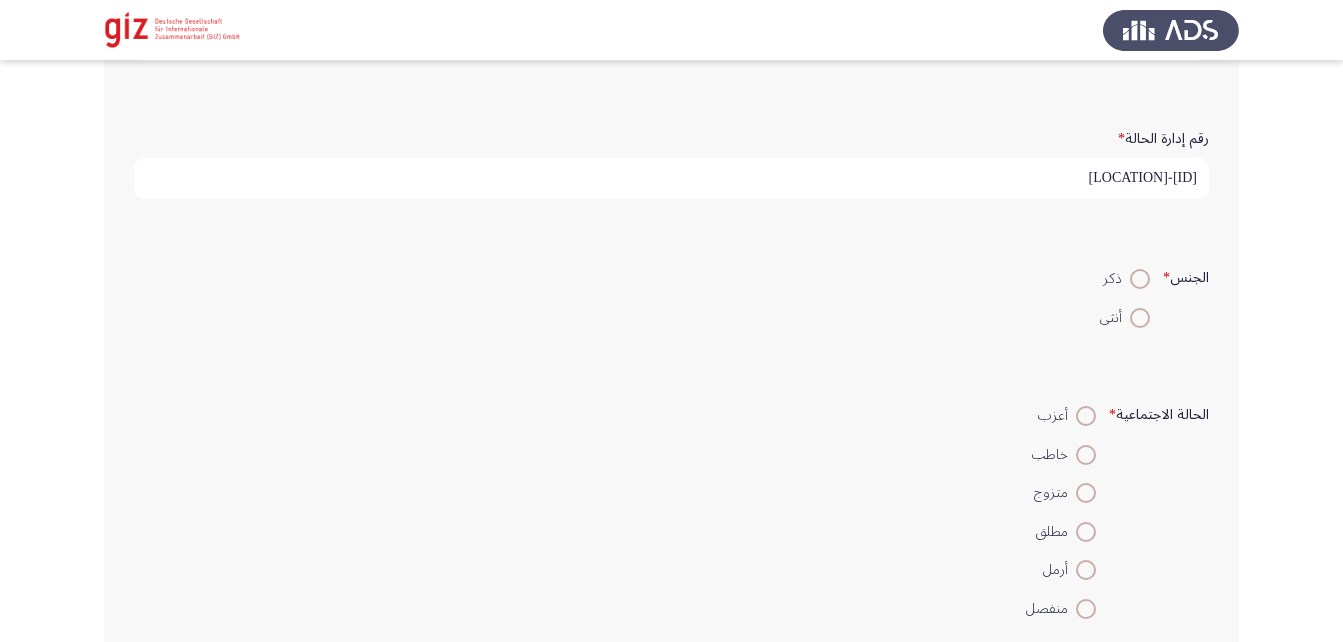 scroll, scrollTop: 354, scrollLeft: 0, axis: vertical 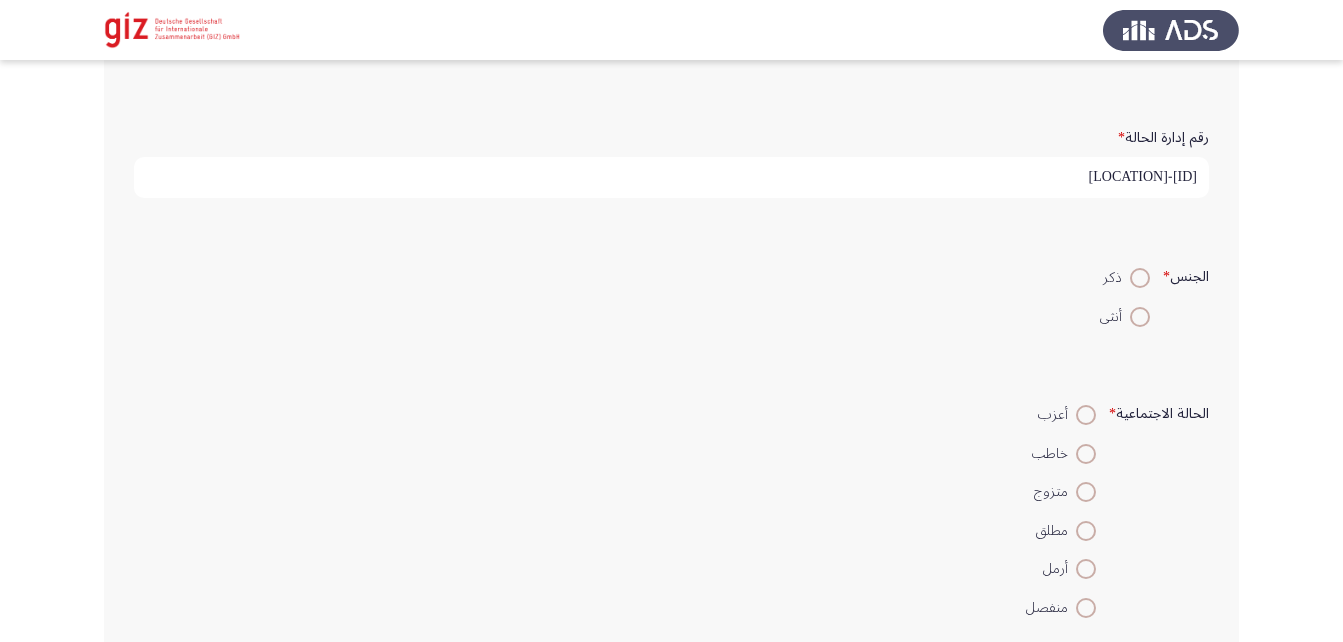 type on "[ID]-[LOCATION]" 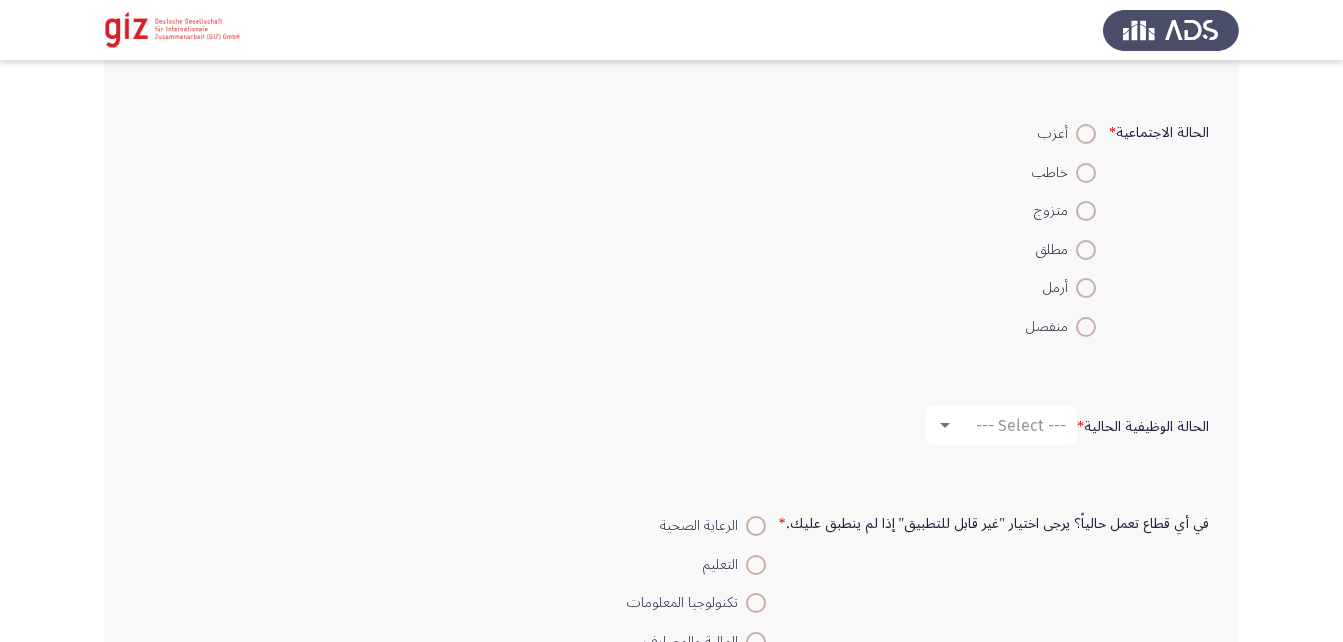 scroll, scrollTop: 639, scrollLeft: 0, axis: vertical 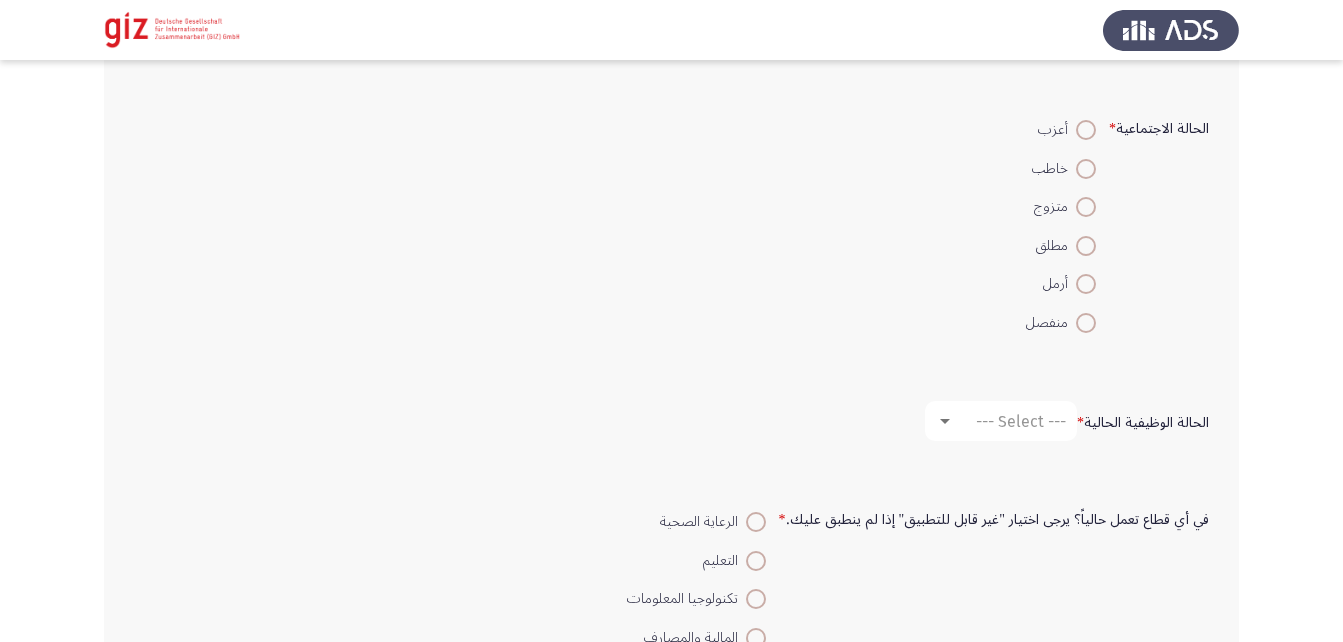 click at bounding box center (1086, 207) 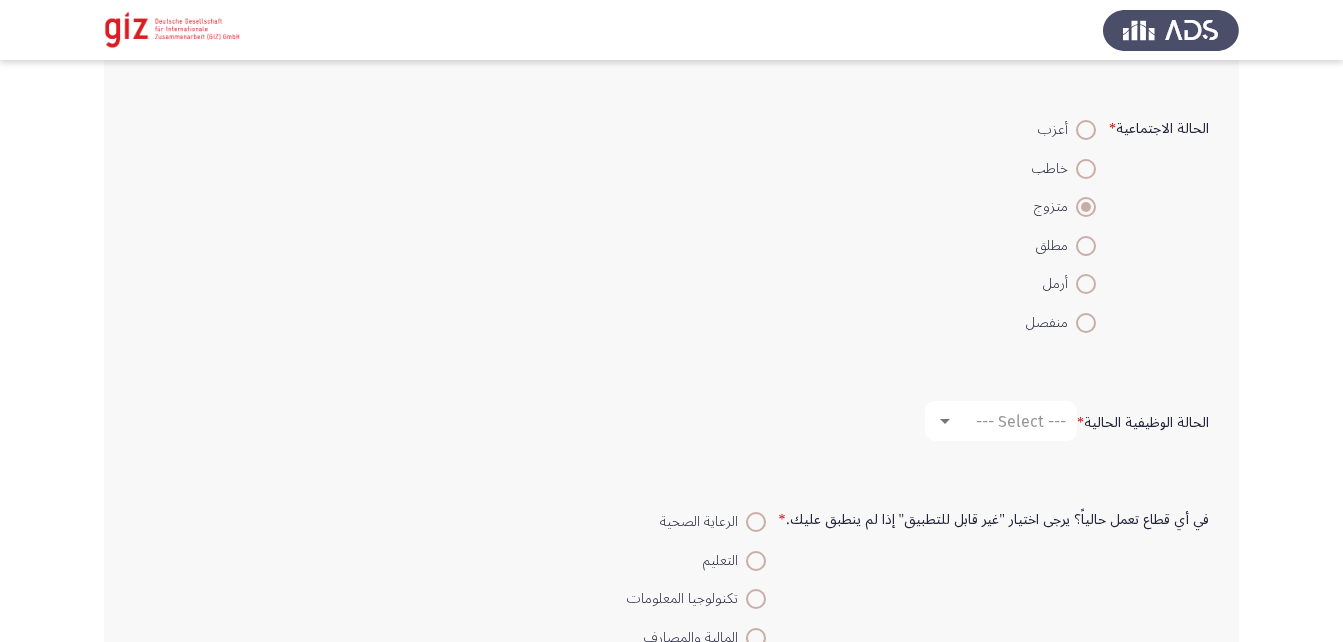 click on "خاطب" at bounding box center (1086, 169) 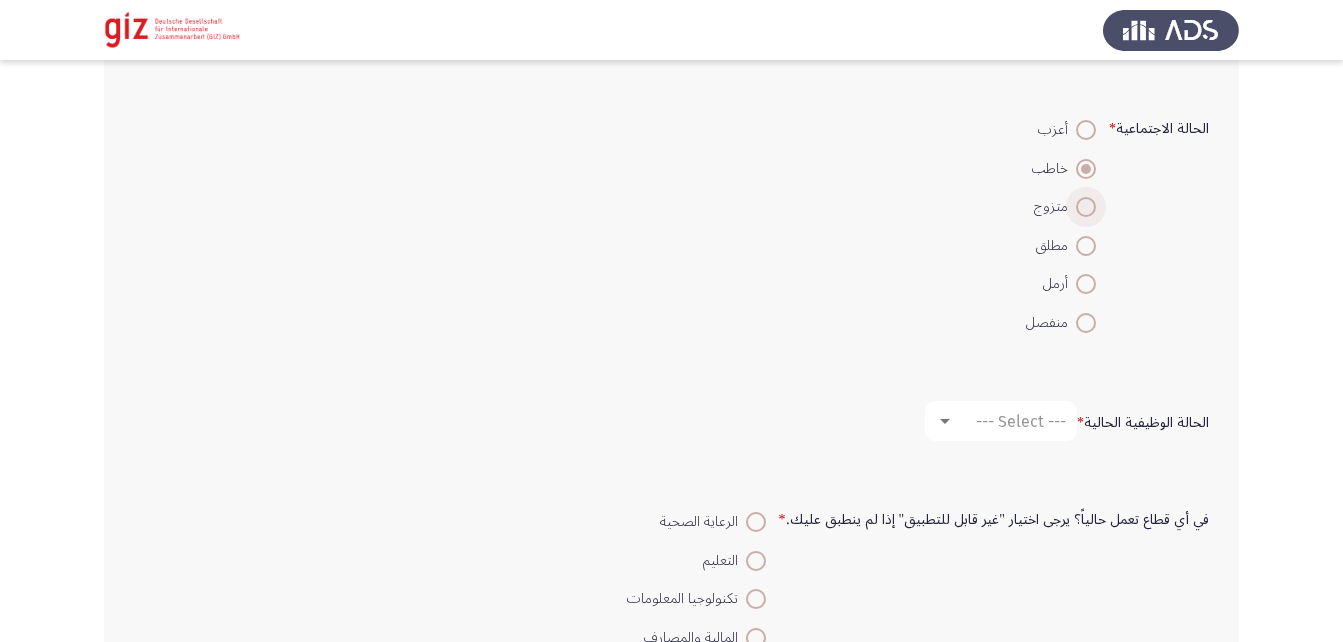 click at bounding box center (1086, 207) 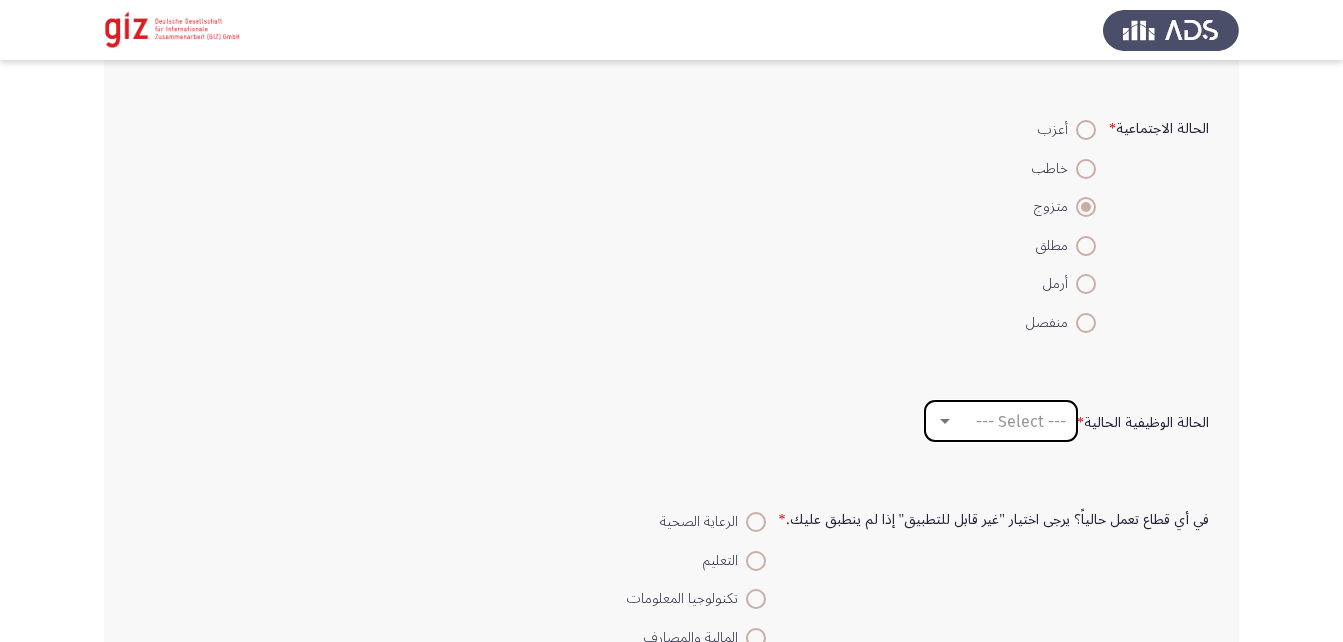 click on "--- Select ---" at bounding box center [1021, 421] 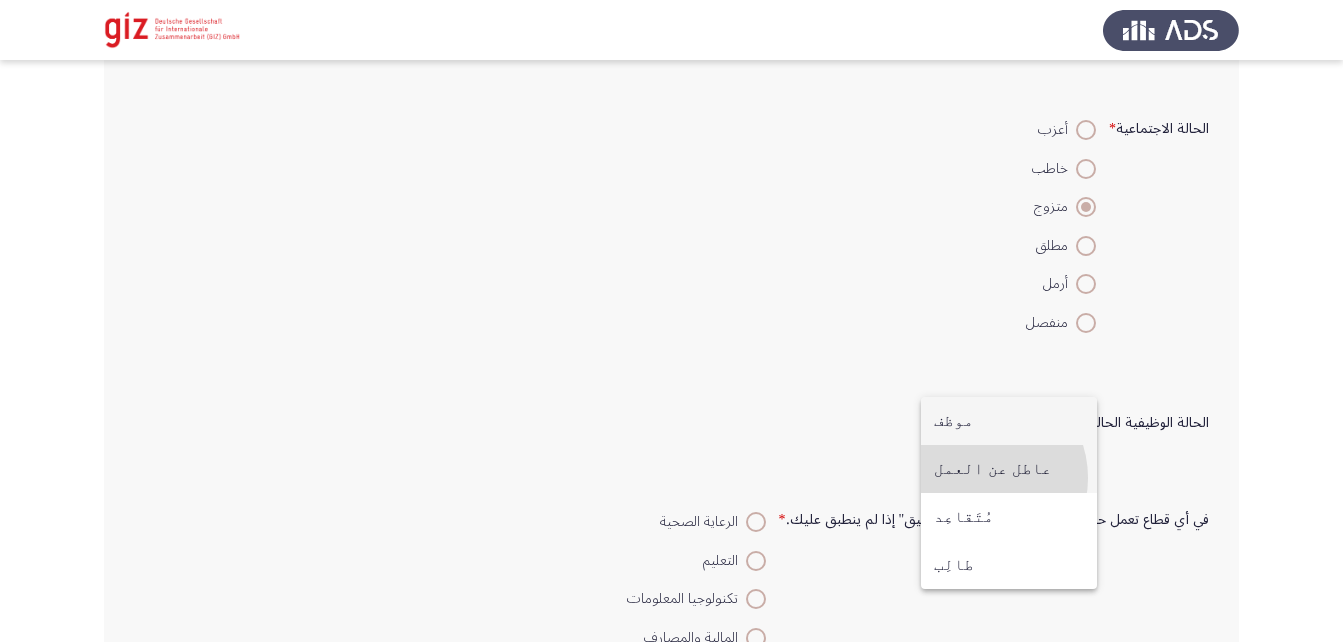 click on "عاطل عن العمل" at bounding box center [1009, 469] 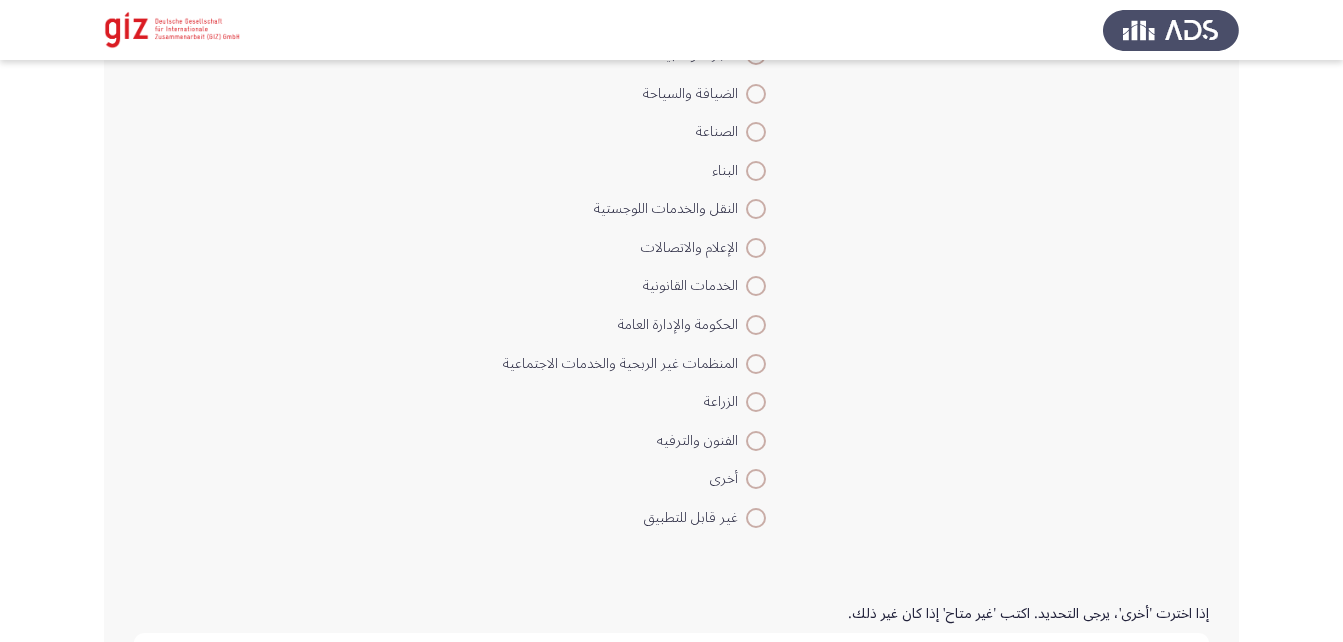 scroll, scrollTop: 1261, scrollLeft: 0, axis: vertical 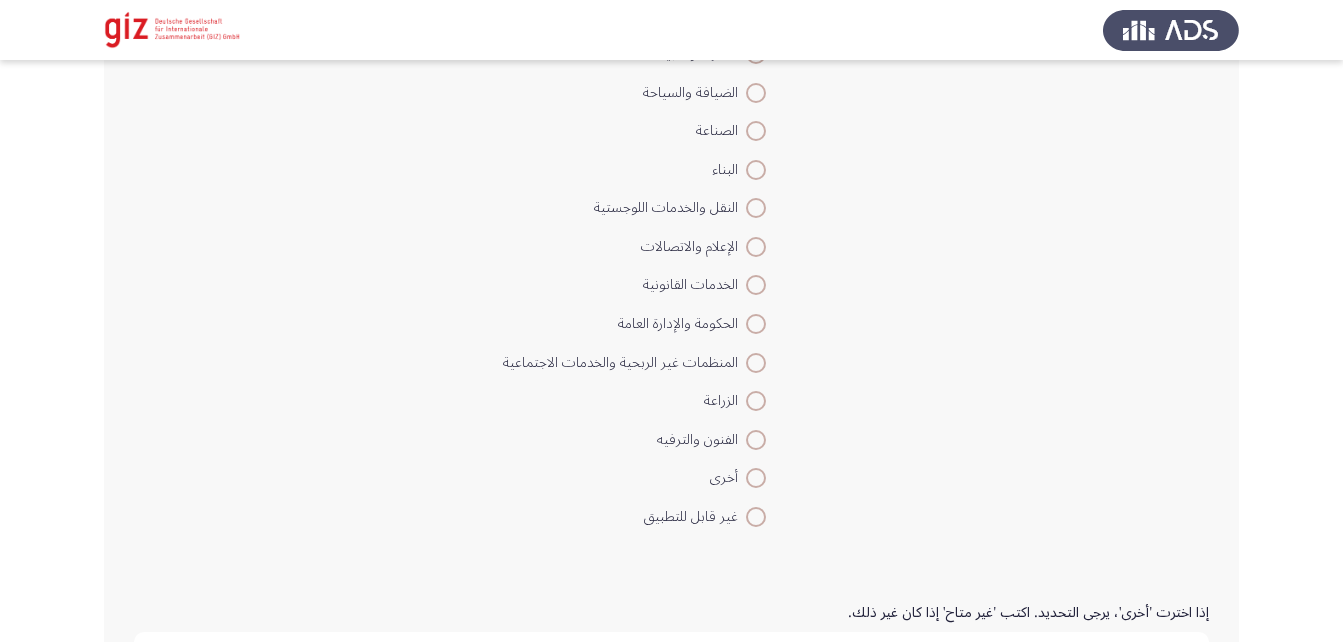 click at bounding box center (756, 478) 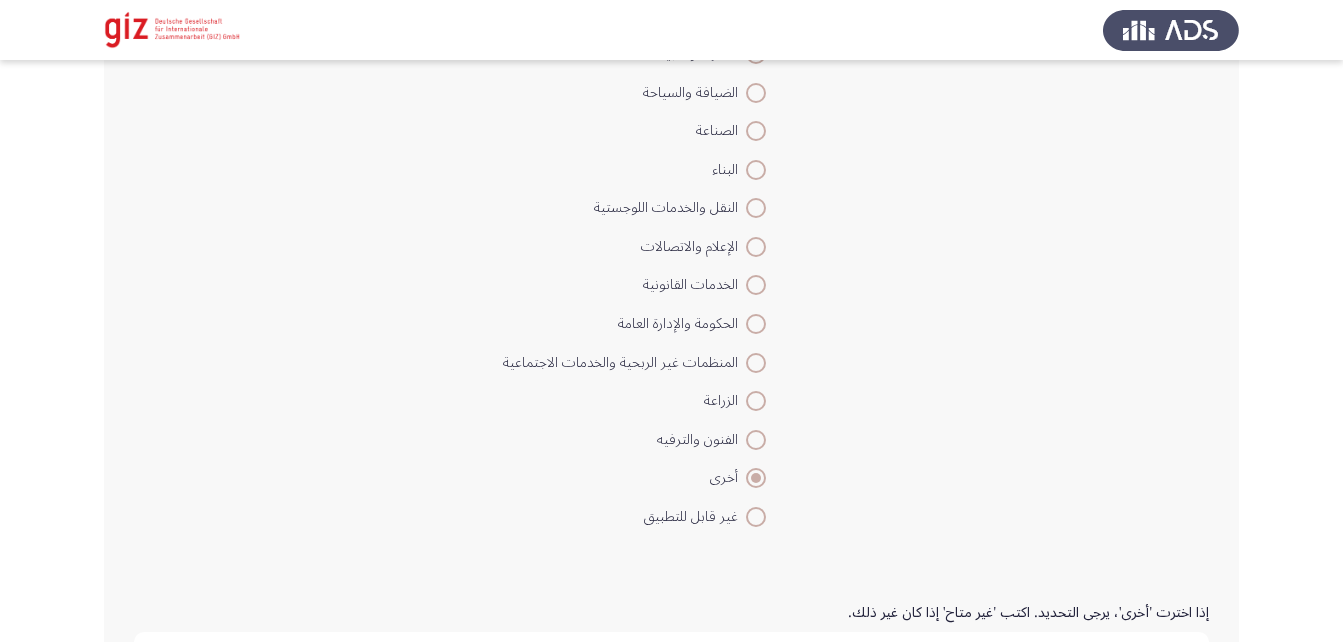 scroll, scrollTop: 1550, scrollLeft: 0, axis: vertical 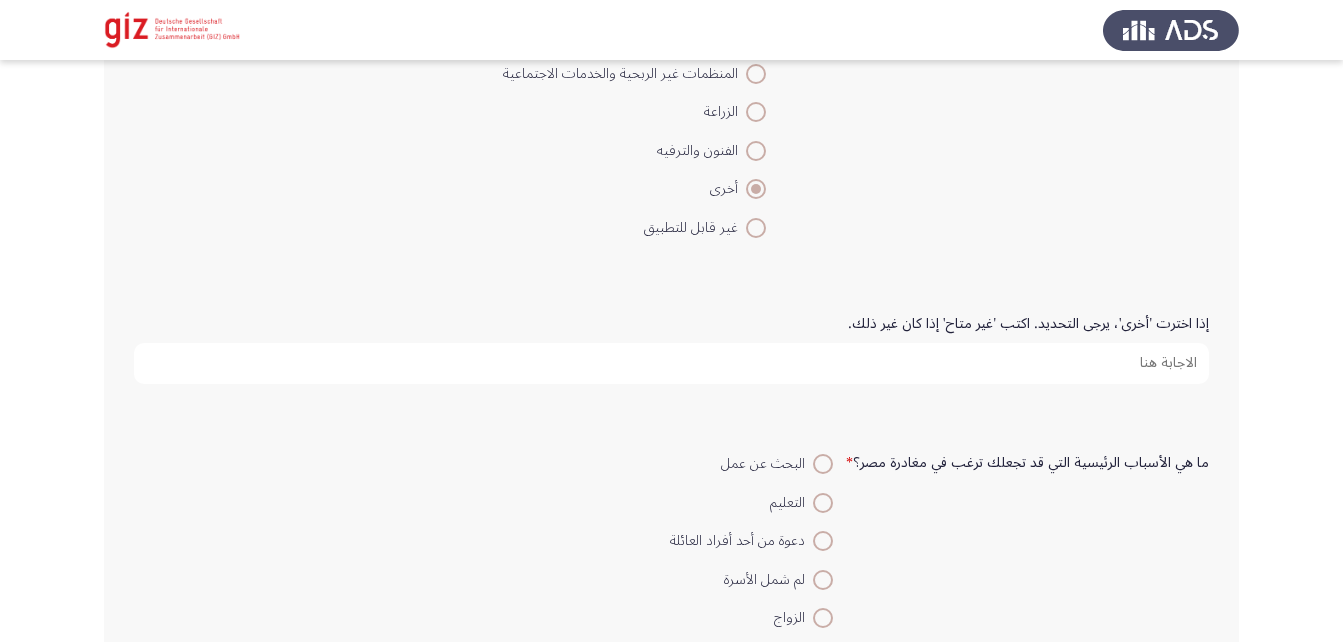 click on "إذا اخترت 'أخرى'، يرجى التحديد. اكتب 'غير متاح' إذا كان غير ذلك." at bounding box center [671, 363] 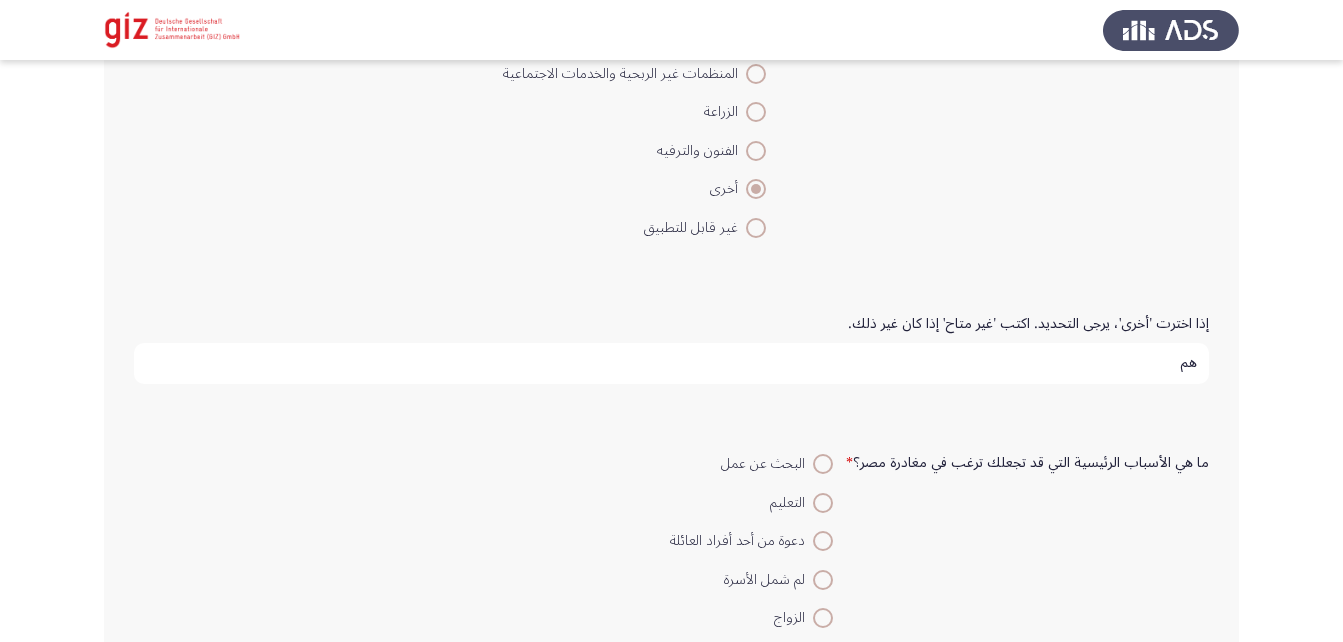 type on "ه" 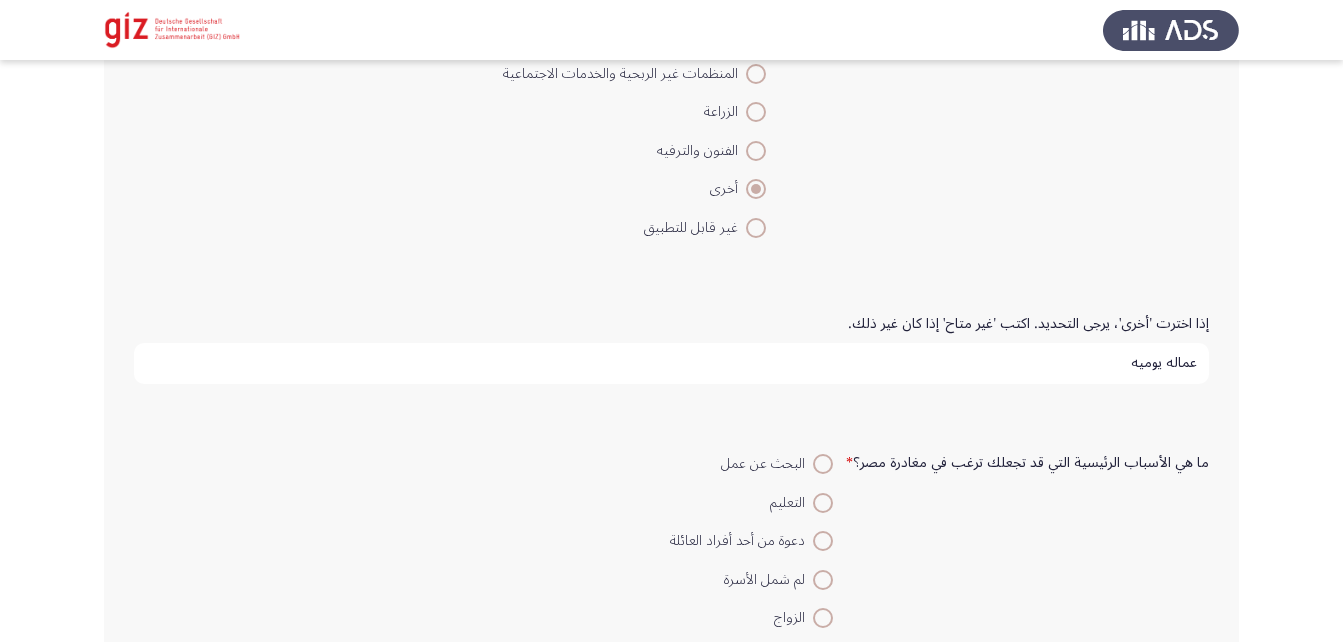 scroll, scrollTop: 5, scrollLeft: 0, axis: vertical 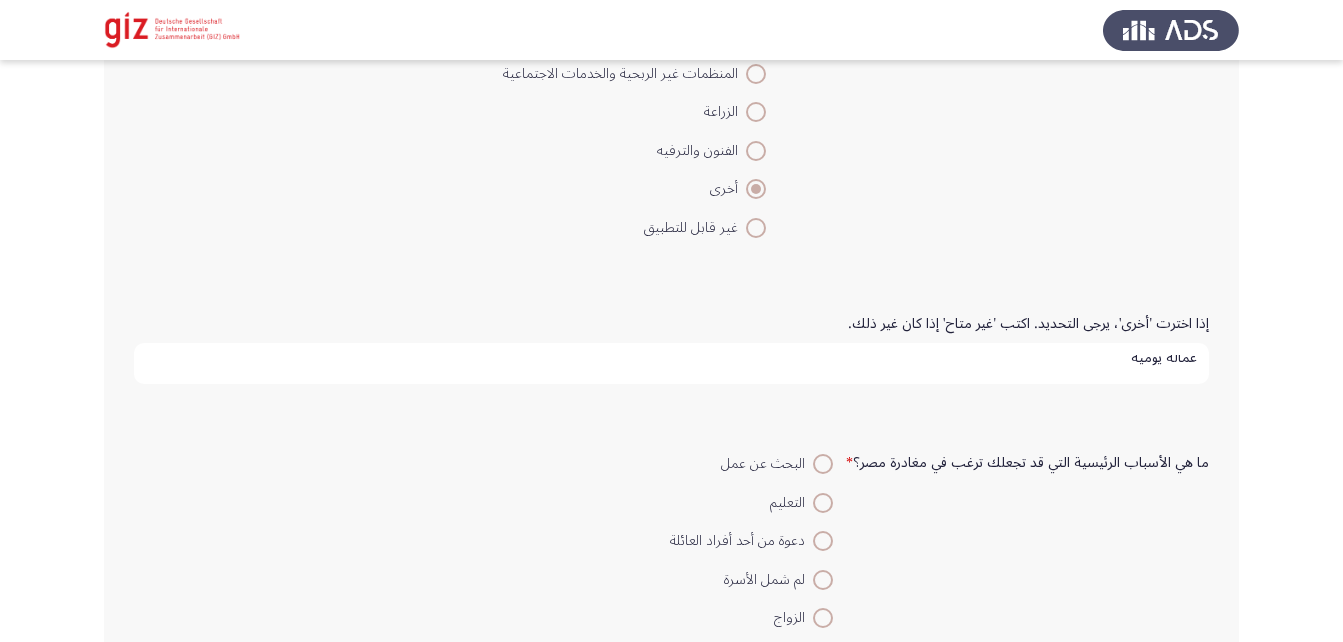 type on "عماله يوميه" 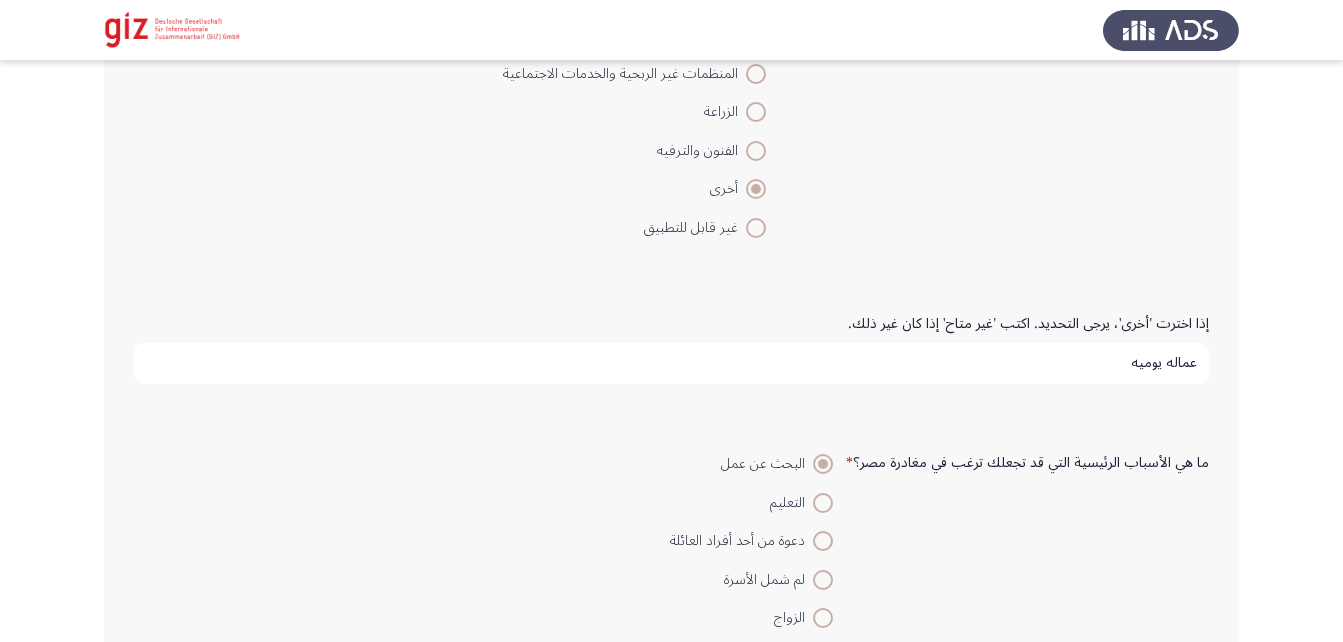 scroll, scrollTop: 1922, scrollLeft: 0, axis: vertical 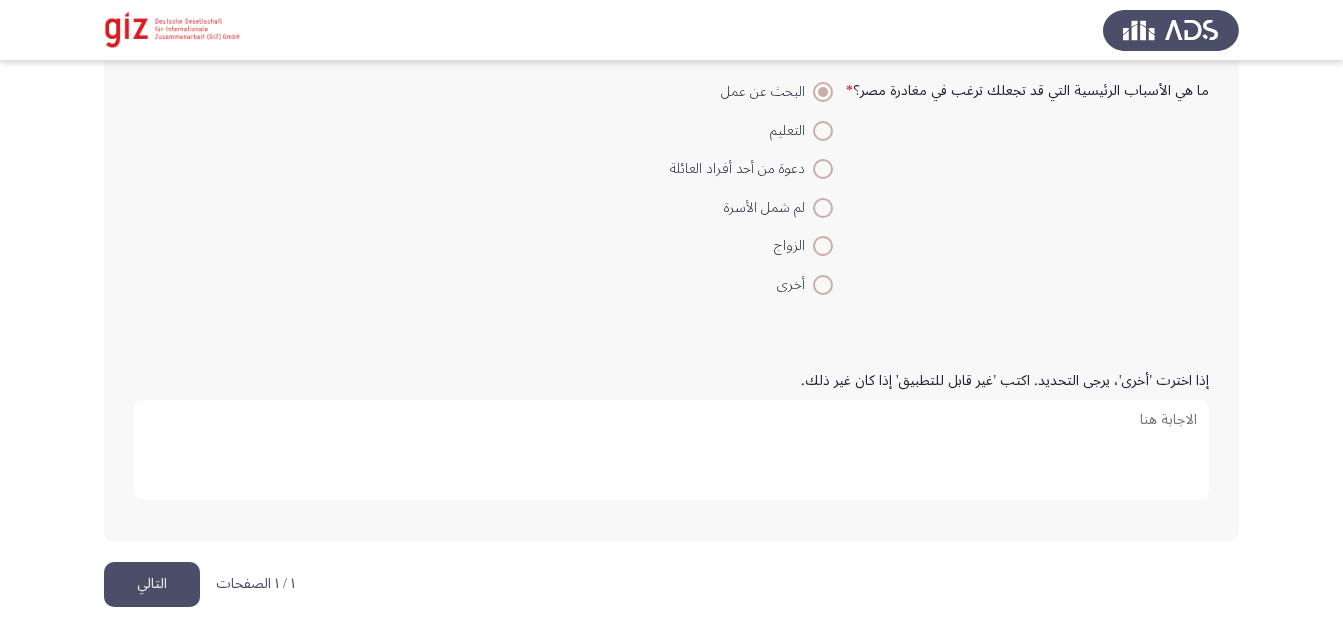 click on "إذا اخترت 'أخرى'، يرجى التحديد. اكتب 'غير قابل للتطبيق' إذا كان غير ذلك." at bounding box center [671, 450] 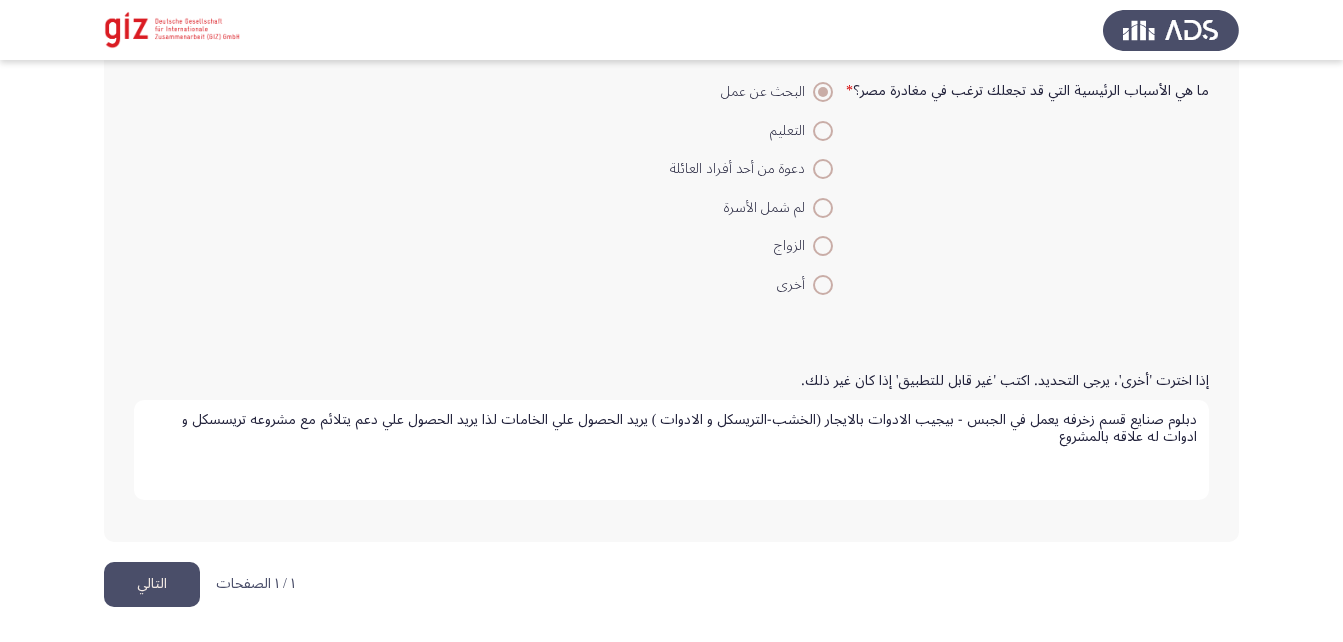 drag, startPoint x: 1059, startPoint y: 453, endPoint x: 1269, endPoint y: 388, distance: 219.82948 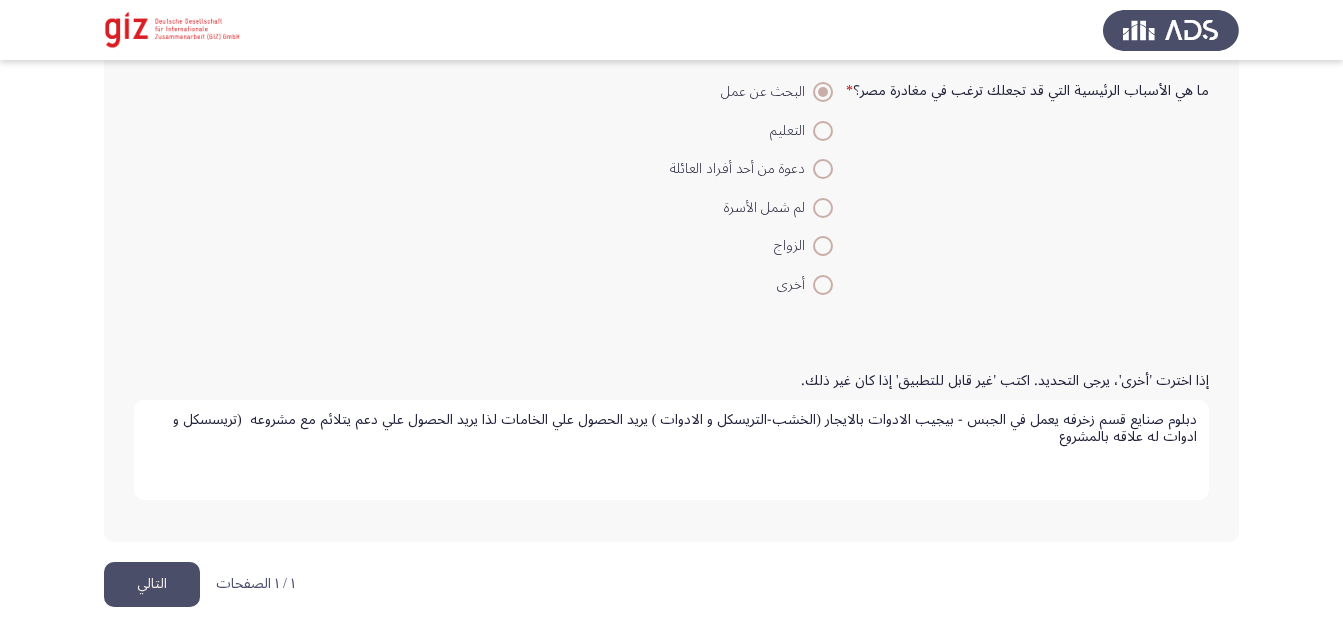 click on "دبلوم صنايع قسم زخرفه يعمل في الجبس - بيجيب الادوات بالايجار (الخشب-التريسكل و الادوات ) يريد الحصول علي الخامات لذا يريد الحصول علي دعم يتلائم مع مشروعه  (تريسسكل و ادوات له علاقه بالمشروع" at bounding box center [671, 450] 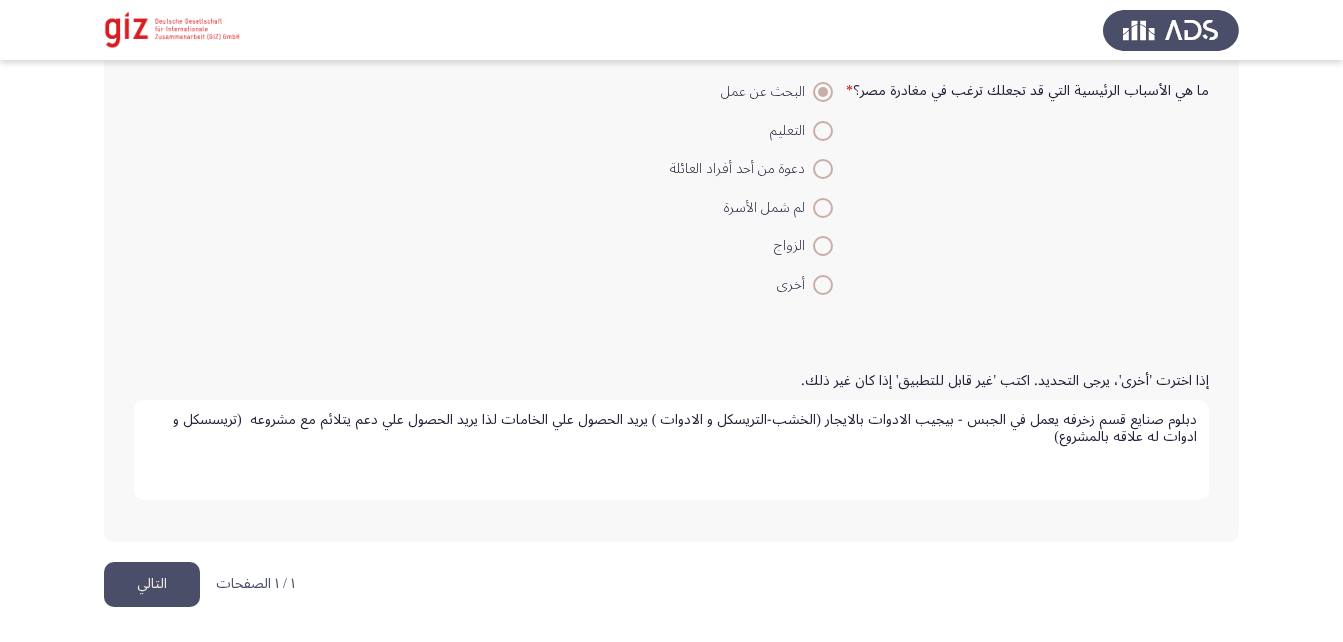 click on "دبلوم صنايع قسم زخرفه يعمل في الجبس - بيجيب الادوات بالايجار (الخشب-التريسكل و الادوات ) يريد الحصول علي الخامات لذا يريد الحصول علي دعم يتلائم مع مشروعه  (تريسسكل و ادوات له علاقه بالمشروع)" at bounding box center (671, 450) 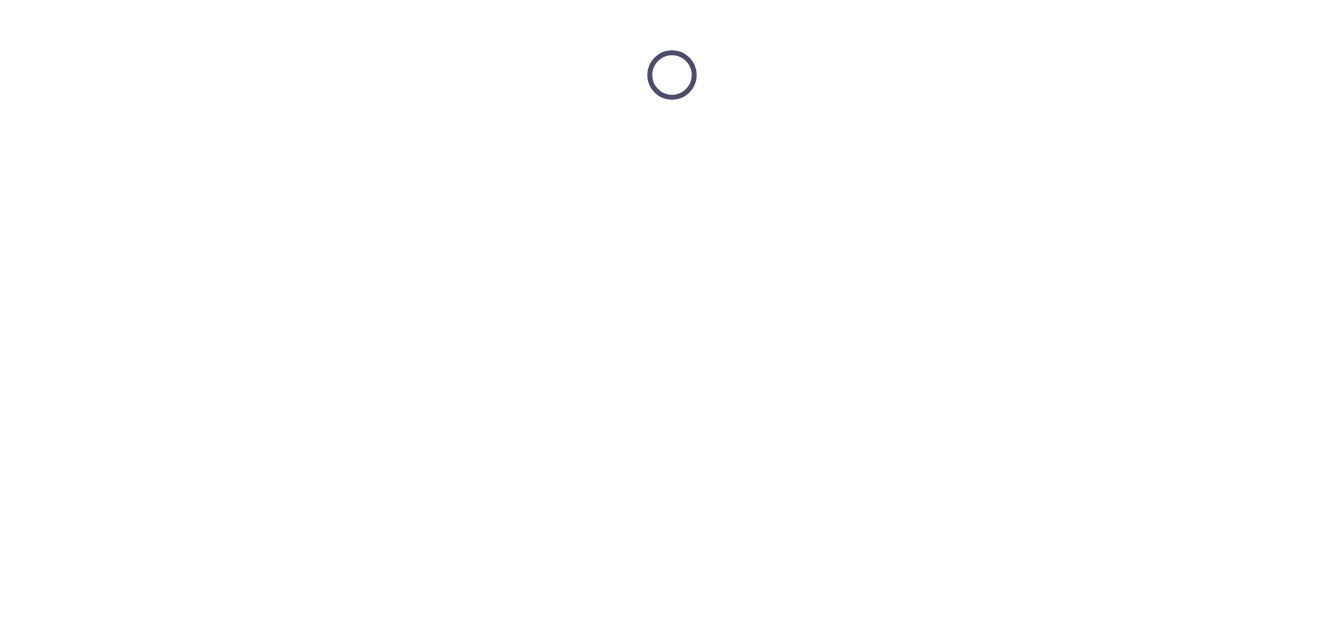 scroll, scrollTop: 0, scrollLeft: 0, axis: both 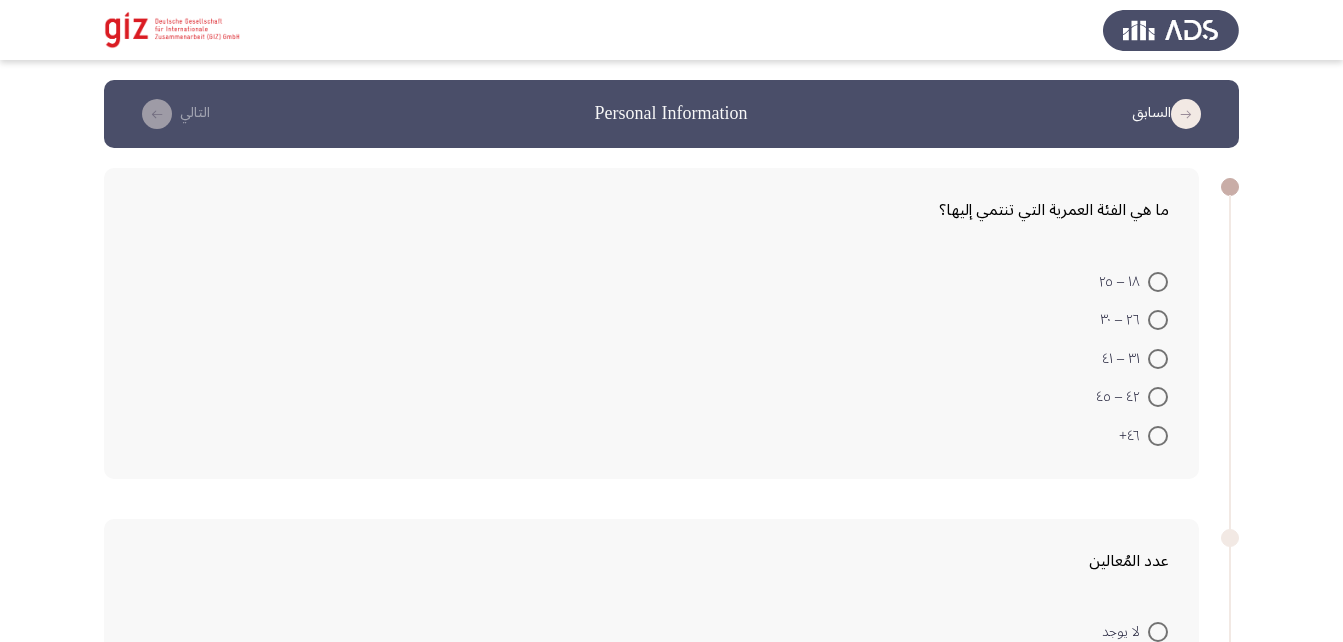 click at bounding box center [1158, 359] 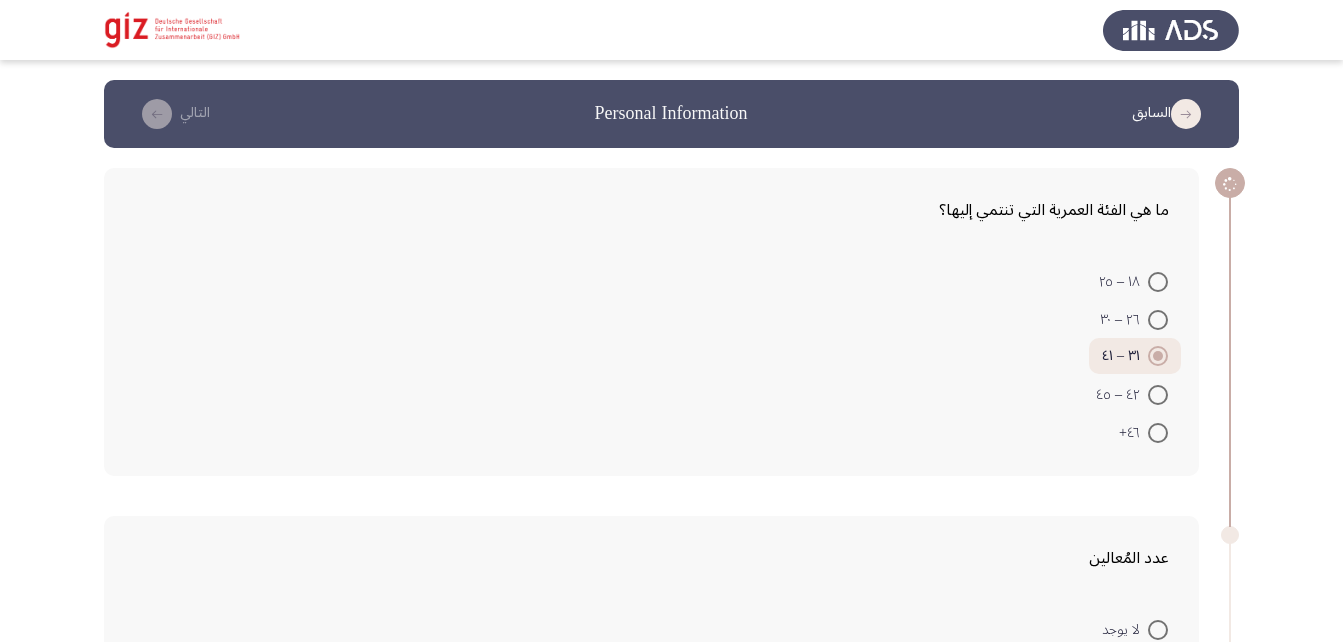 scroll, scrollTop: 350, scrollLeft: 0, axis: vertical 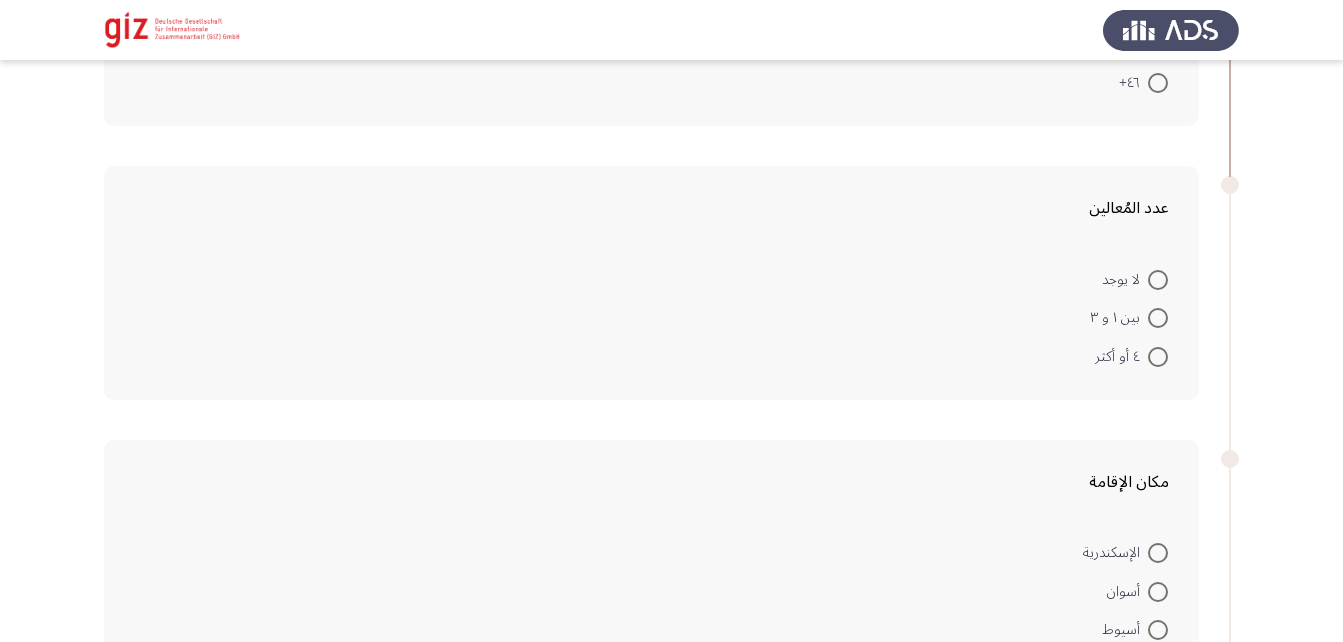click at bounding box center [1158, 357] 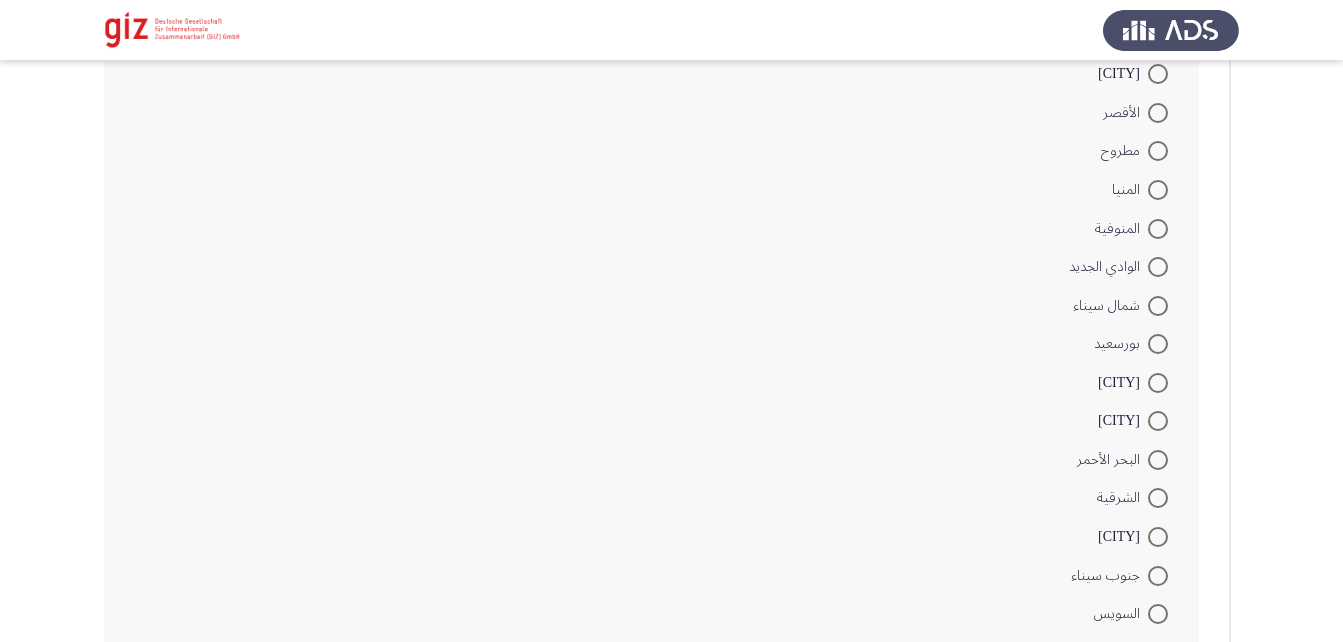 scroll, scrollTop: 1290, scrollLeft: 0, axis: vertical 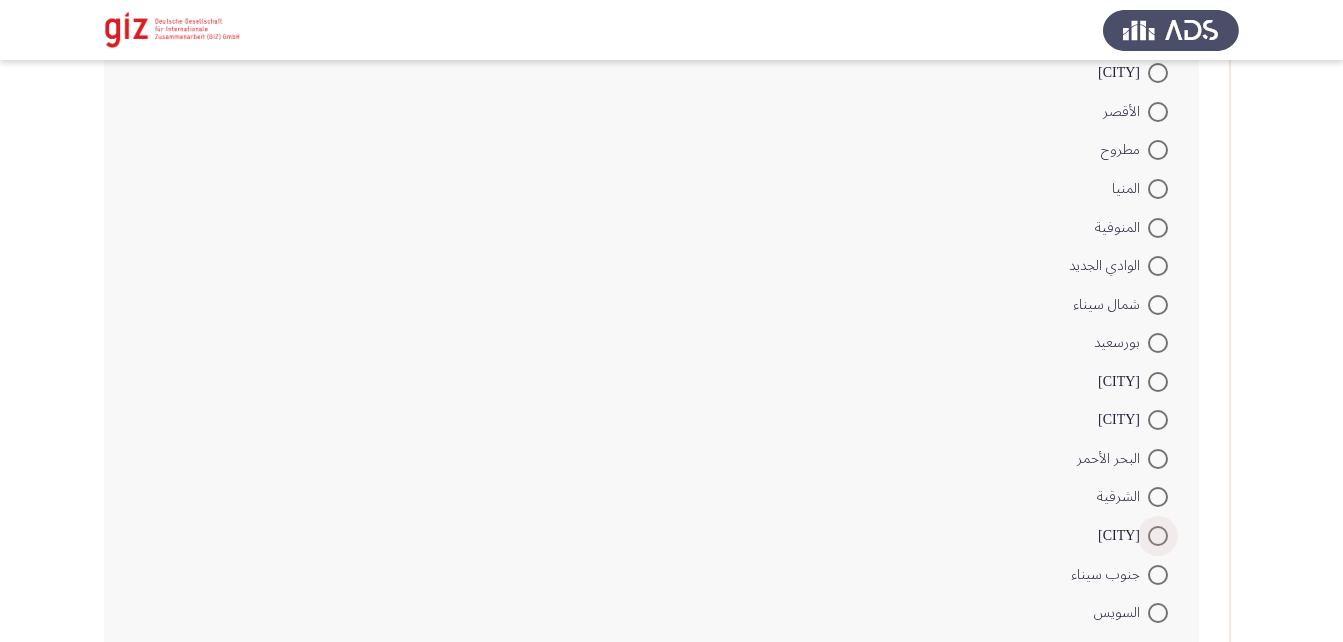 click on "[CITY]" at bounding box center (1123, 536) 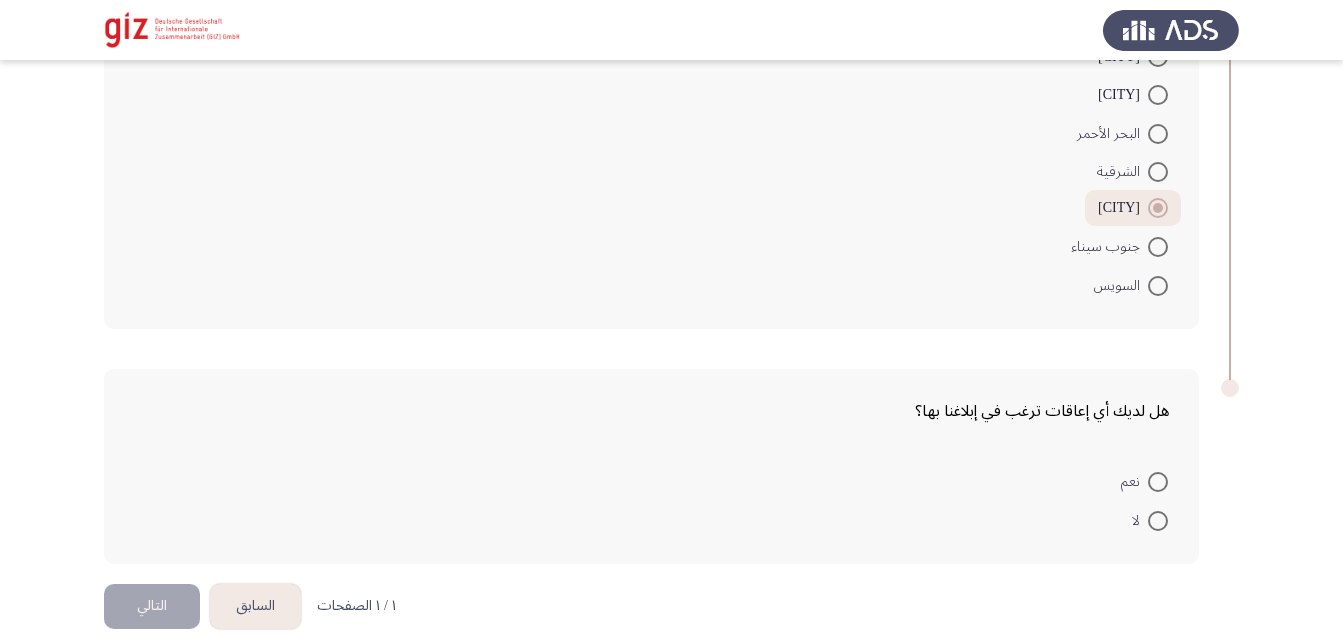 scroll, scrollTop: 1637, scrollLeft: 0, axis: vertical 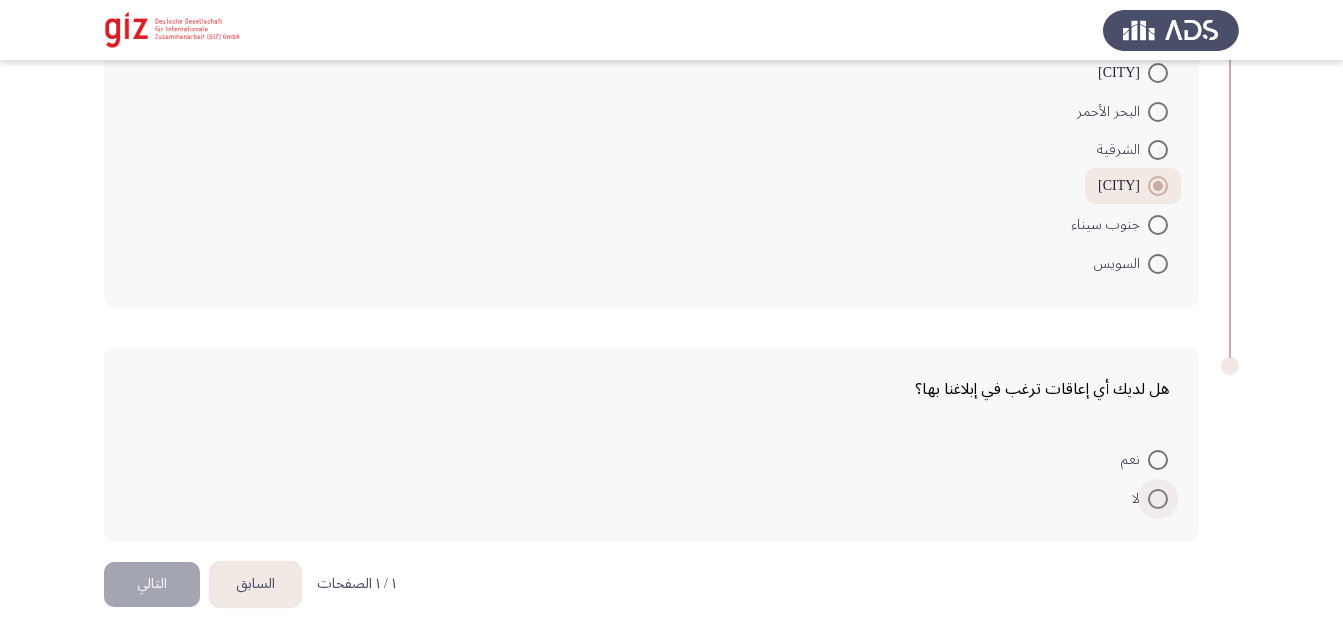 click at bounding box center [1158, 499] 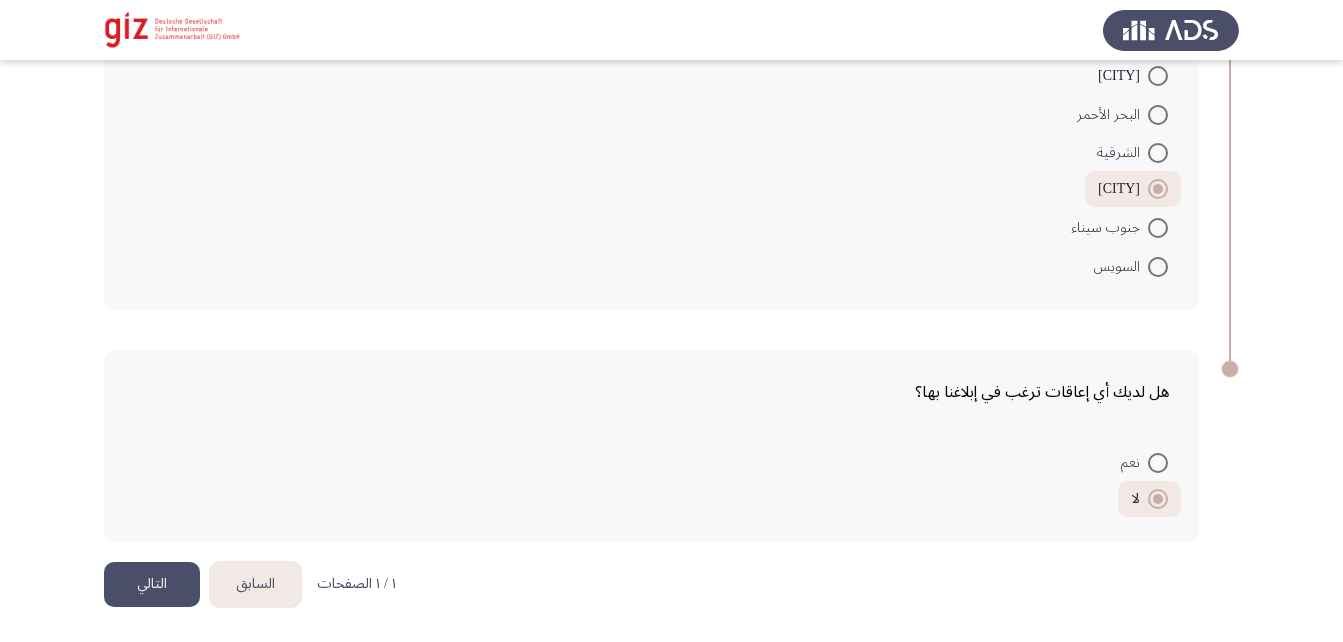 click on "التالي" 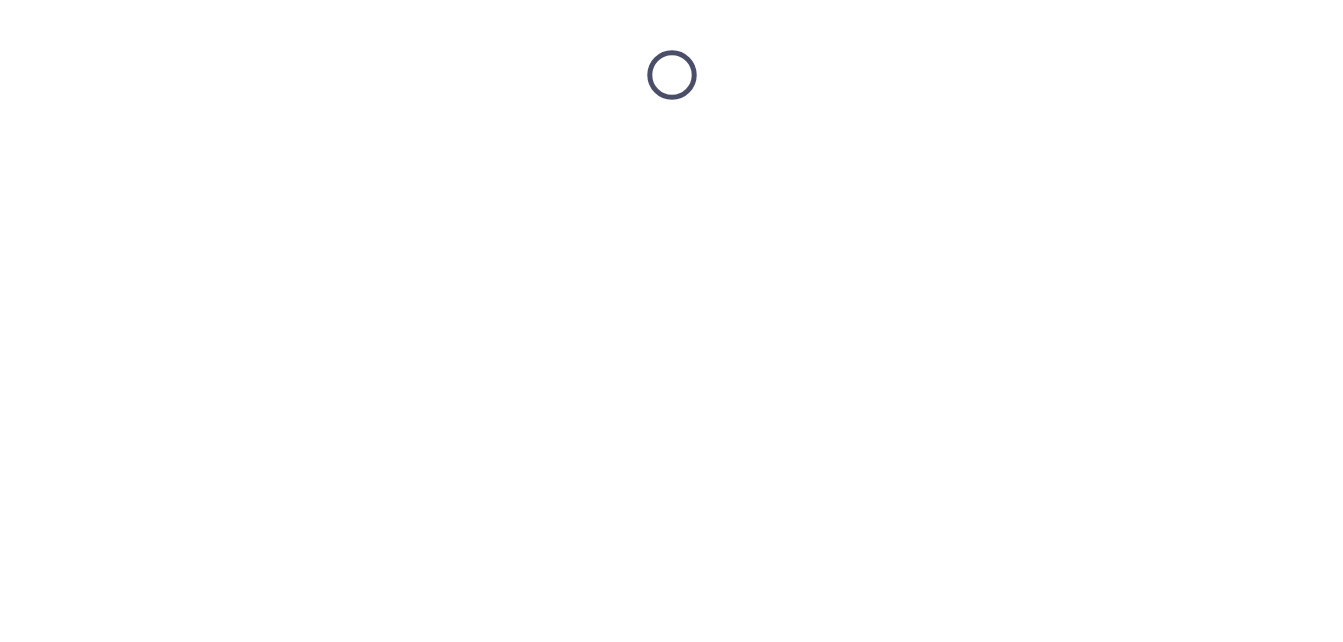 scroll, scrollTop: 0, scrollLeft: 0, axis: both 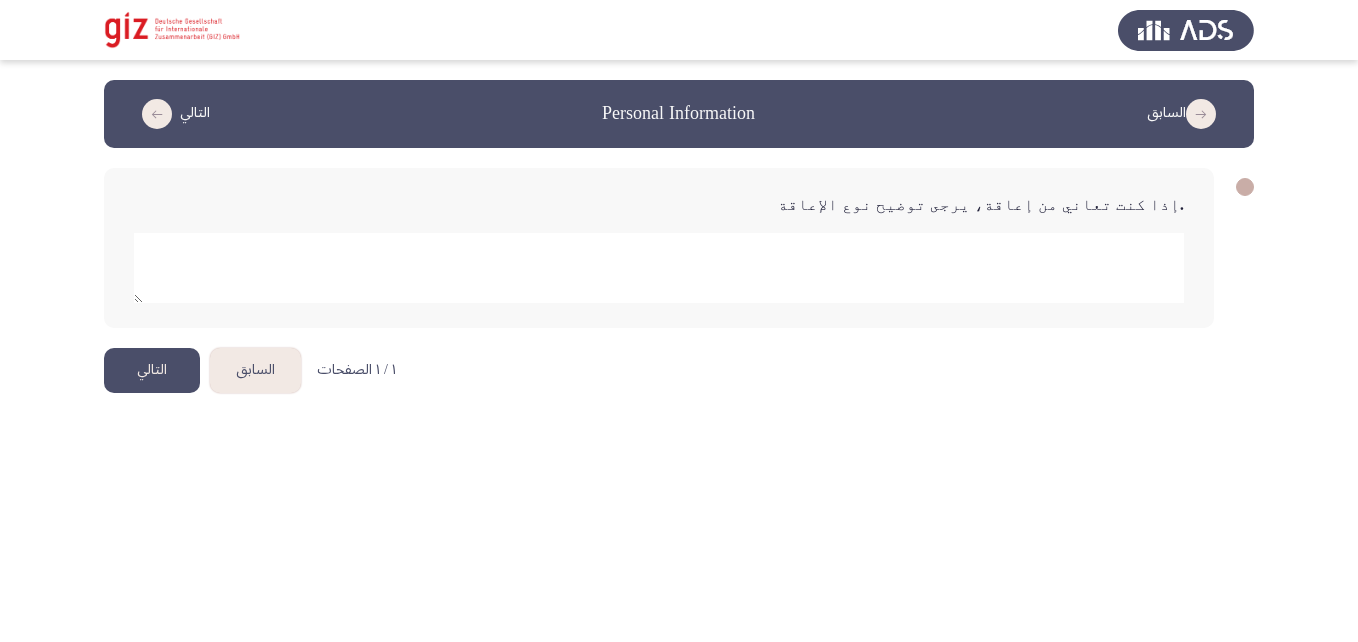 click 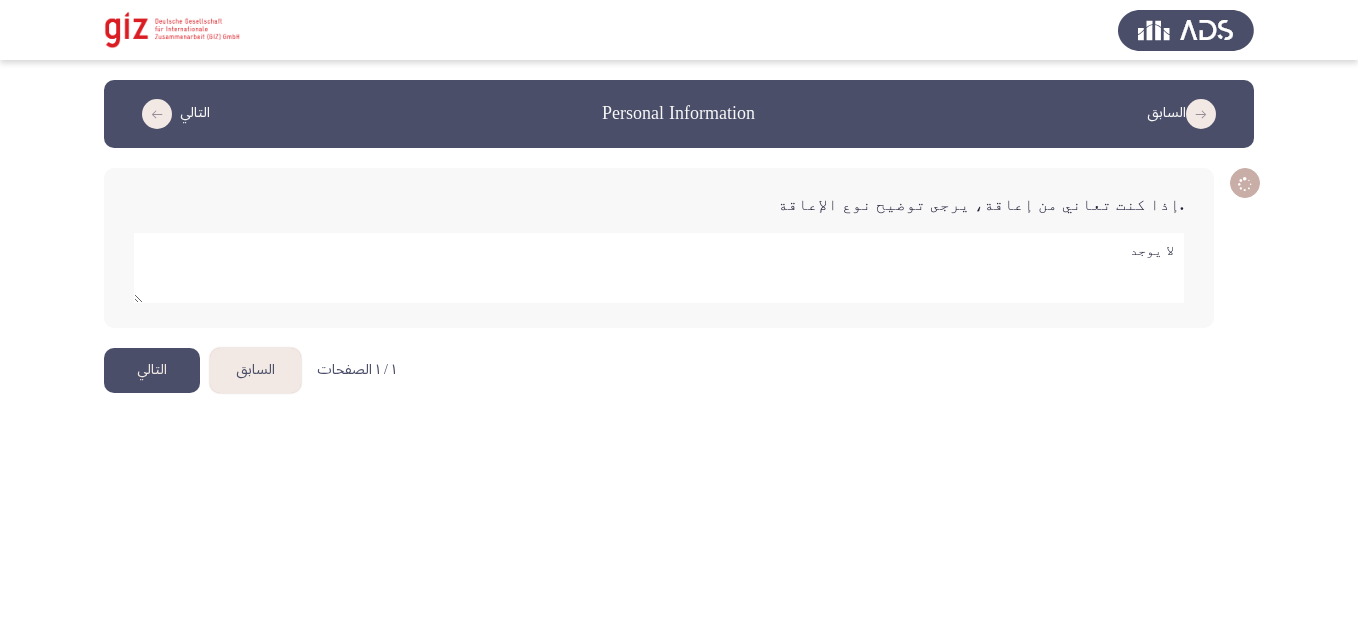 type on "لا يوجد" 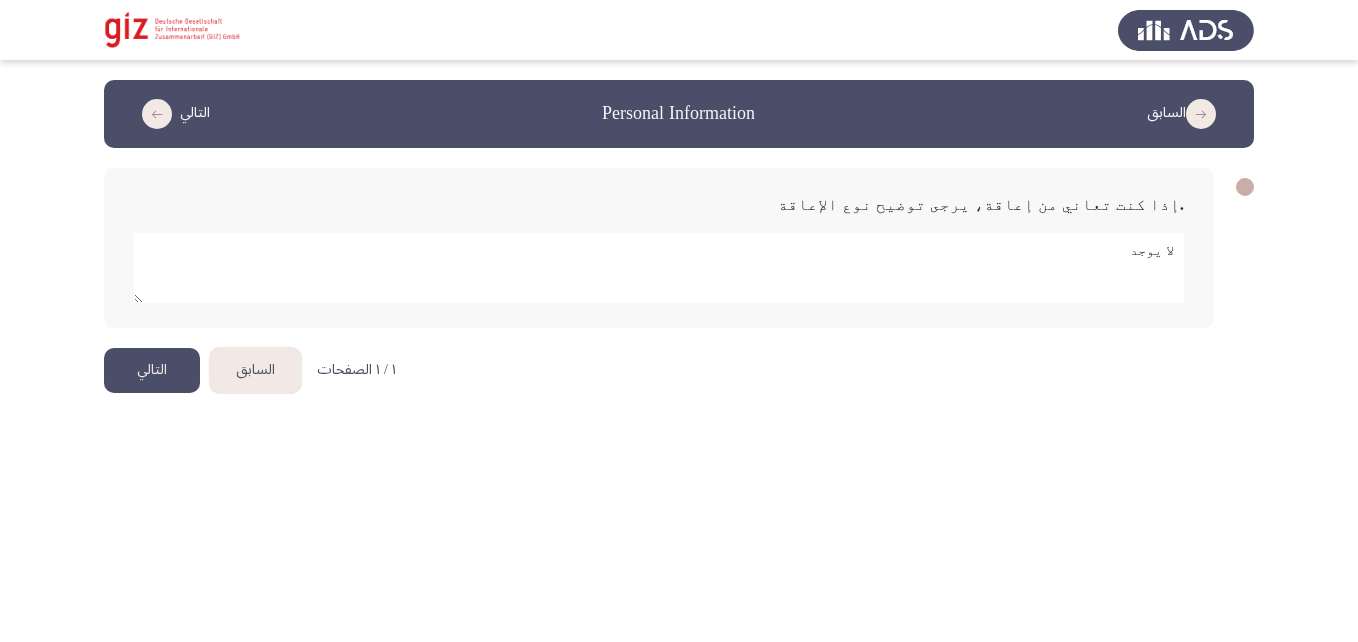 click on "التالي" 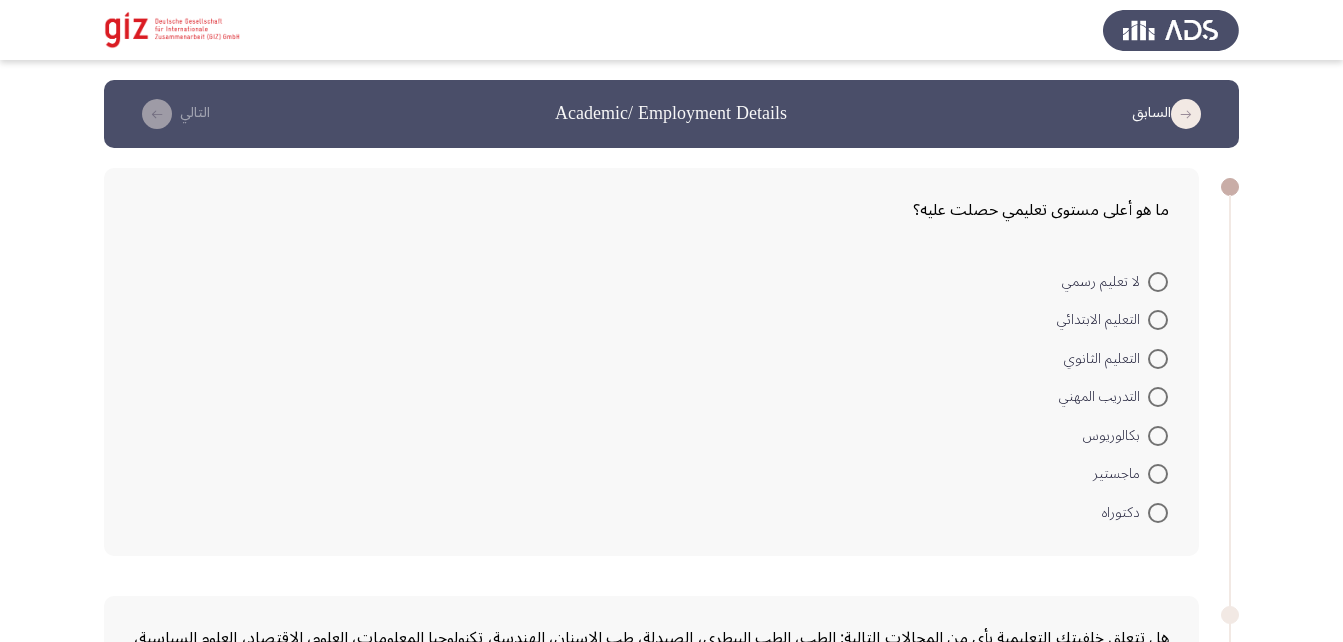 click at bounding box center (1158, 397) 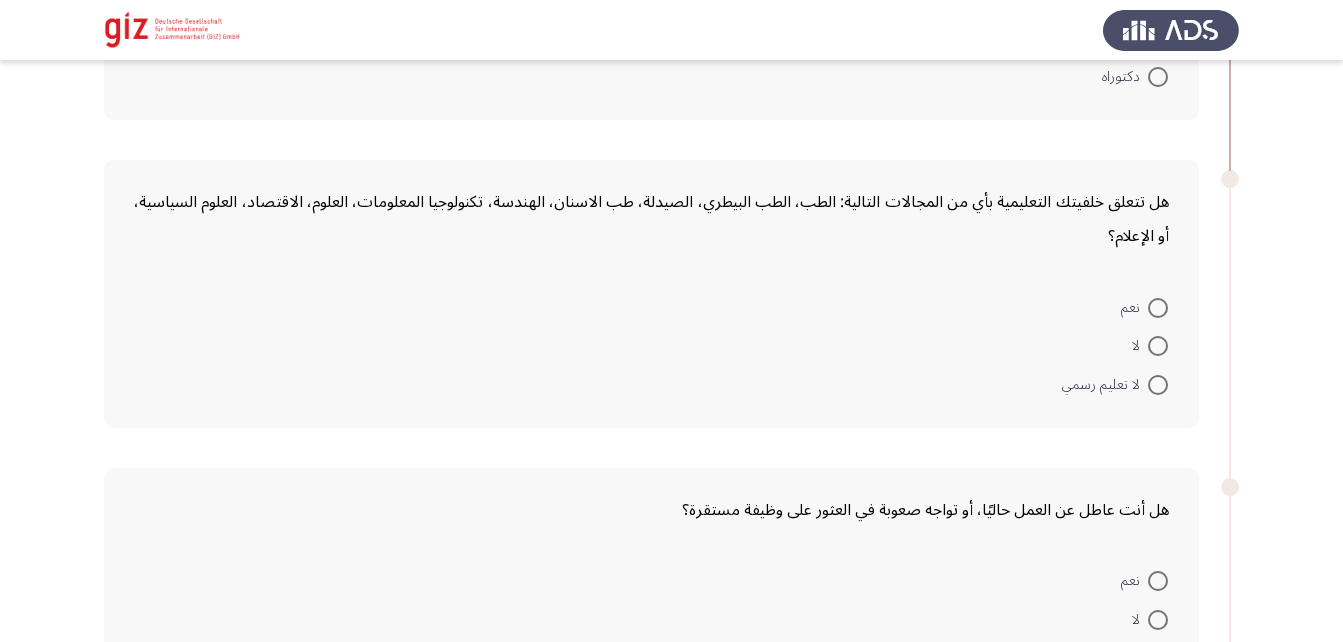 scroll, scrollTop: 430, scrollLeft: 0, axis: vertical 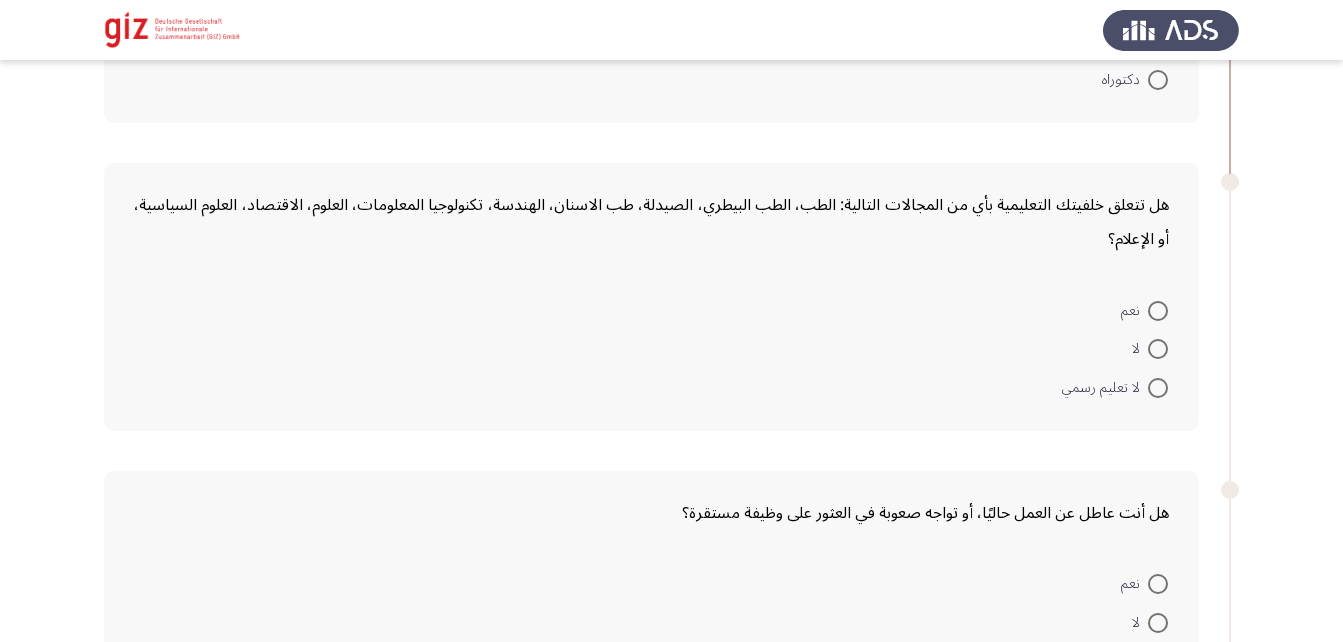 click at bounding box center (1158, 349) 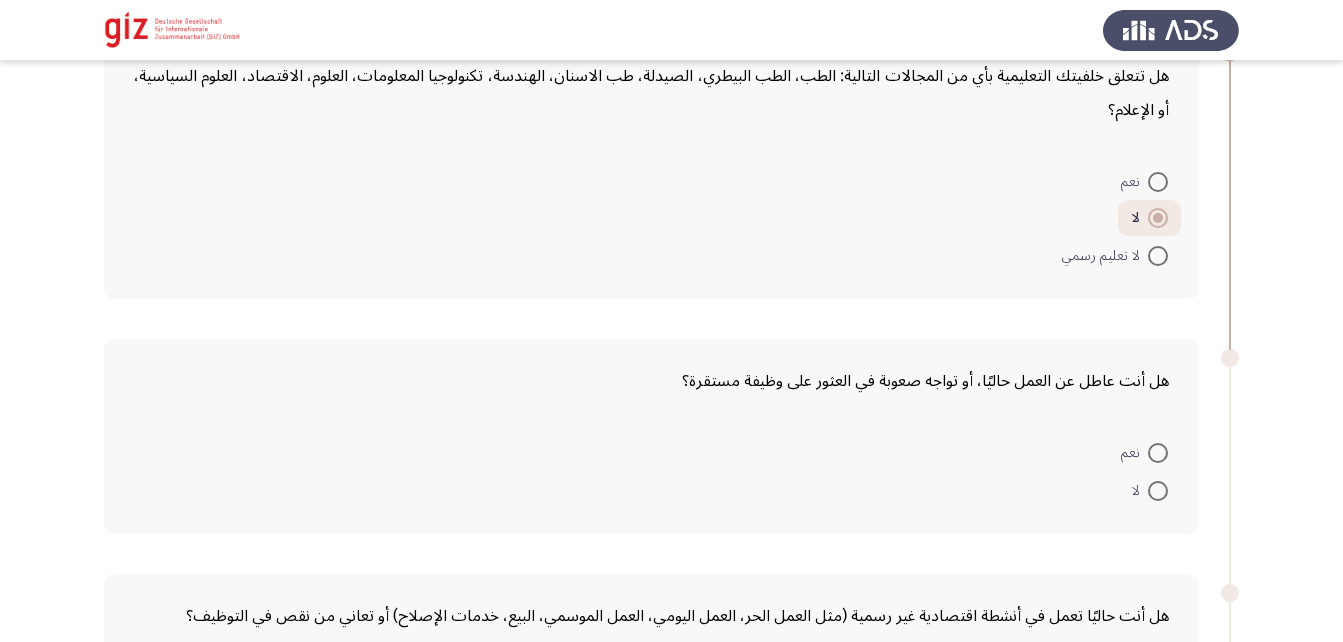 scroll, scrollTop: 560, scrollLeft: 0, axis: vertical 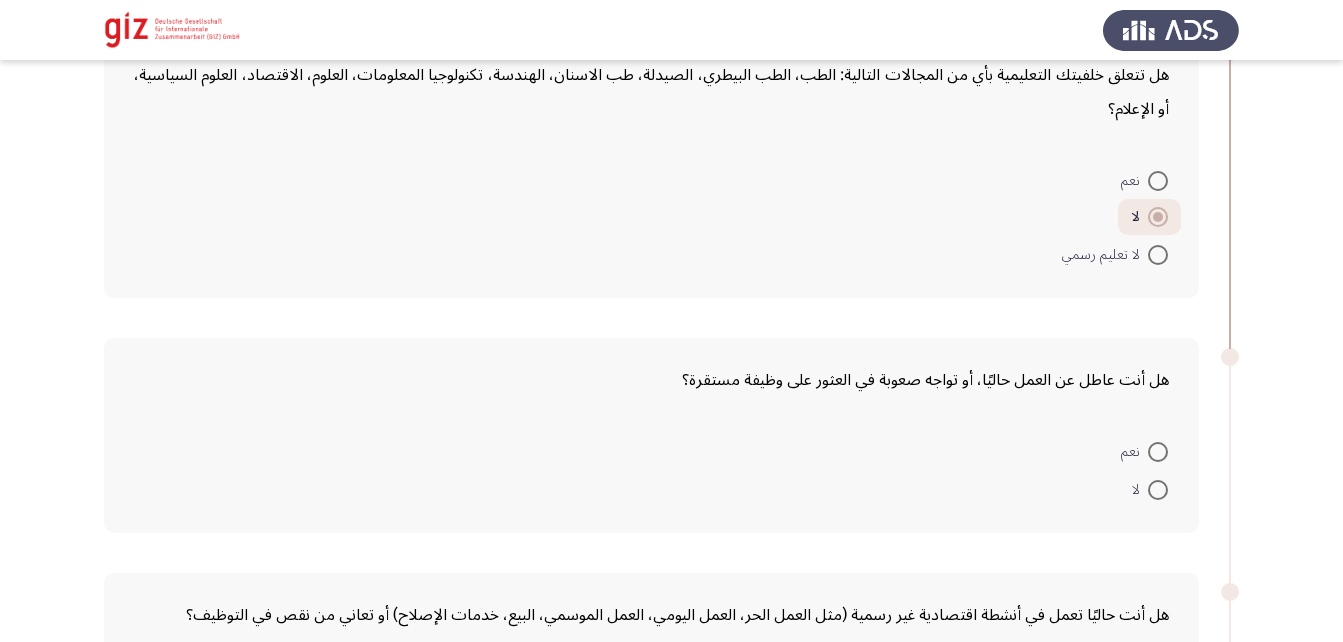 click at bounding box center (1158, 452) 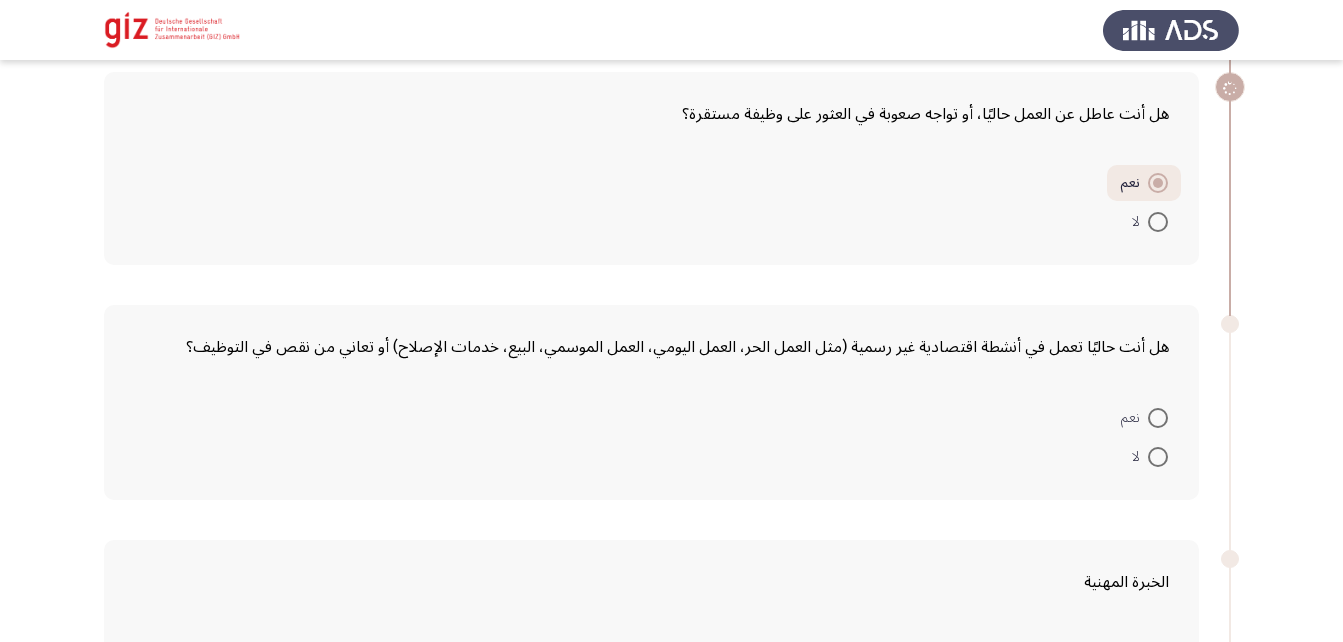 scroll, scrollTop: 827, scrollLeft: 0, axis: vertical 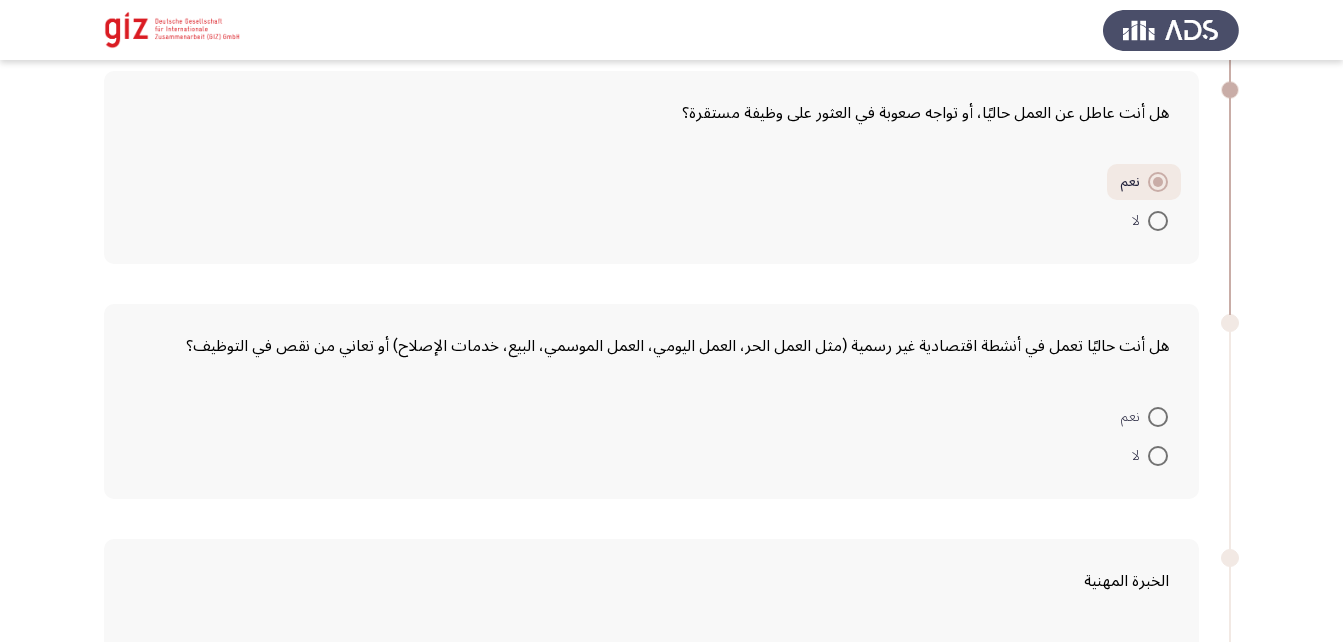 click at bounding box center (1158, 417) 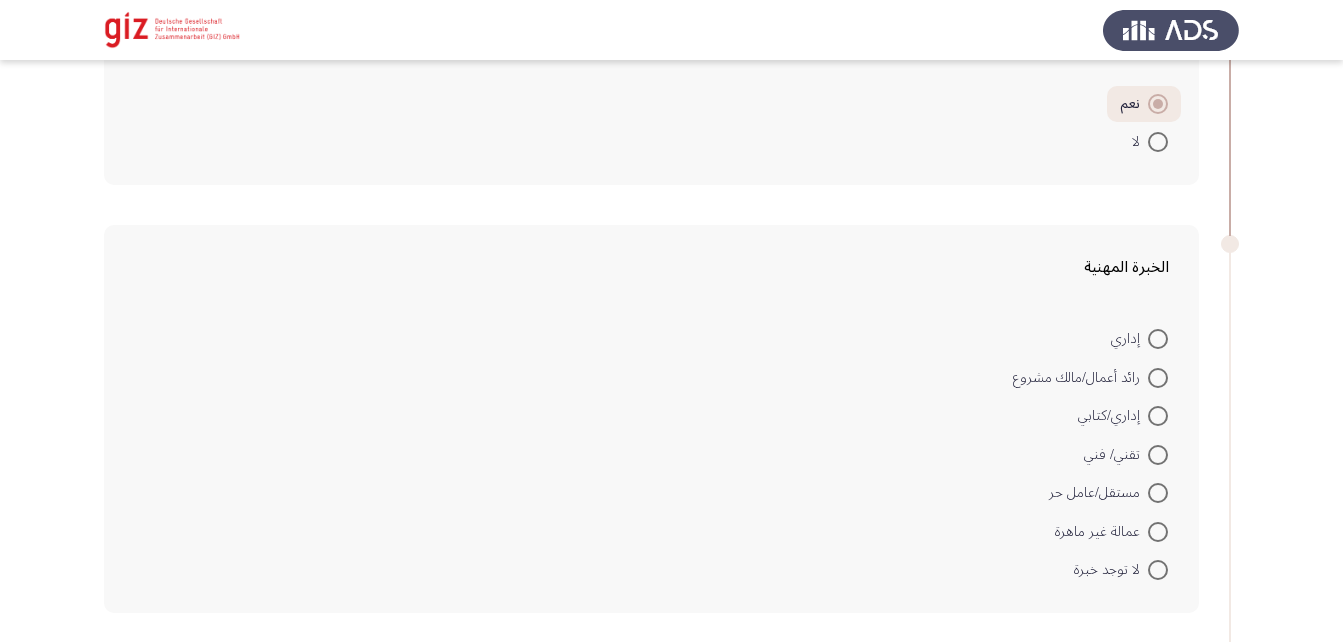 scroll, scrollTop: 1139, scrollLeft: 0, axis: vertical 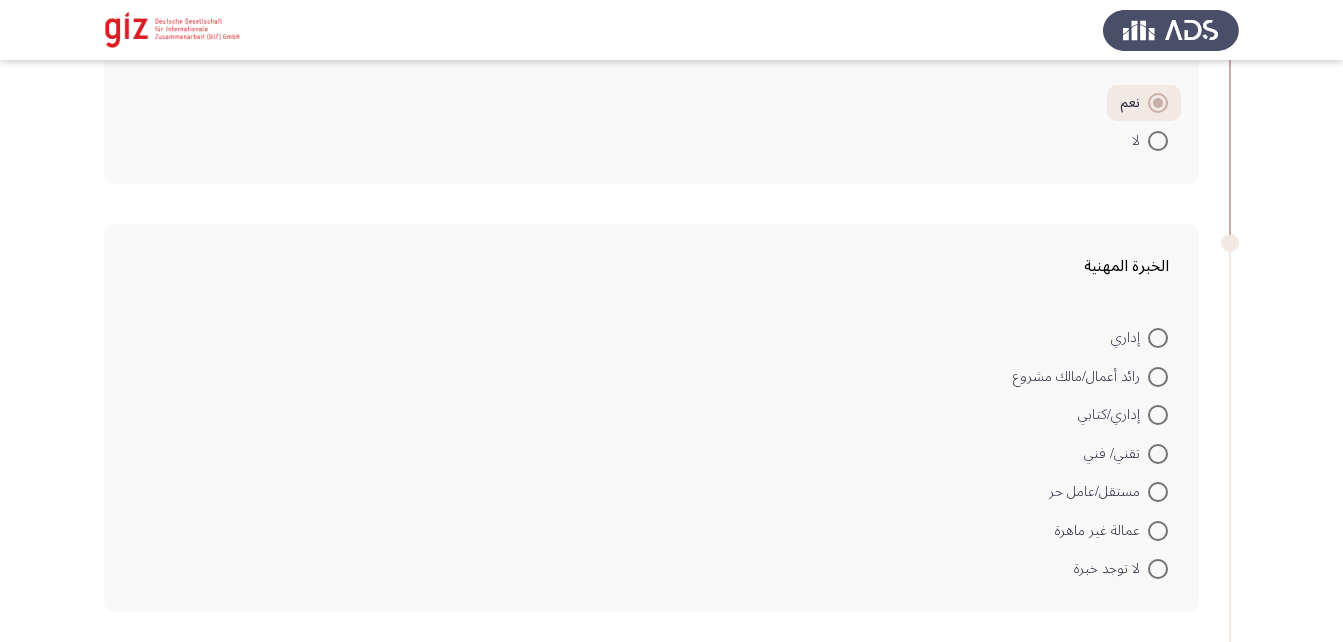 click at bounding box center [1158, 531] 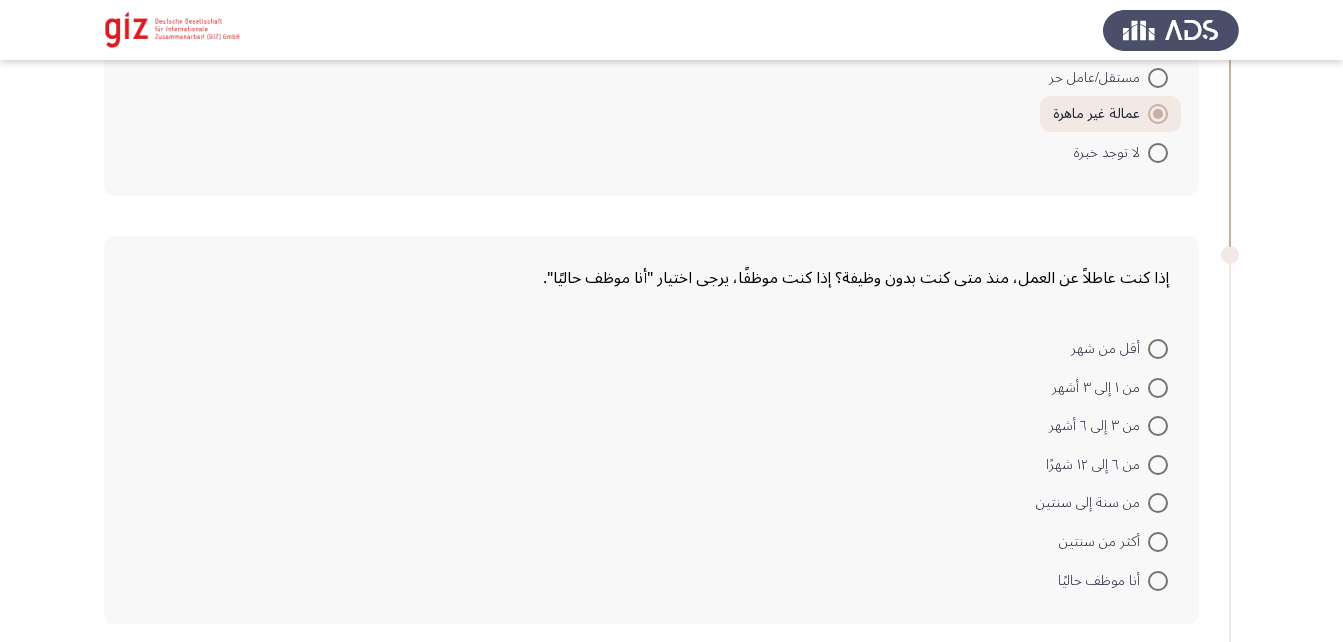 scroll, scrollTop: 1555, scrollLeft: 0, axis: vertical 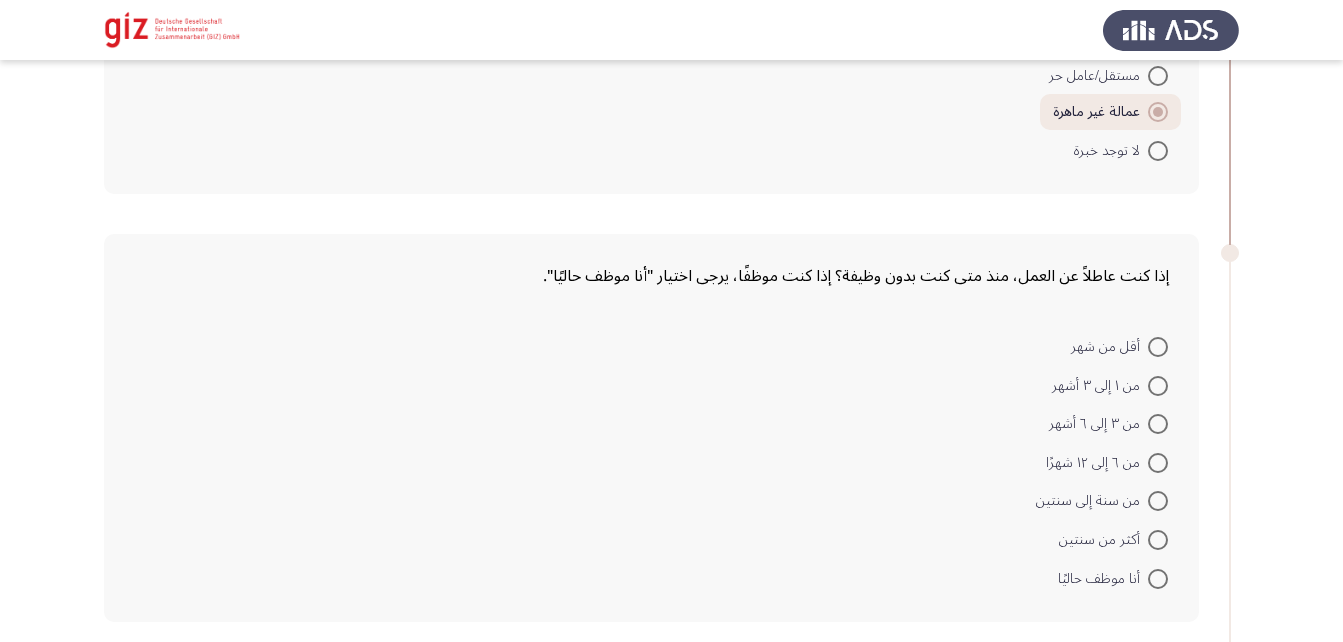 click at bounding box center (1158, 540) 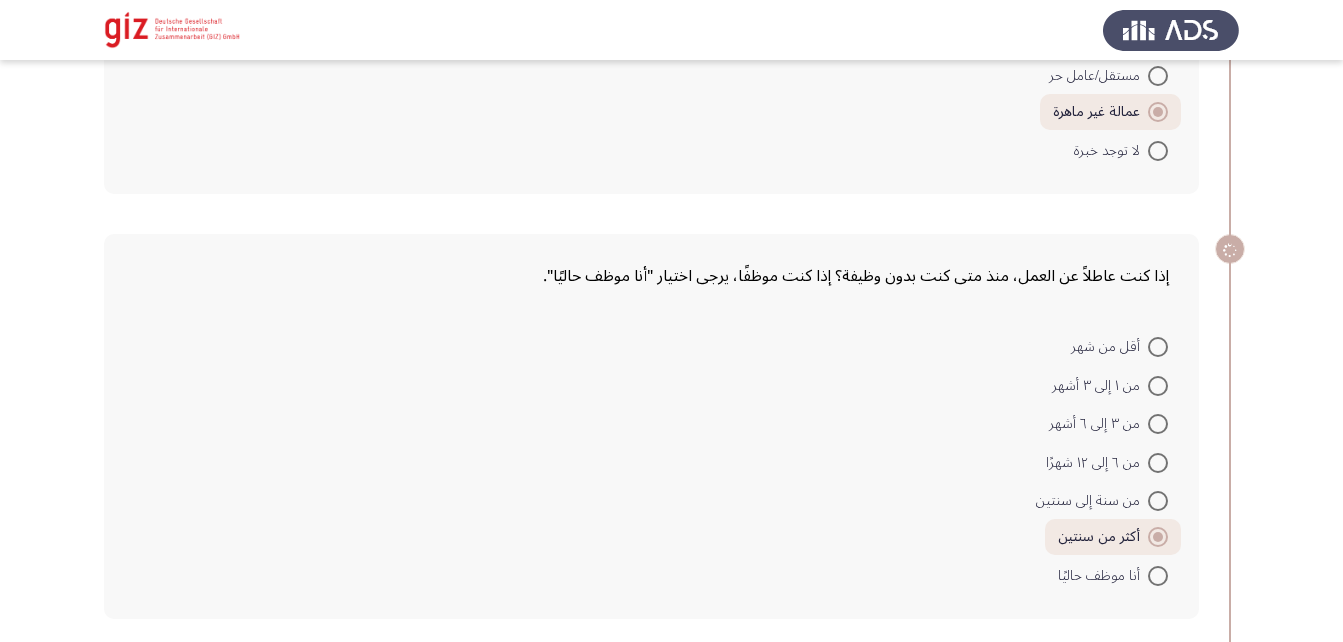scroll, scrollTop: 1958, scrollLeft: 0, axis: vertical 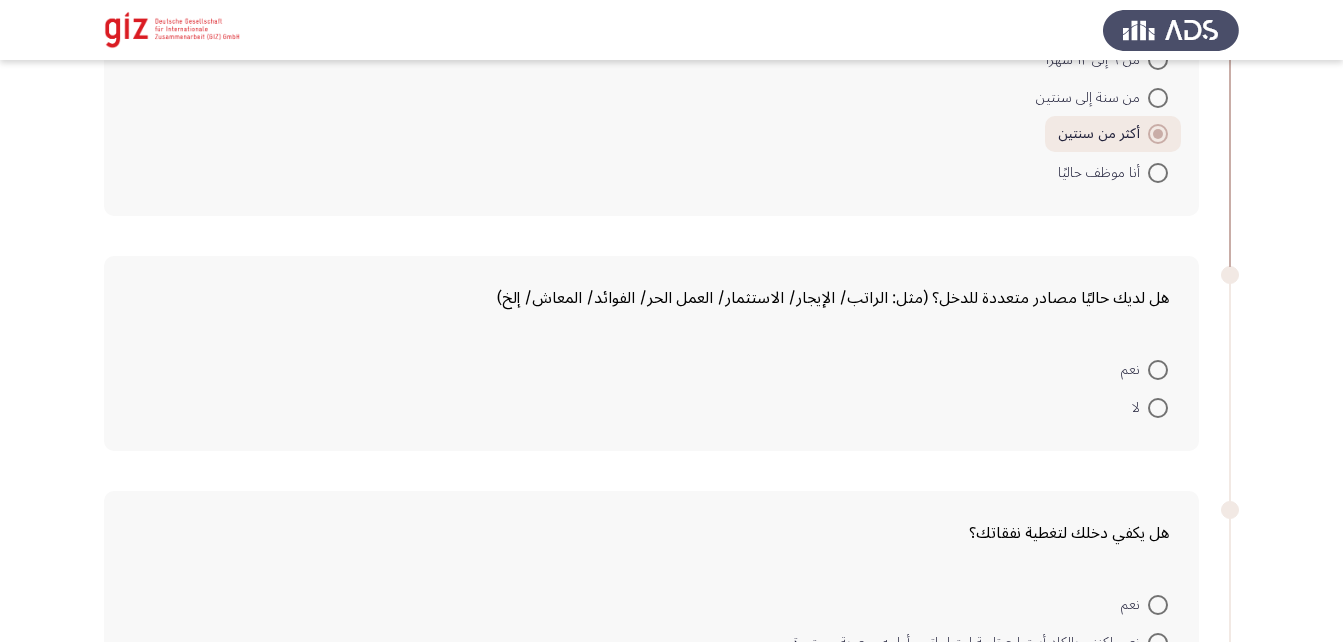 click at bounding box center (1158, 408) 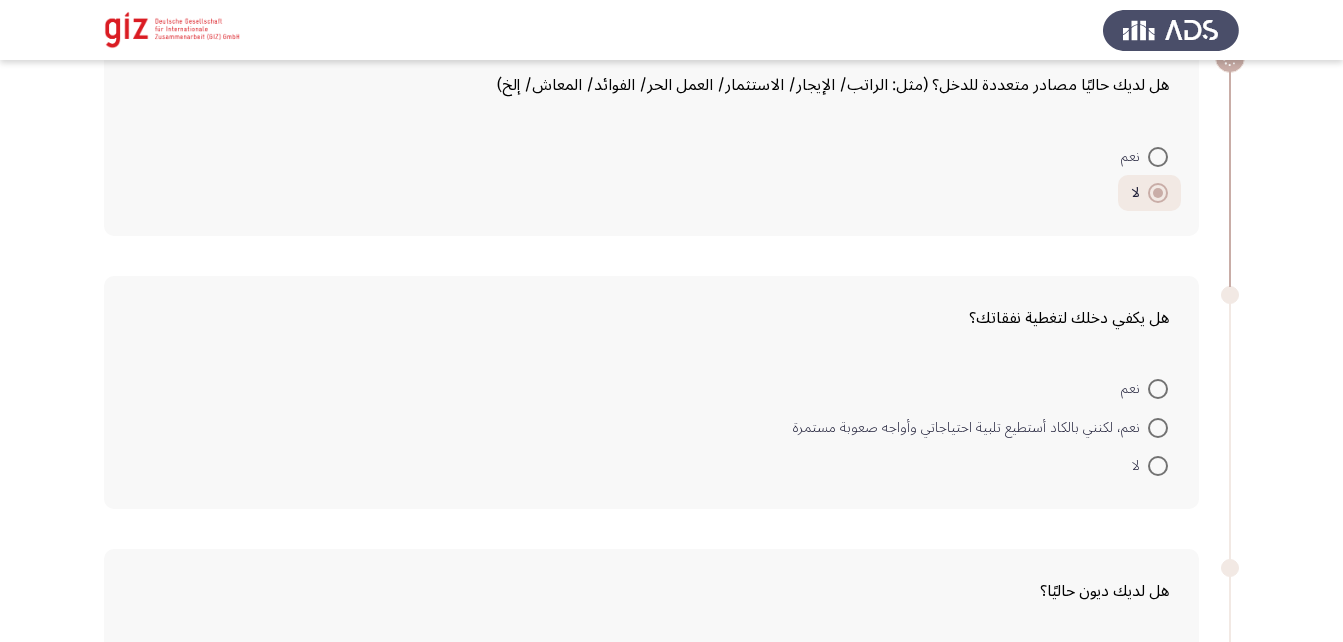 scroll, scrollTop: 2187, scrollLeft: 0, axis: vertical 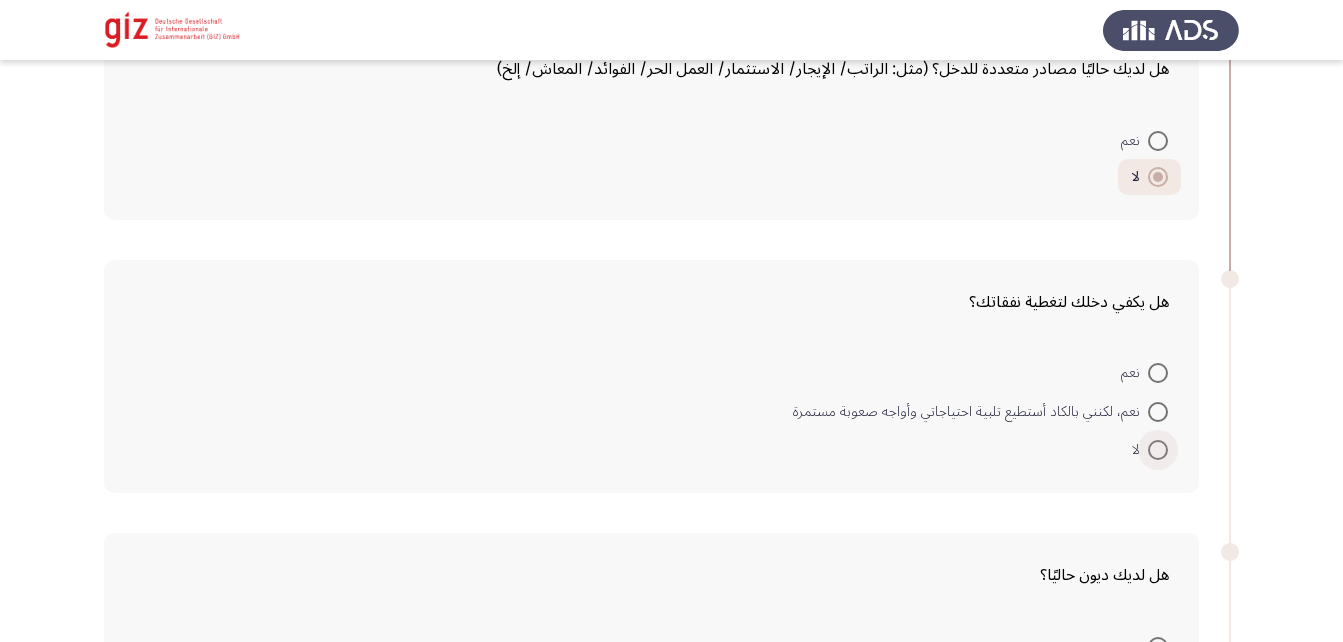 click at bounding box center (1158, 450) 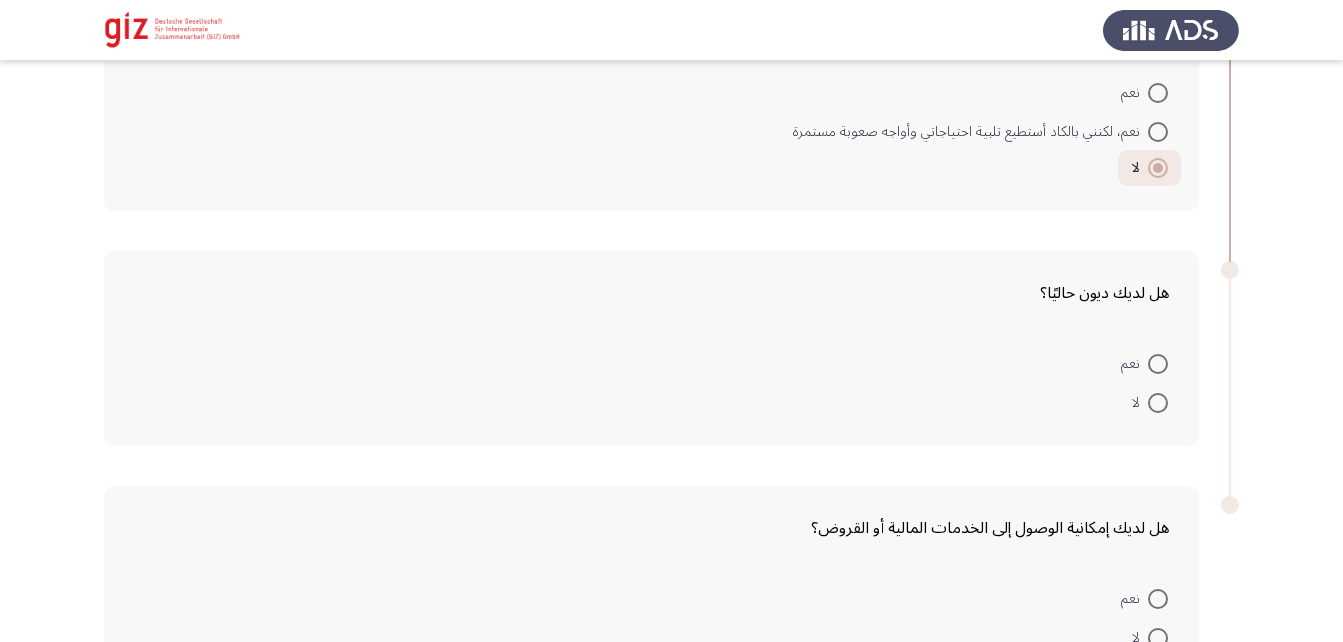 scroll, scrollTop: 2468, scrollLeft: 0, axis: vertical 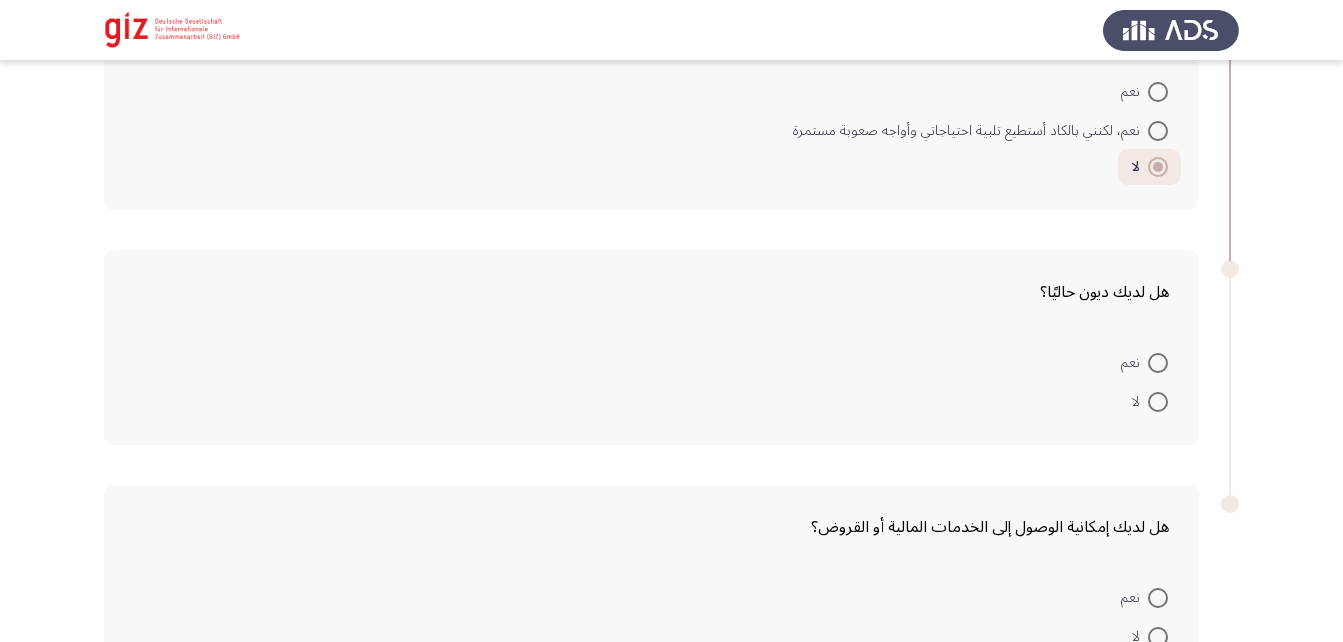 click at bounding box center (1158, 402) 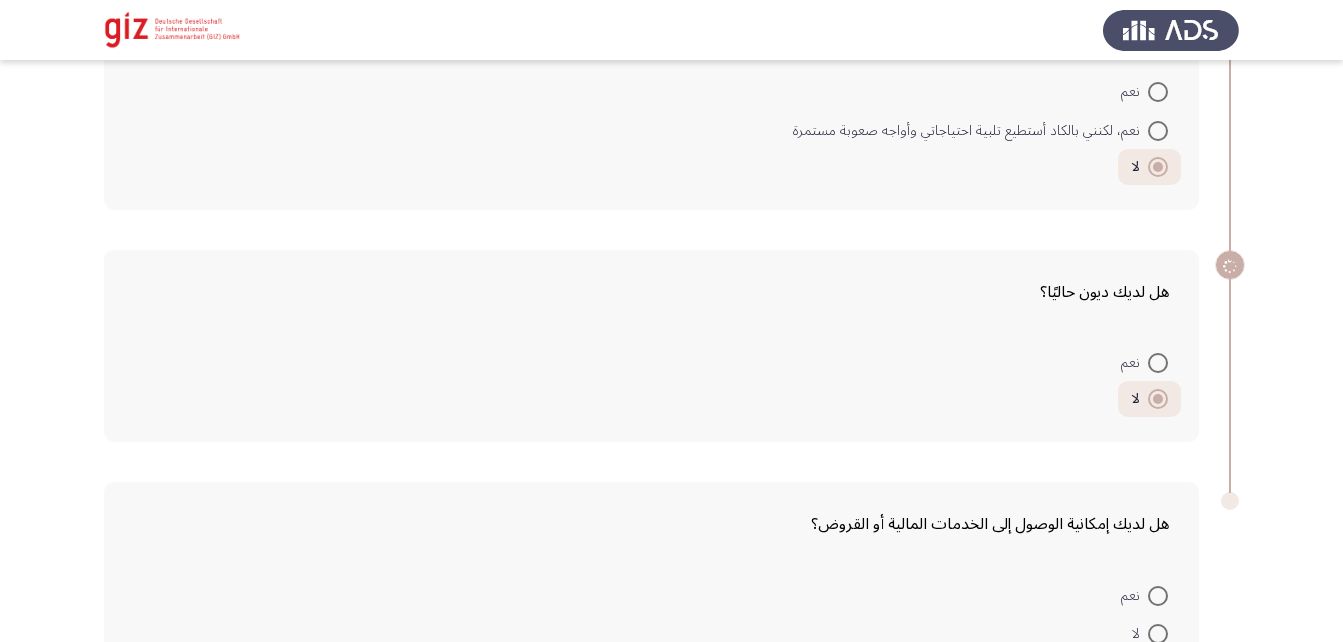scroll, scrollTop: 2603, scrollLeft: 0, axis: vertical 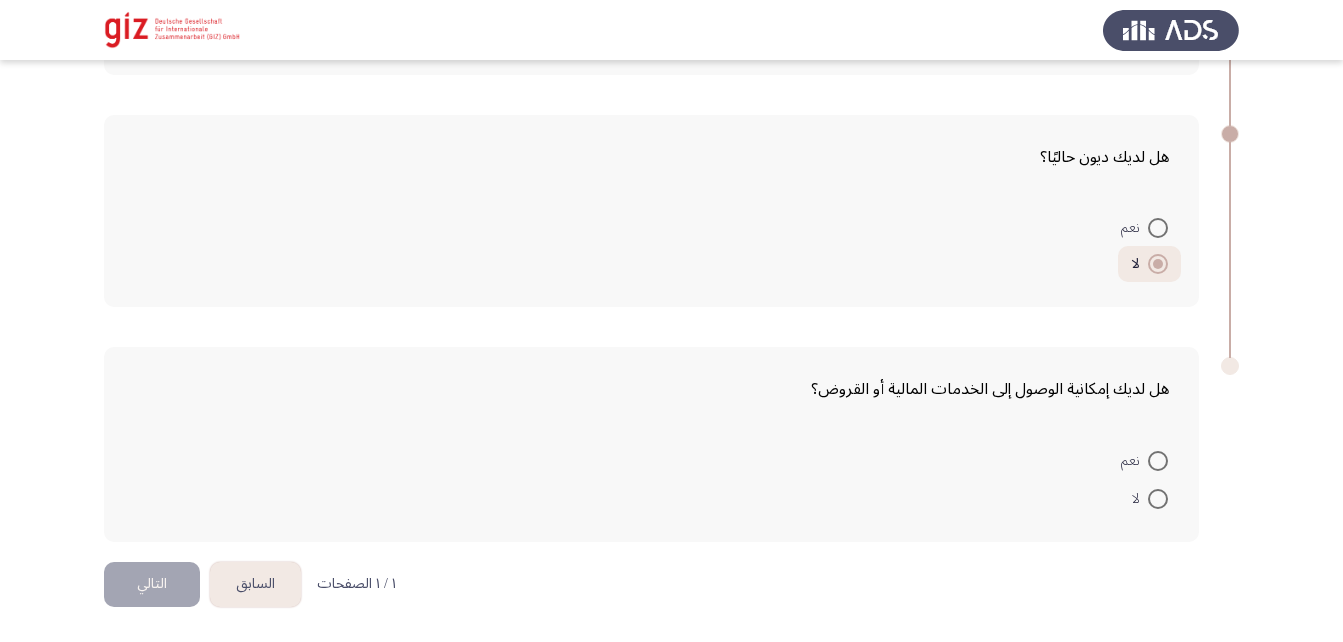 click at bounding box center [1158, 499] 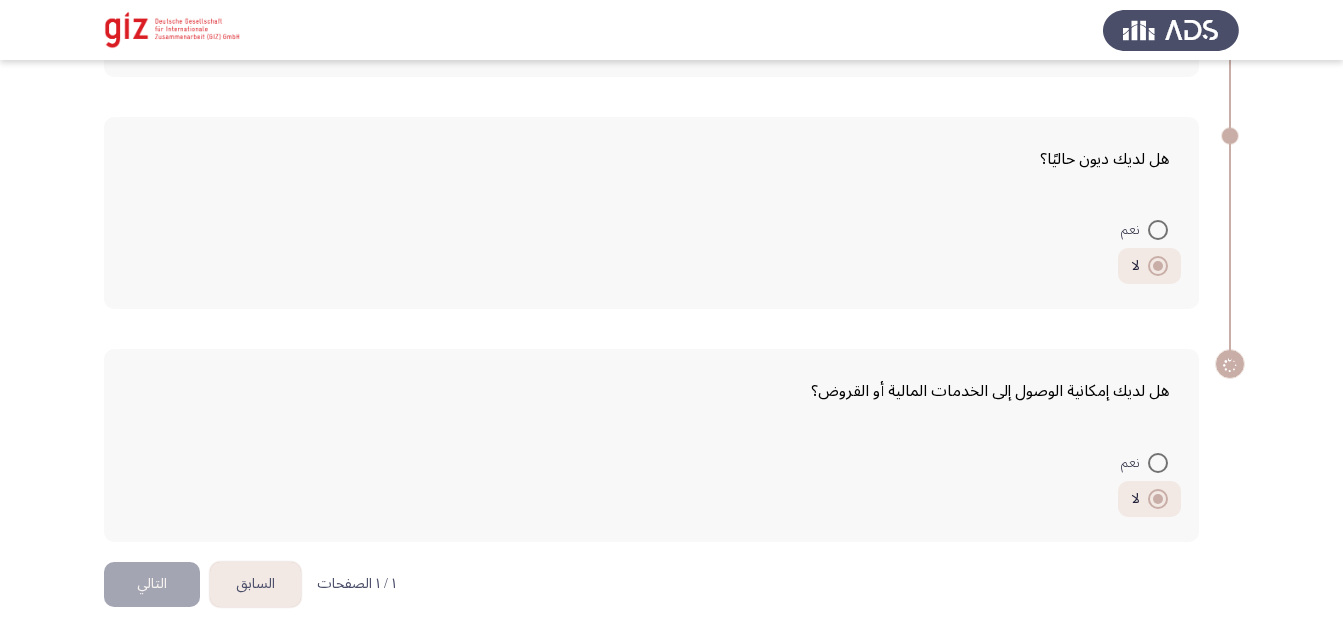 scroll, scrollTop: 2601, scrollLeft: 0, axis: vertical 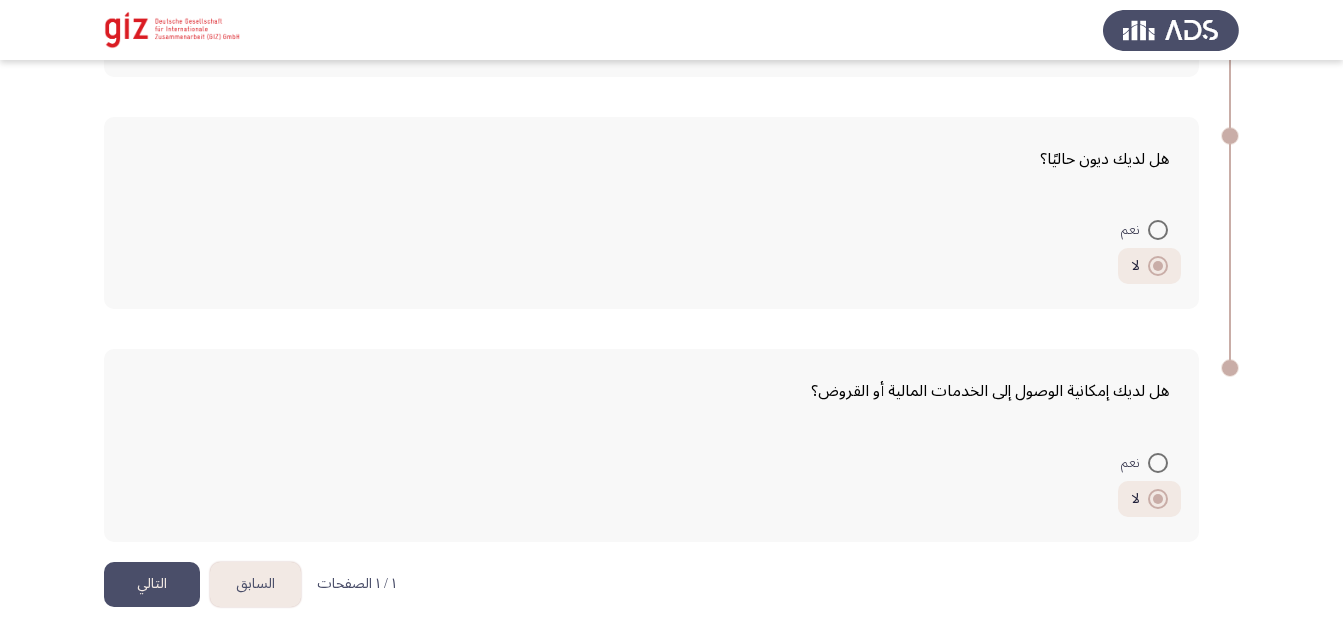 click on "التالي" 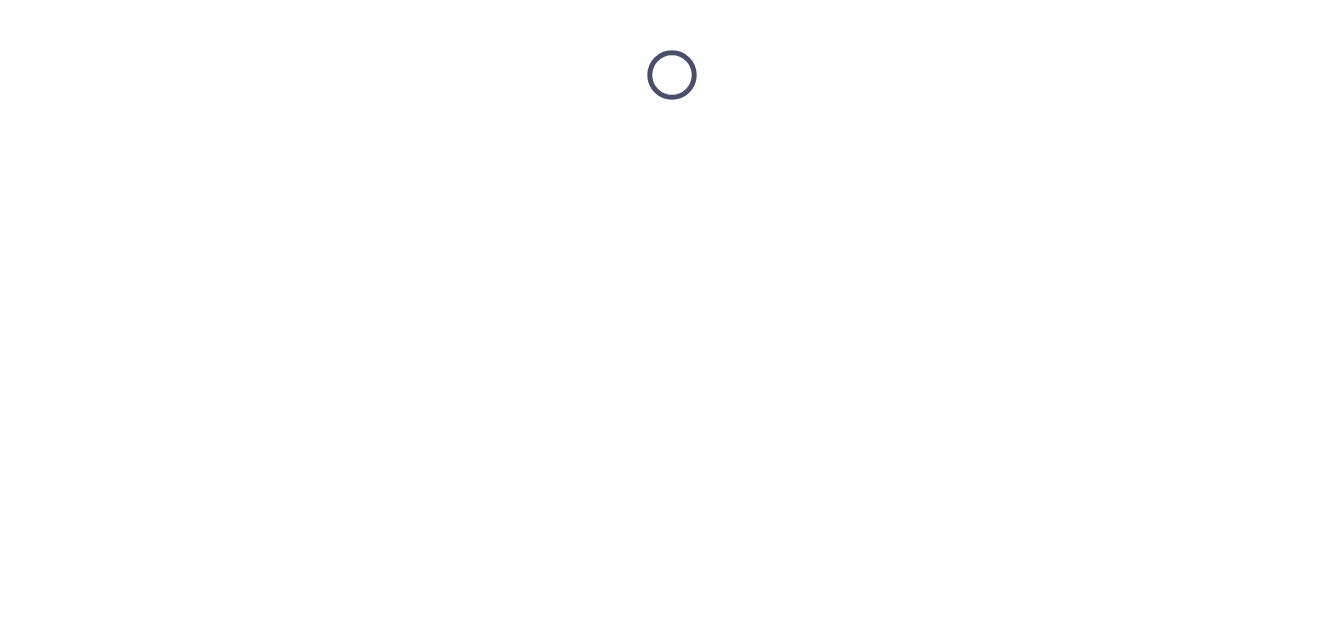 scroll, scrollTop: 0, scrollLeft: 0, axis: both 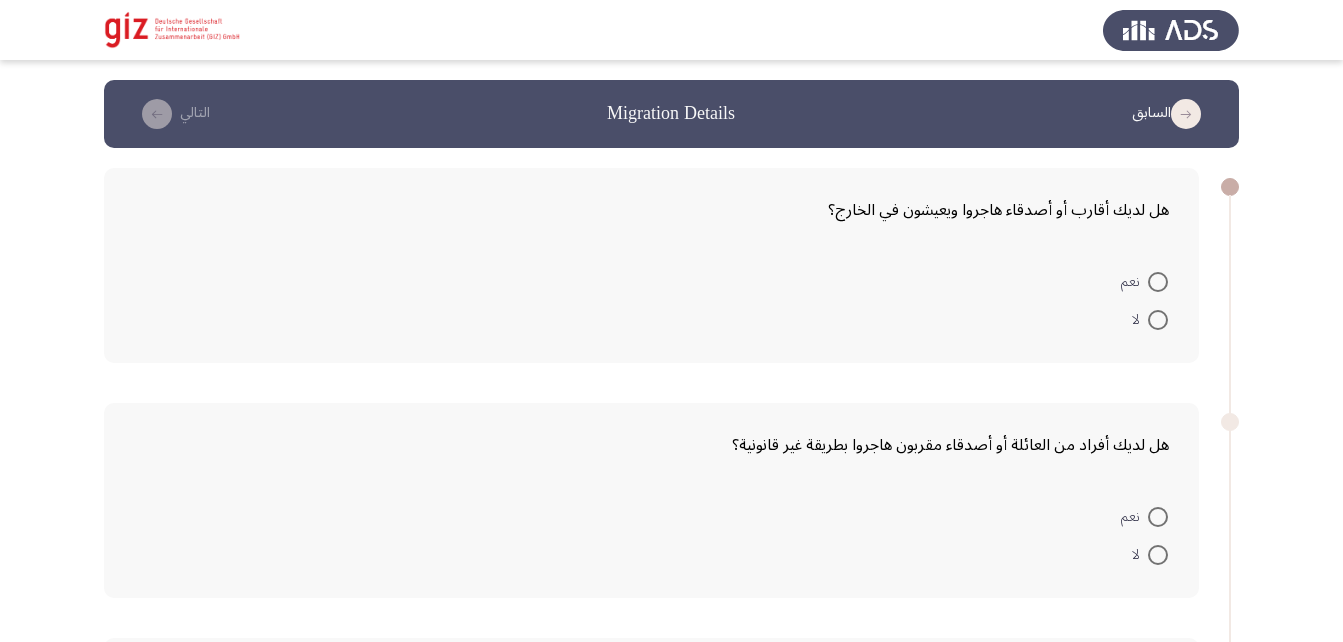 click at bounding box center (1158, 282) 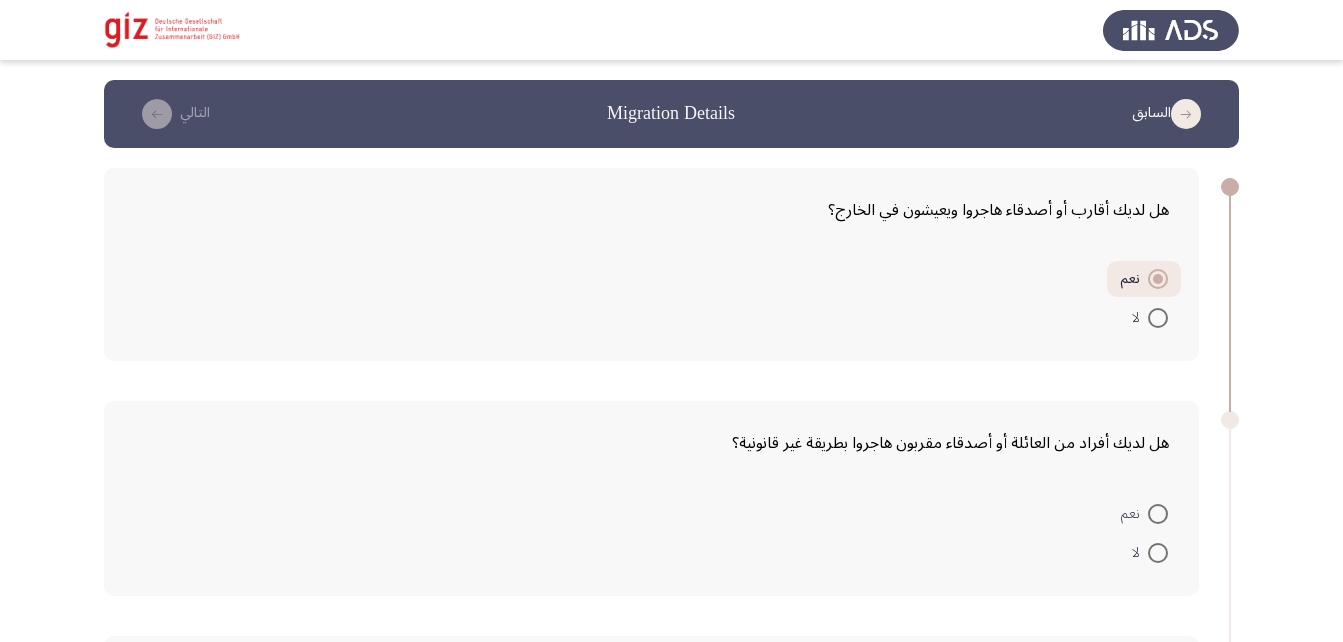 click at bounding box center [1158, 514] 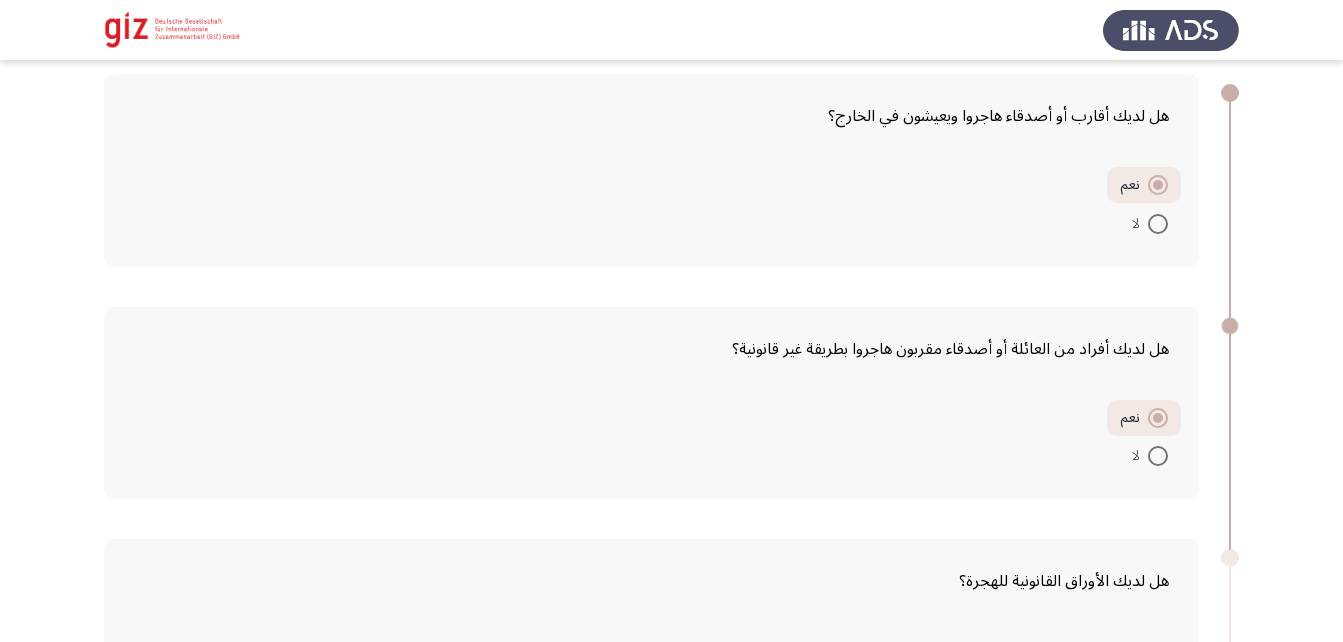 scroll, scrollTop: 93, scrollLeft: 0, axis: vertical 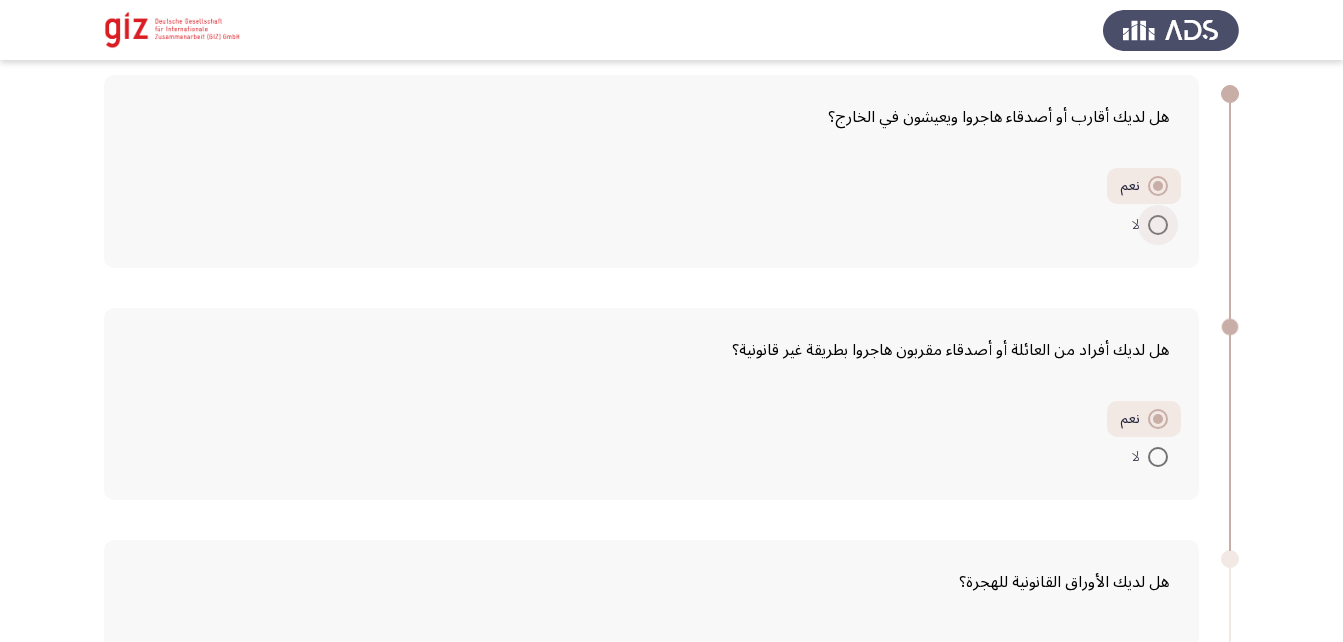click at bounding box center (1158, 225) 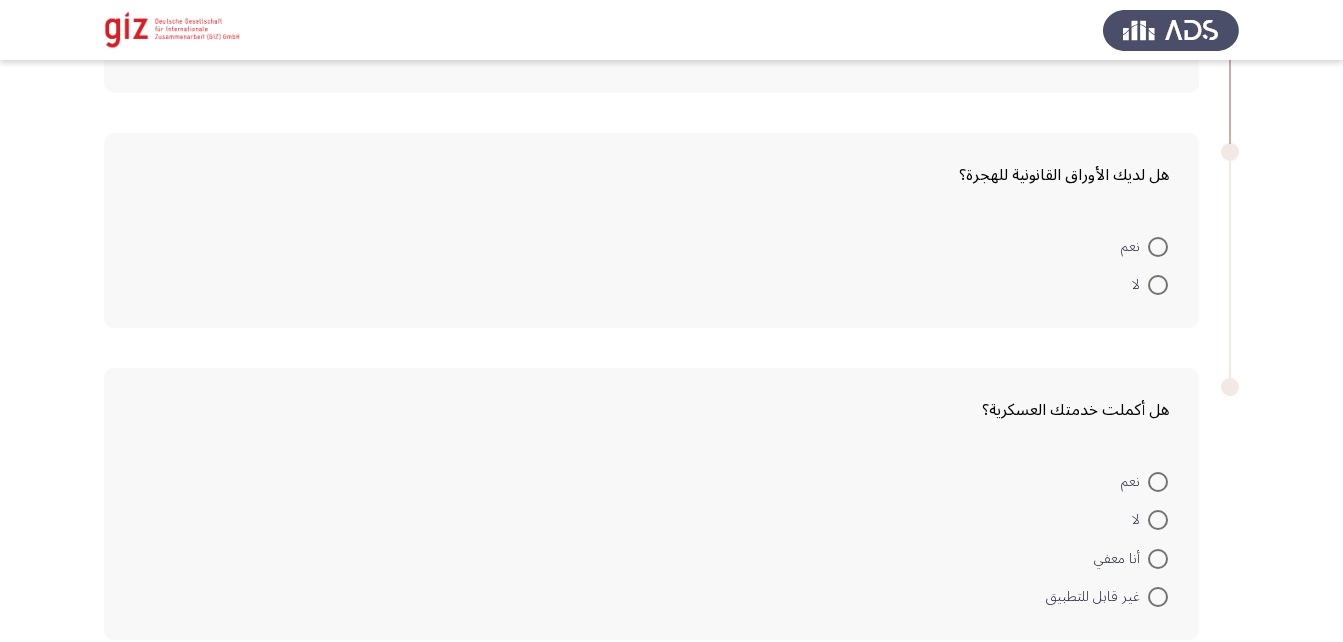 scroll, scrollTop: 533, scrollLeft: 0, axis: vertical 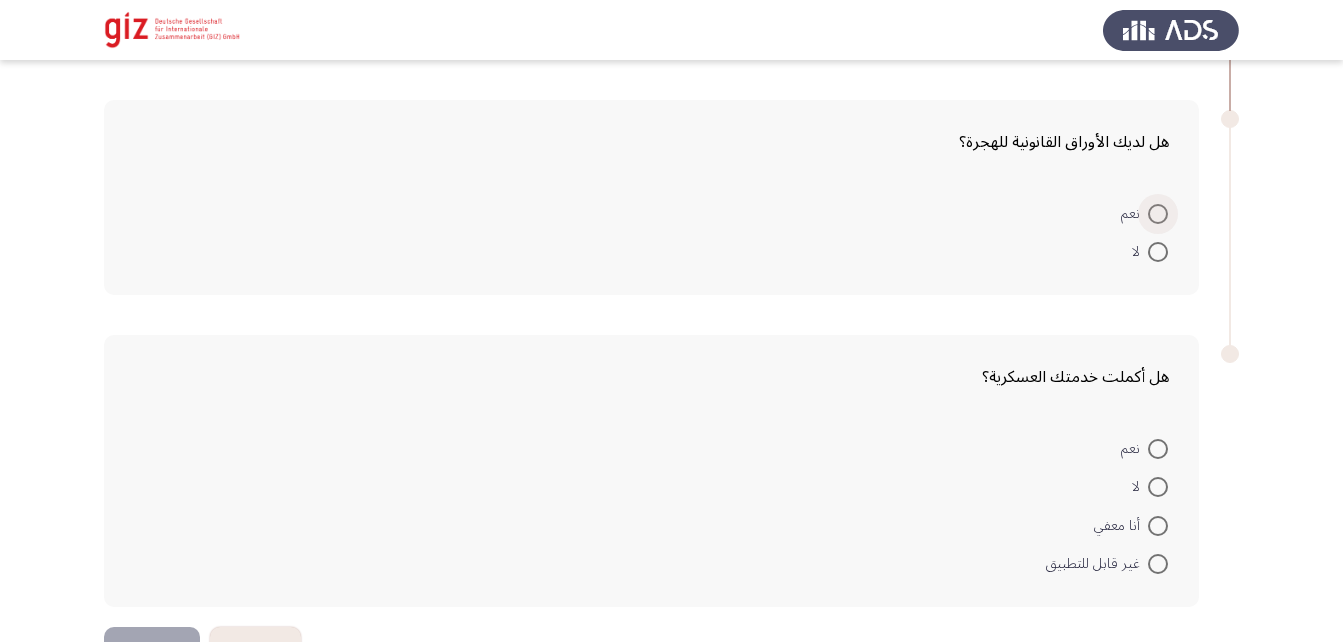 click at bounding box center [1158, 214] 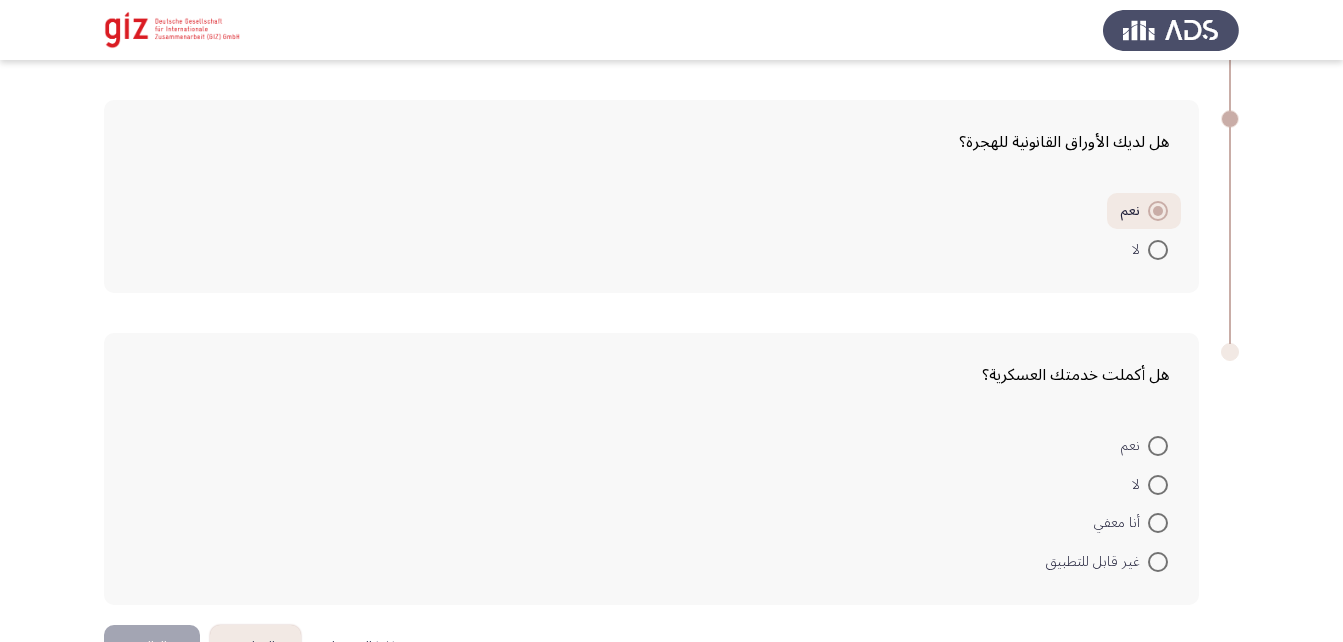 scroll, scrollTop: 596, scrollLeft: 0, axis: vertical 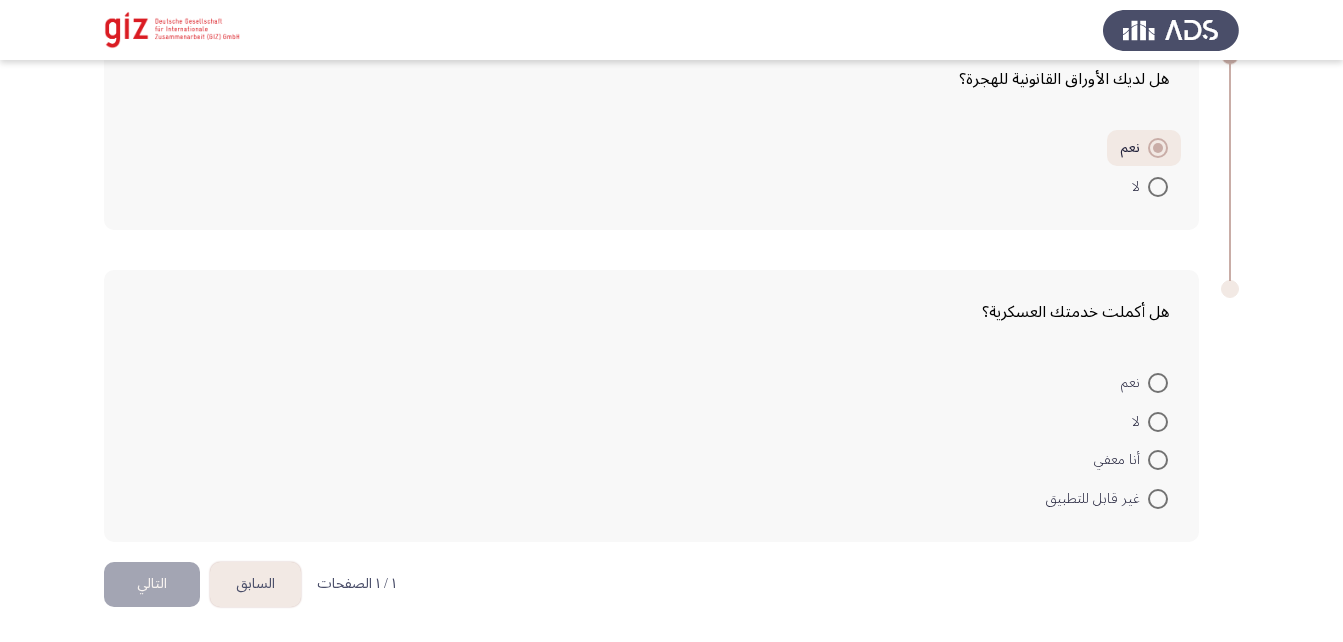 click at bounding box center [1158, 422] 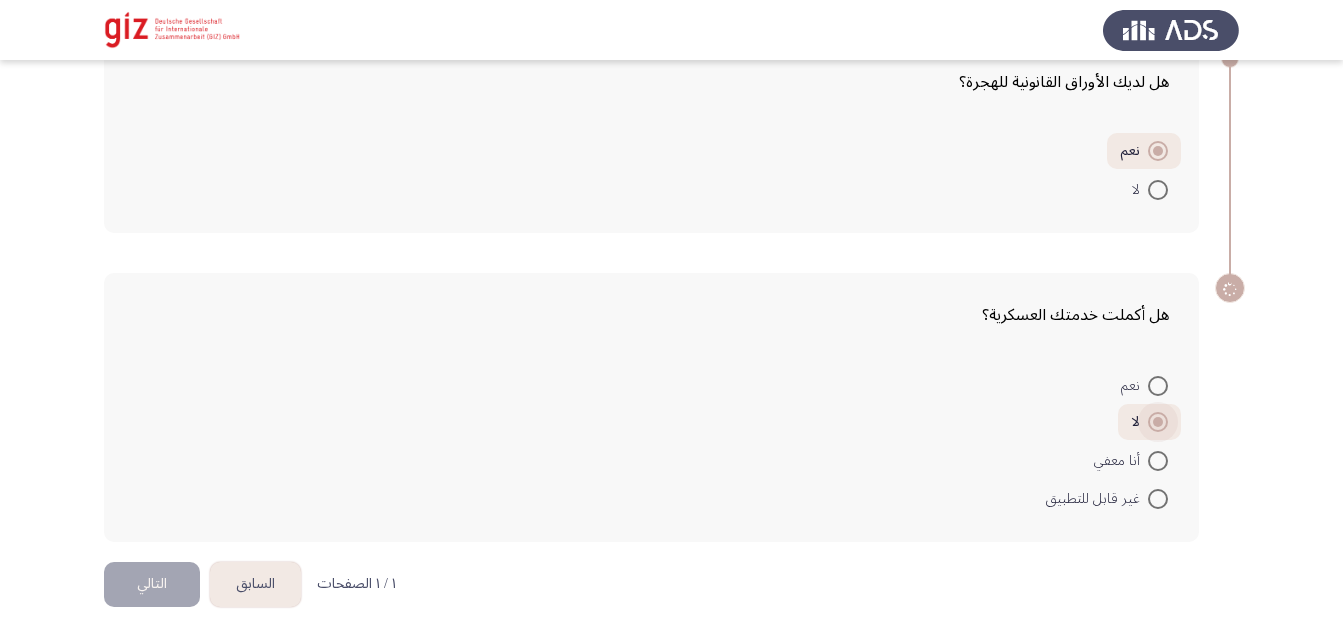 scroll, scrollTop: 593, scrollLeft: 0, axis: vertical 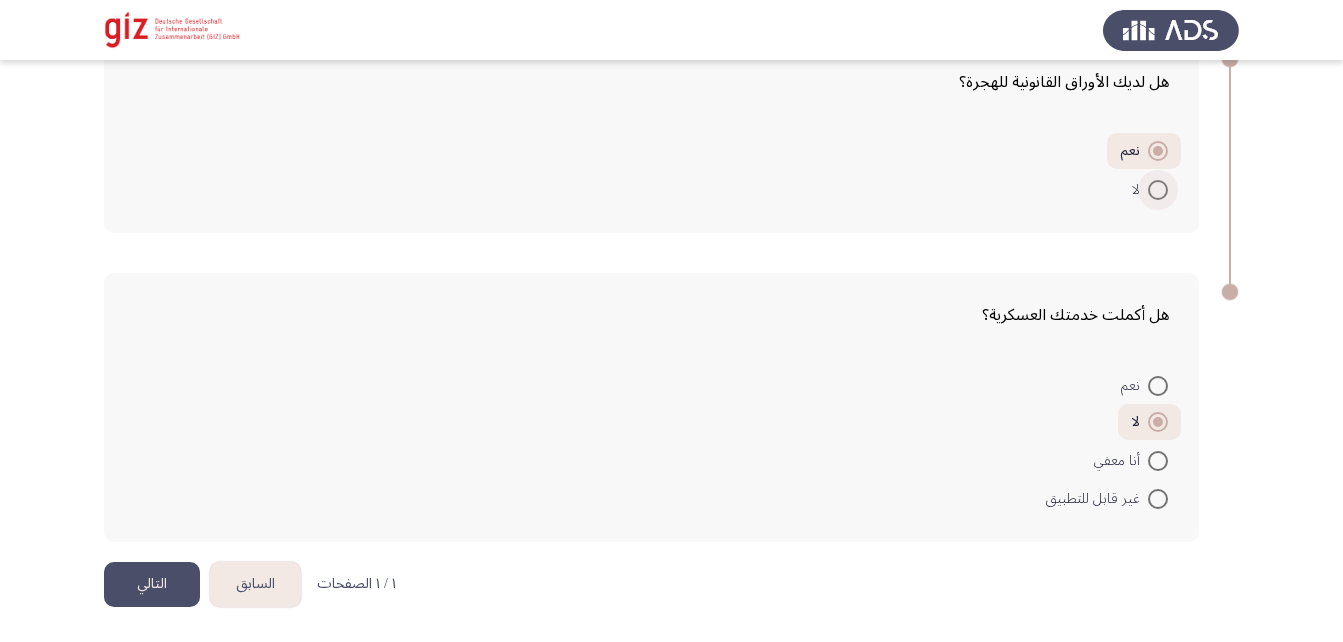 click at bounding box center (1158, 190) 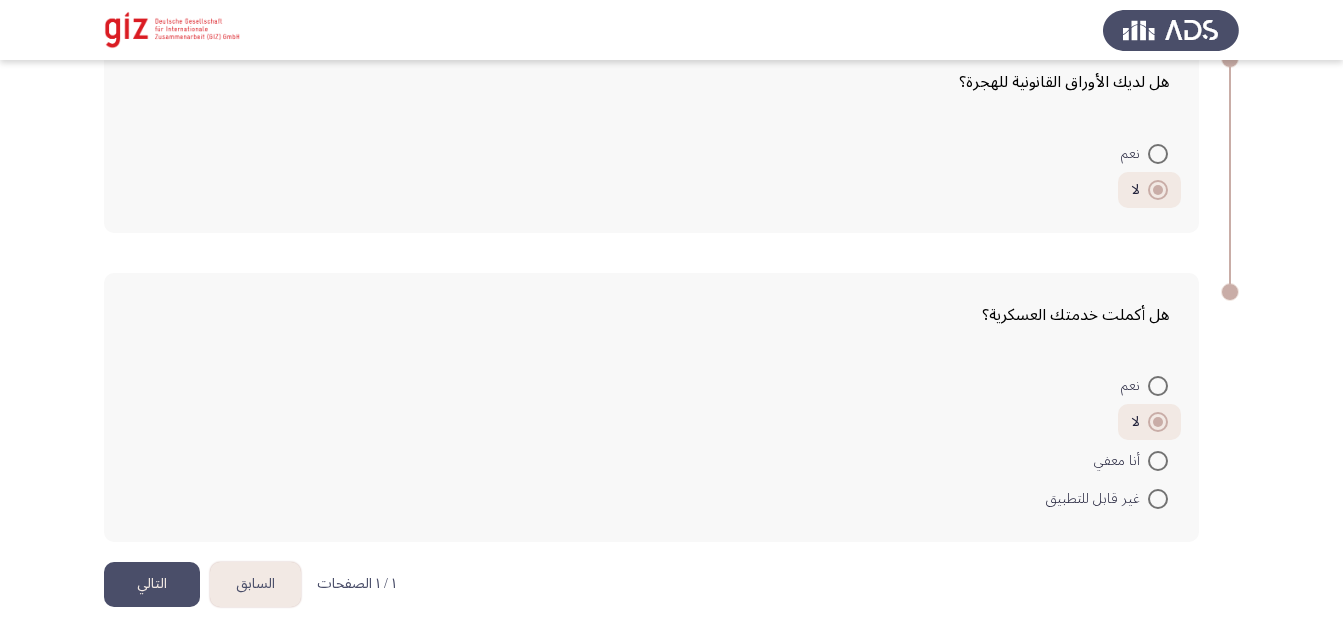 click on "التالي" 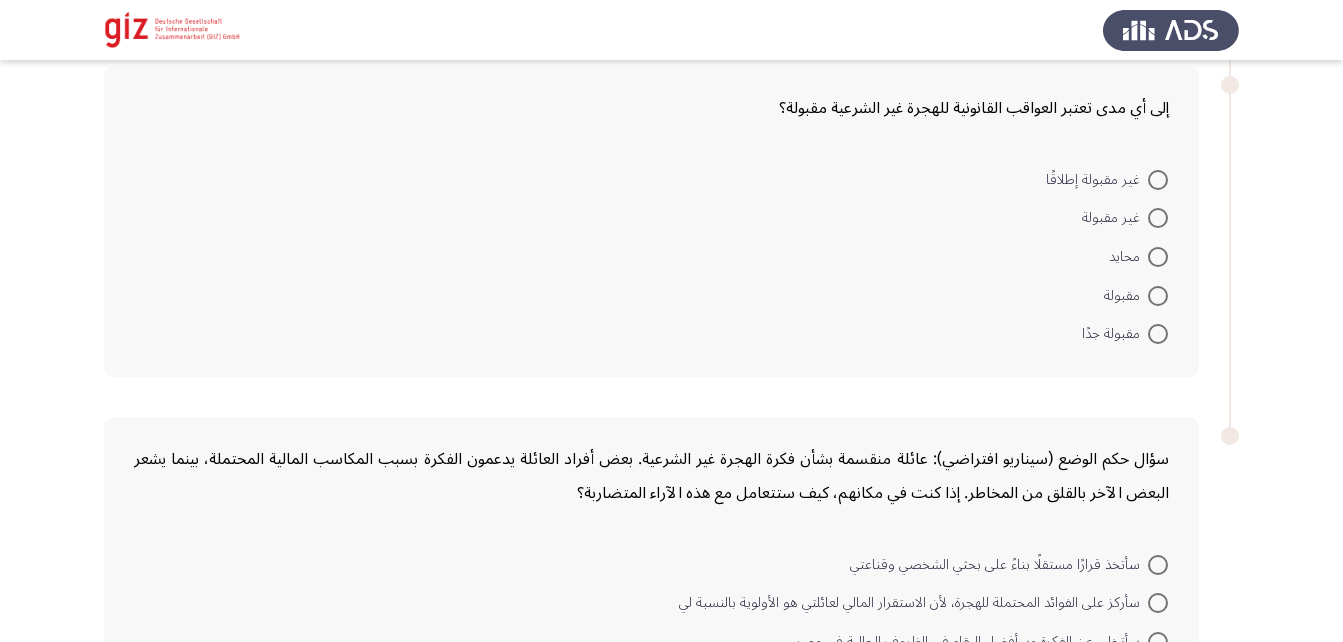 scroll, scrollTop: 3208, scrollLeft: 0, axis: vertical 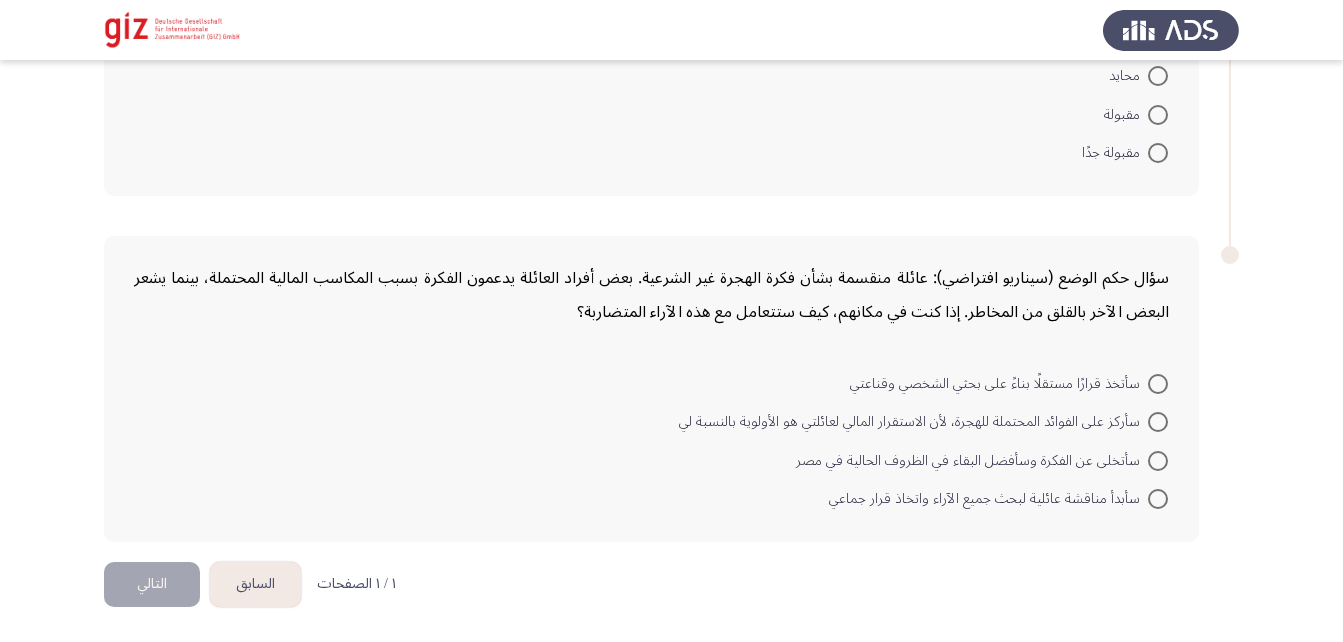 click on "السابق" 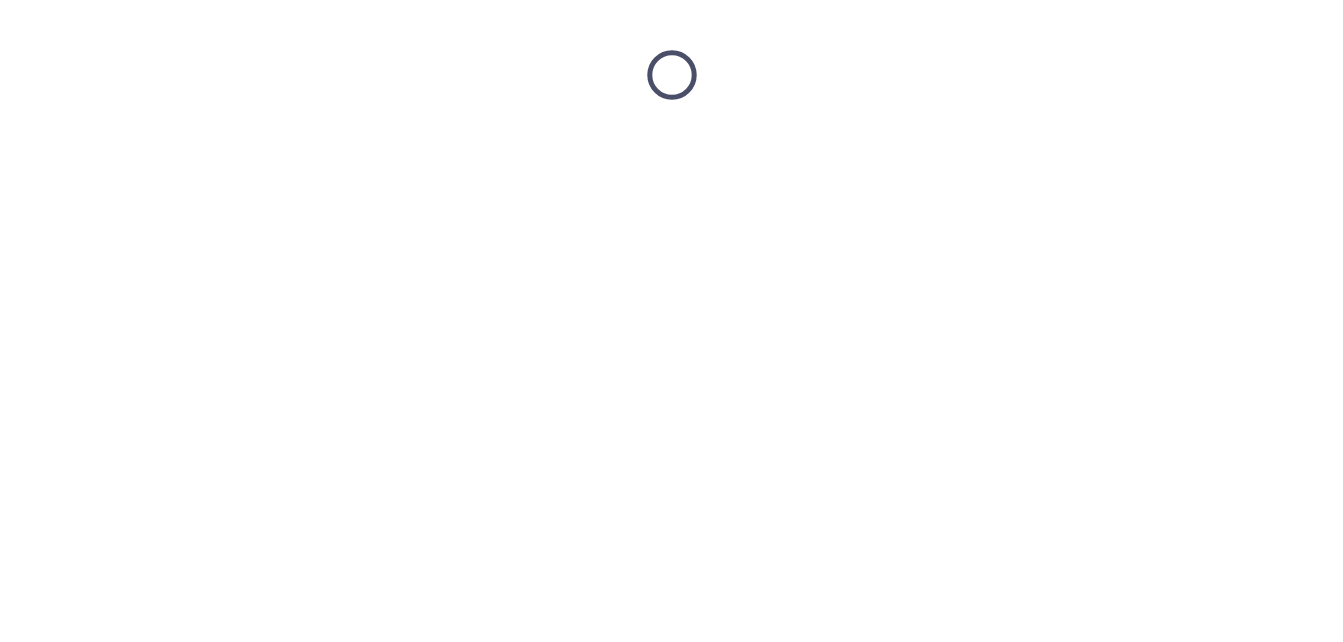 scroll, scrollTop: 0, scrollLeft: 0, axis: both 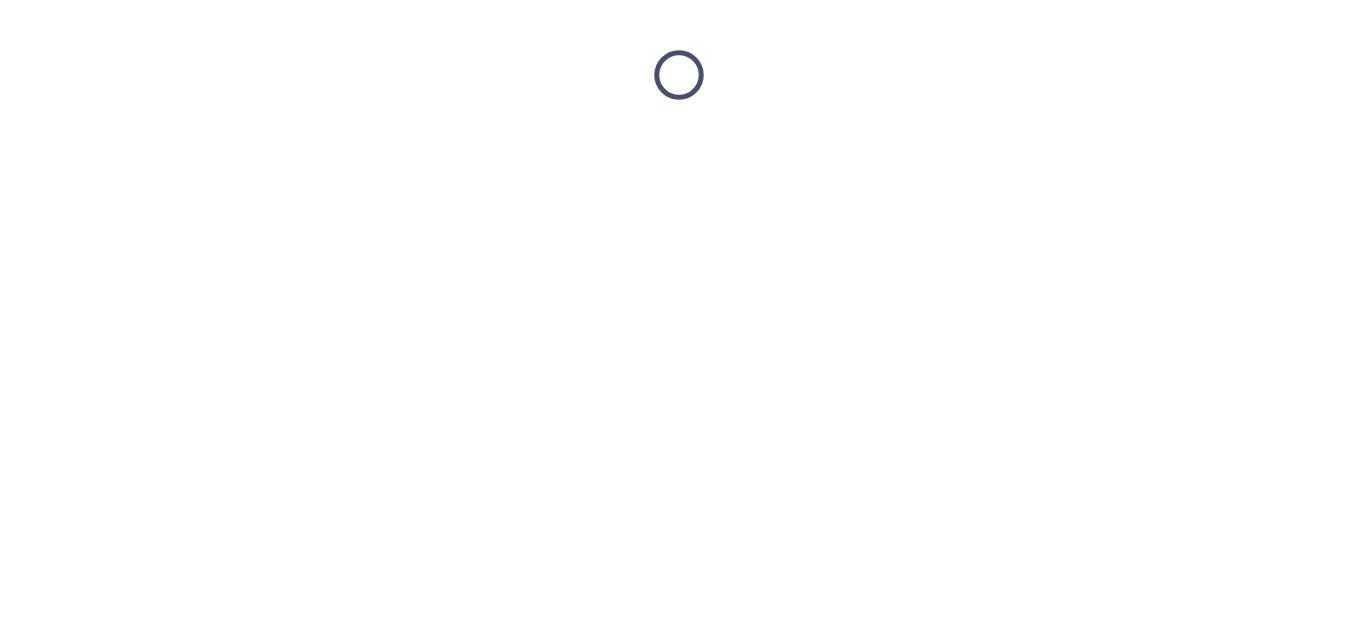 click at bounding box center [679, 75] 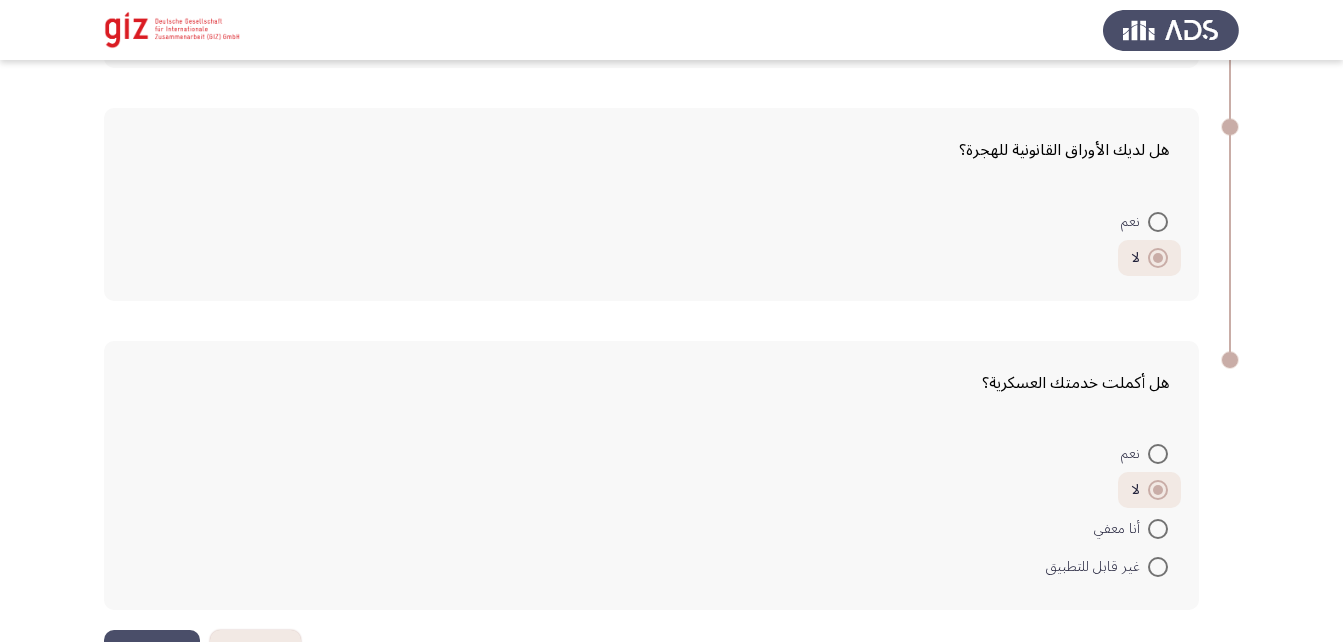 scroll, scrollTop: 593, scrollLeft: 0, axis: vertical 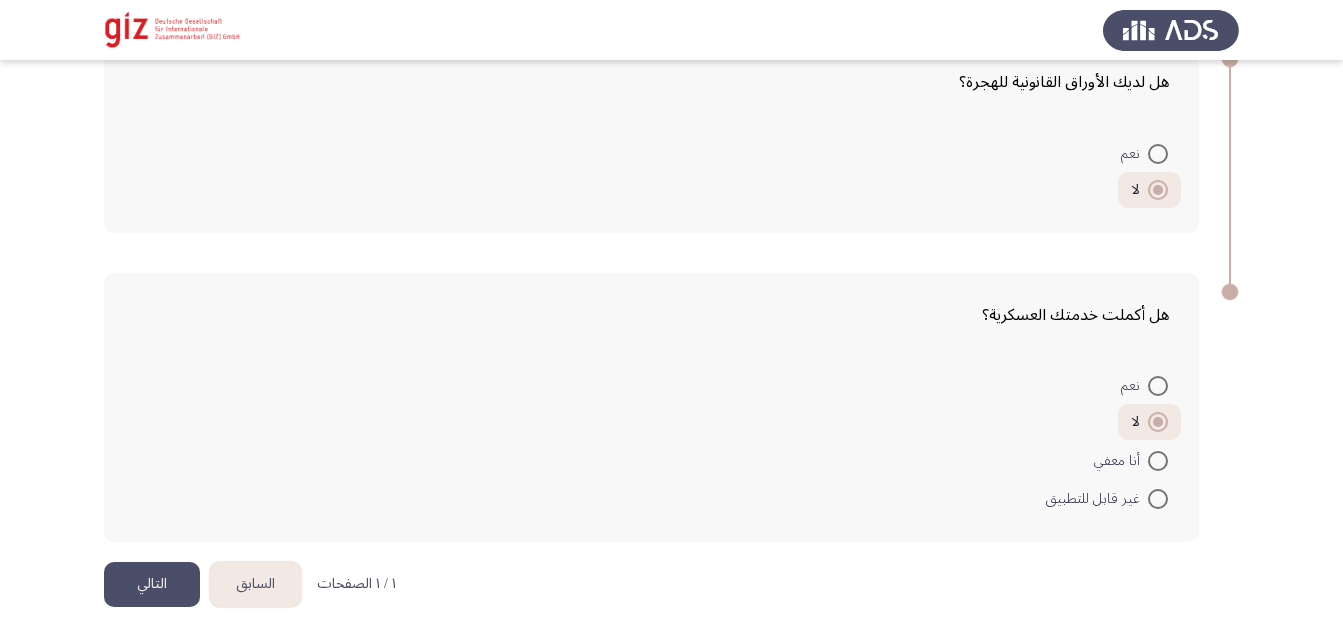 click at bounding box center (1158, 386) 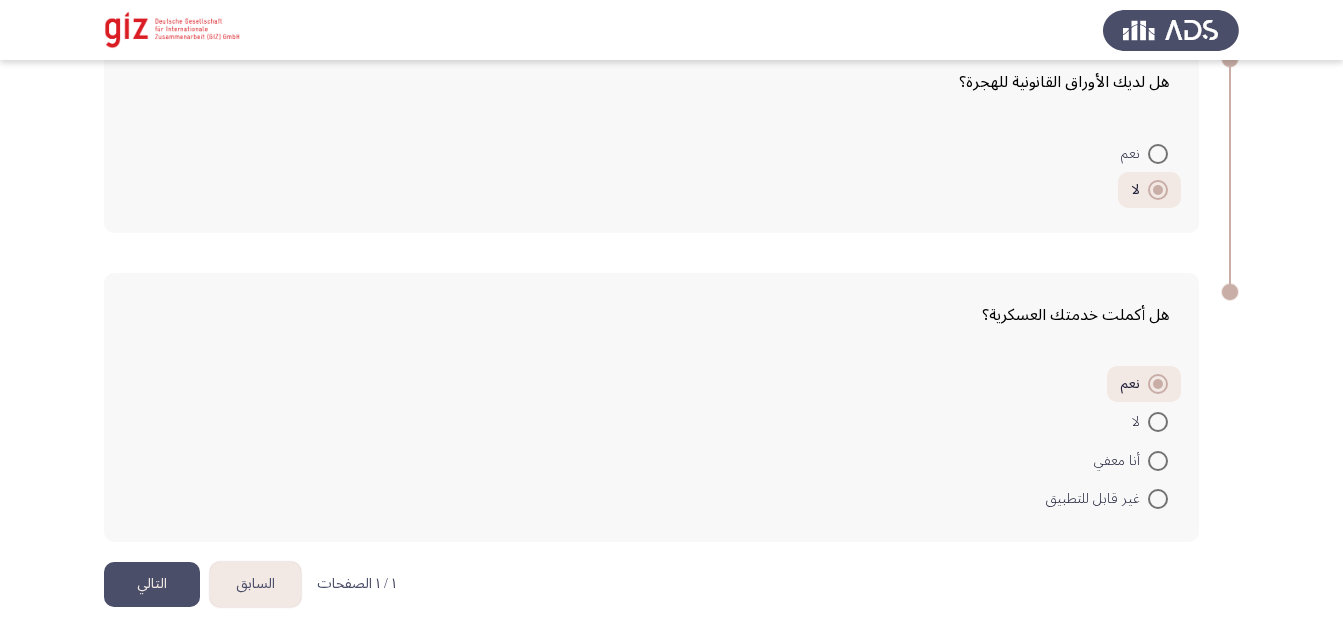 click on "السابق" 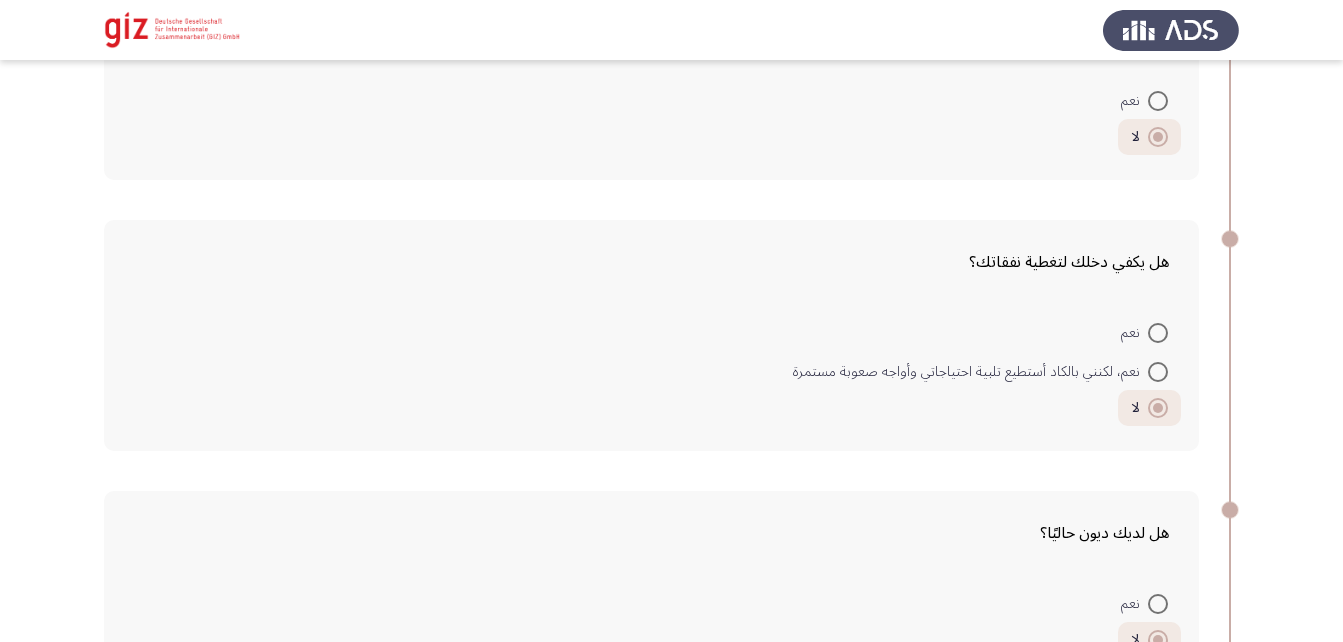 scroll, scrollTop: 2584, scrollLeft: 0, axis: vertical 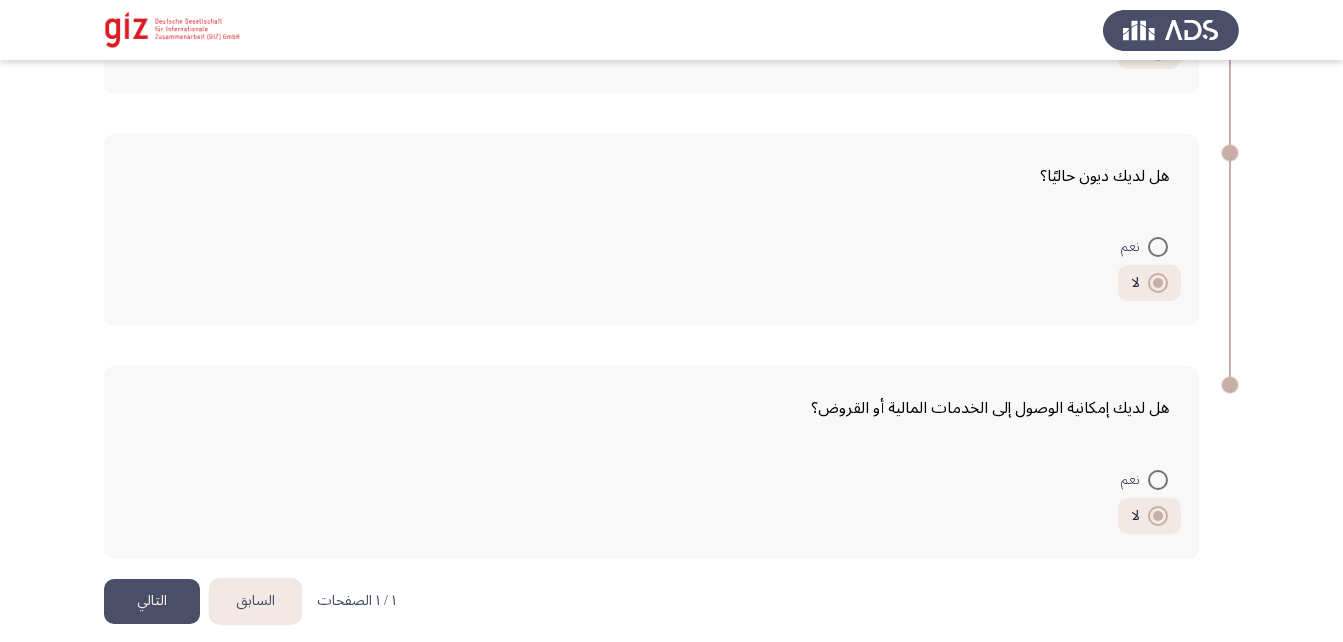 click on "السابق" 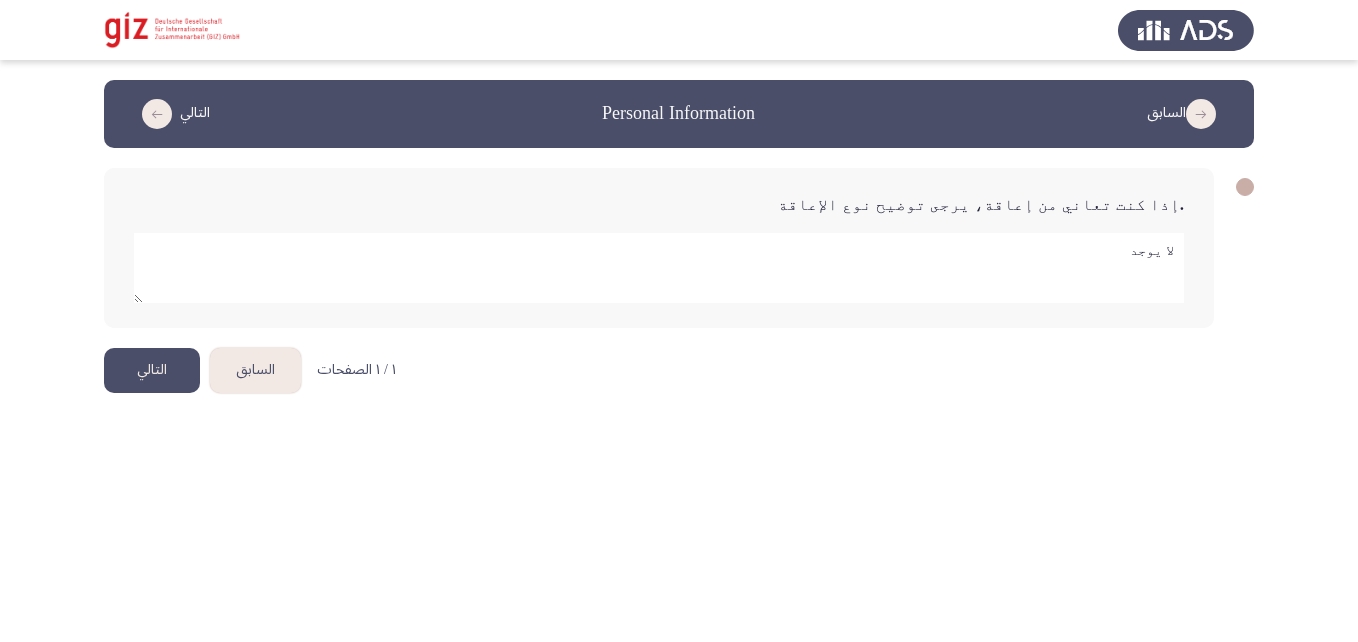 click on "السابق" 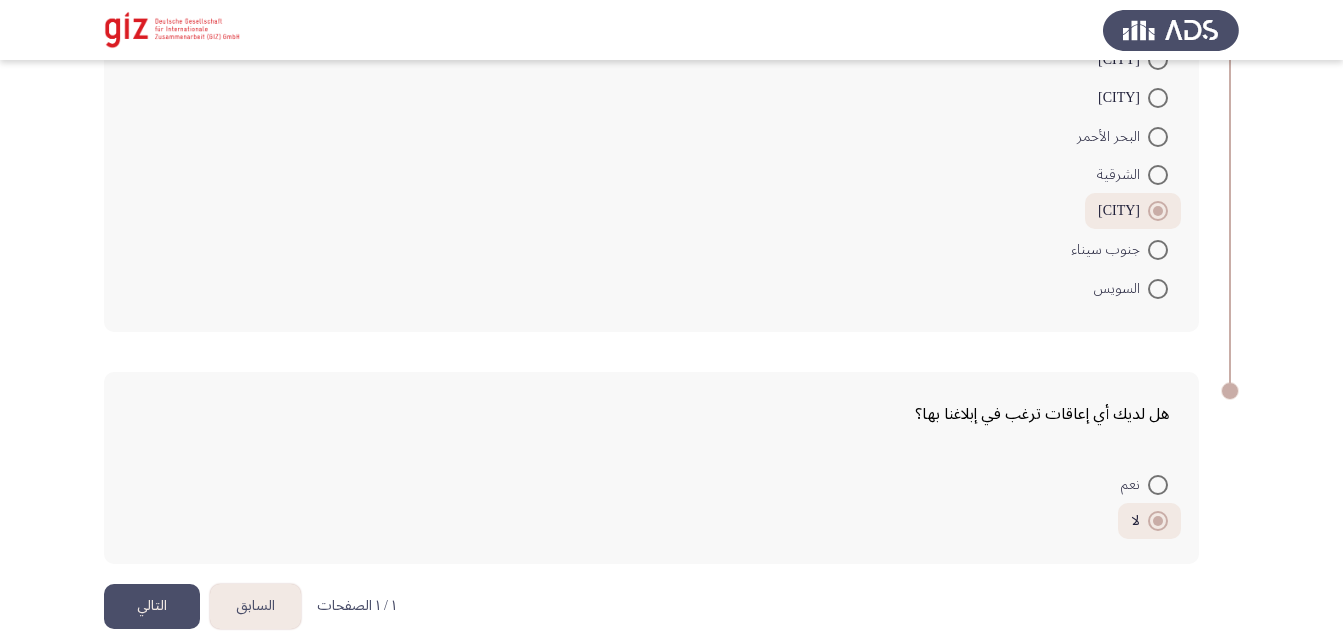 scroll, scrollTop: 1634, scrollLeft: 0, axis: vertical 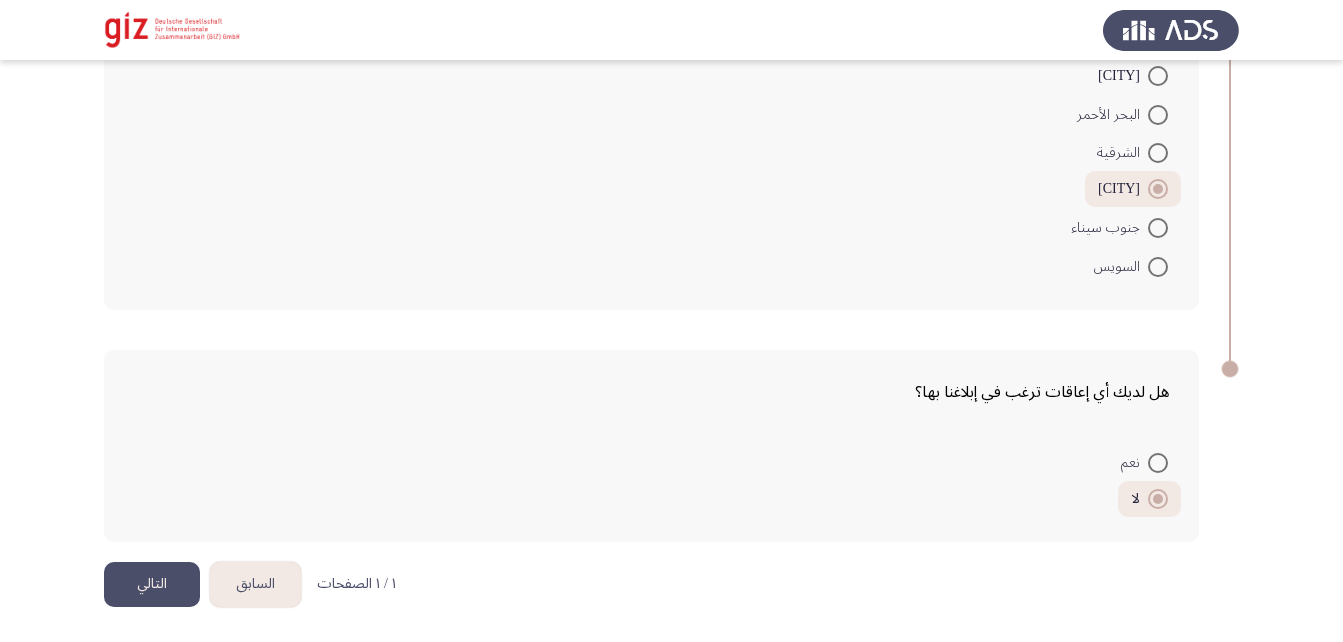 click on "السابق" 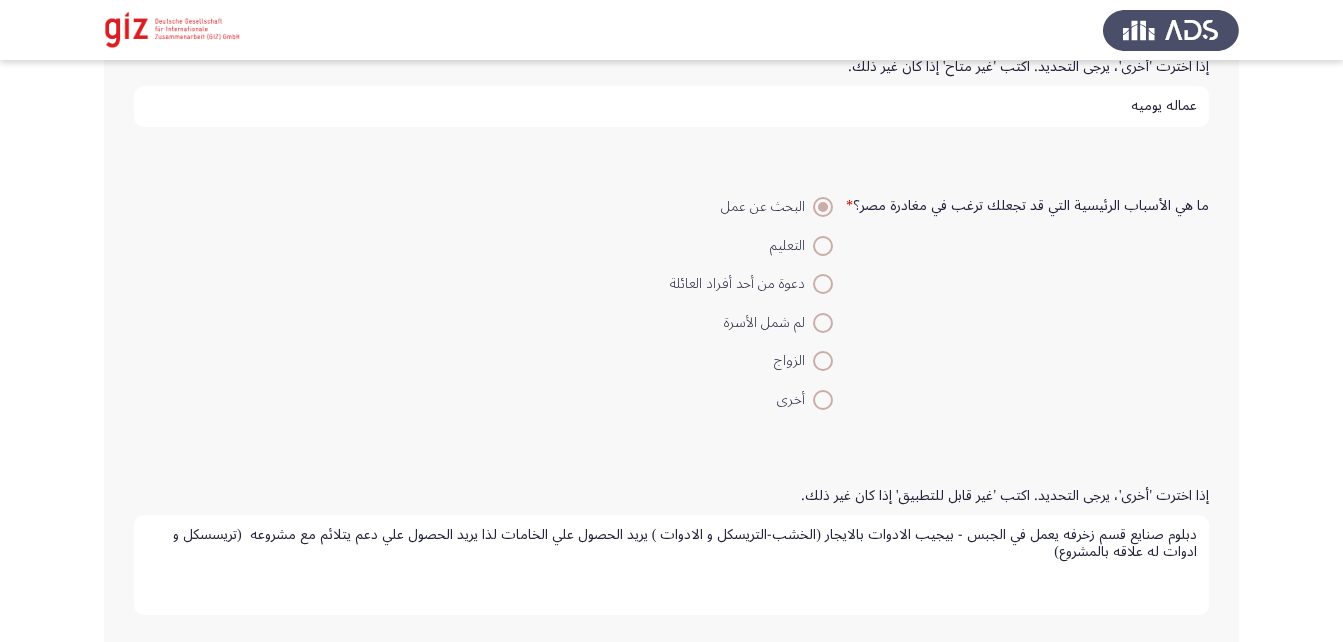 scroll, scrollTop: 1922, scrollLeft: 0, axis: vertical 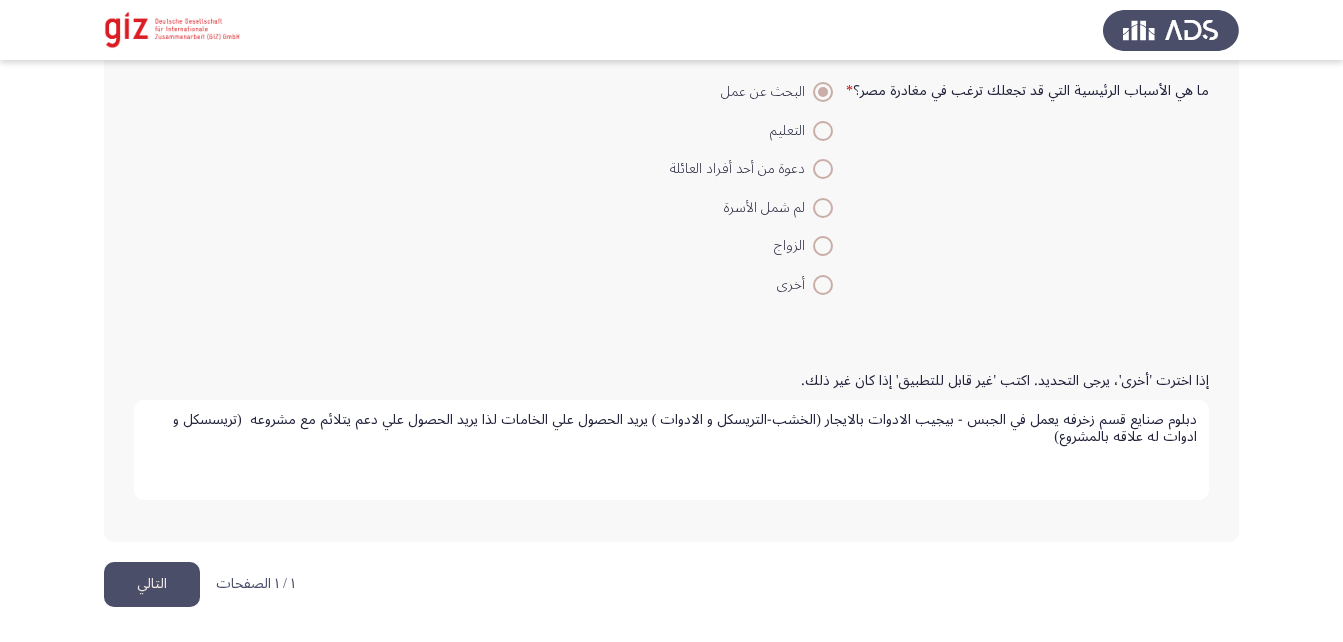 click on "التالي" 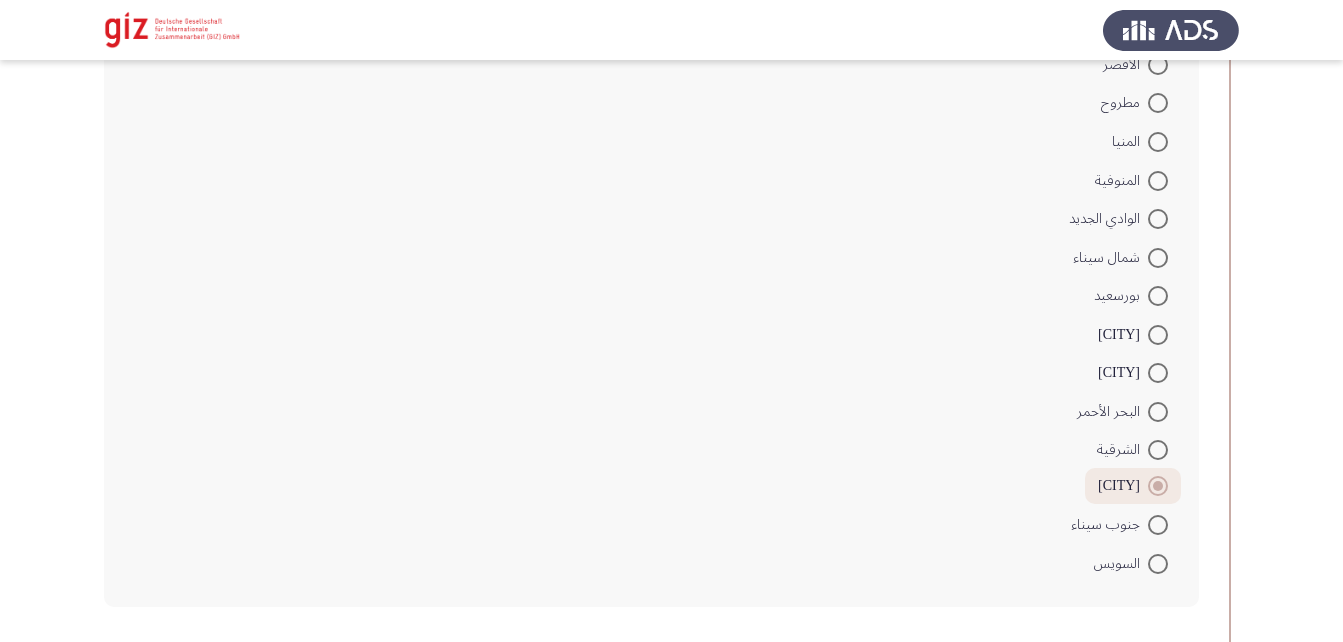 scroll, scrollTop: 1634, scrollLeft: 0, axis: vertical 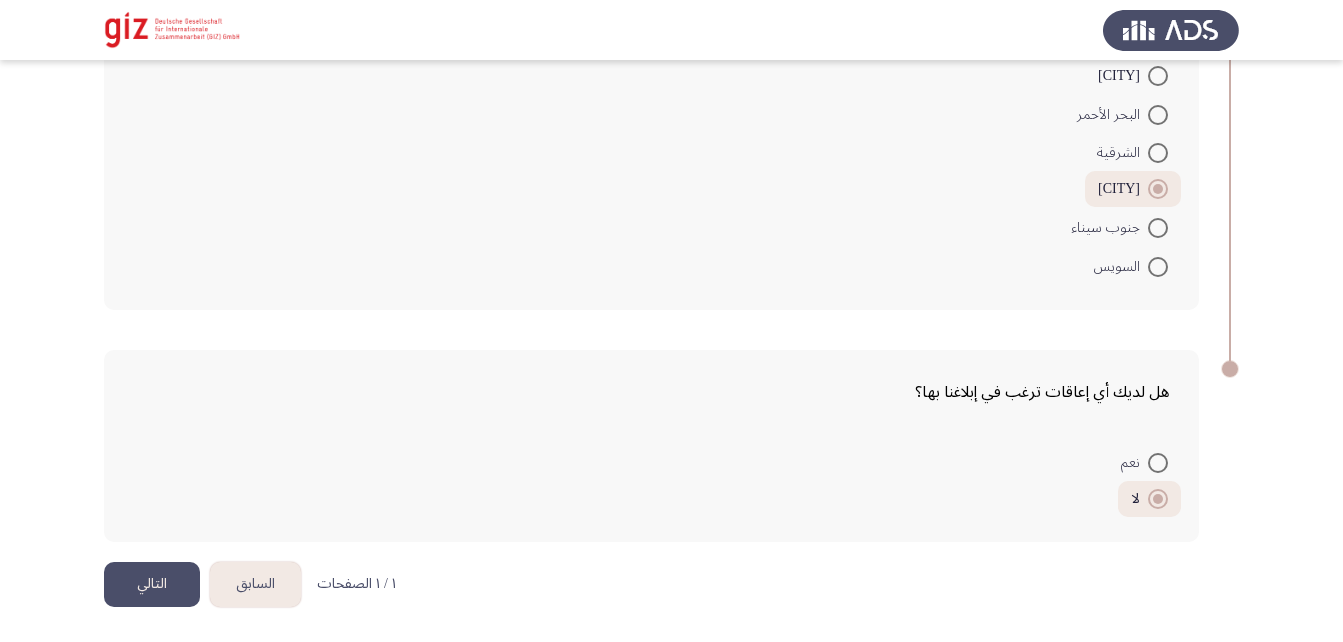 click on "التالي" 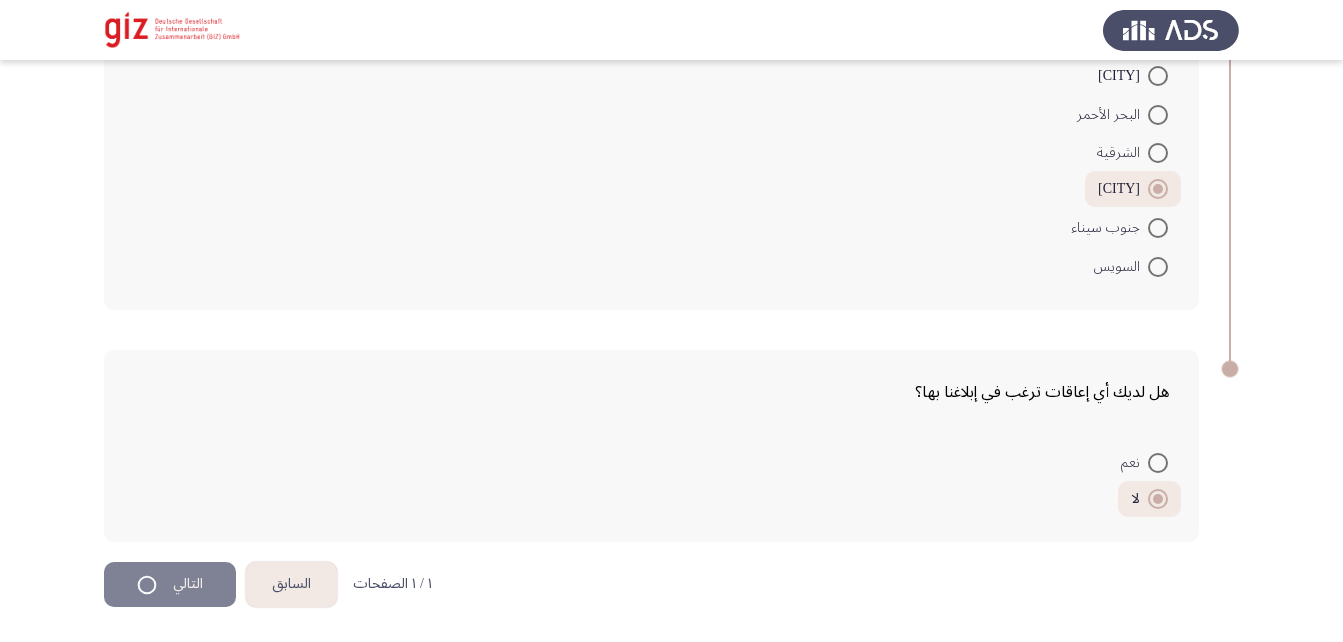 scroll, scrollTop: 0, scrollLeft: 0, axis: both 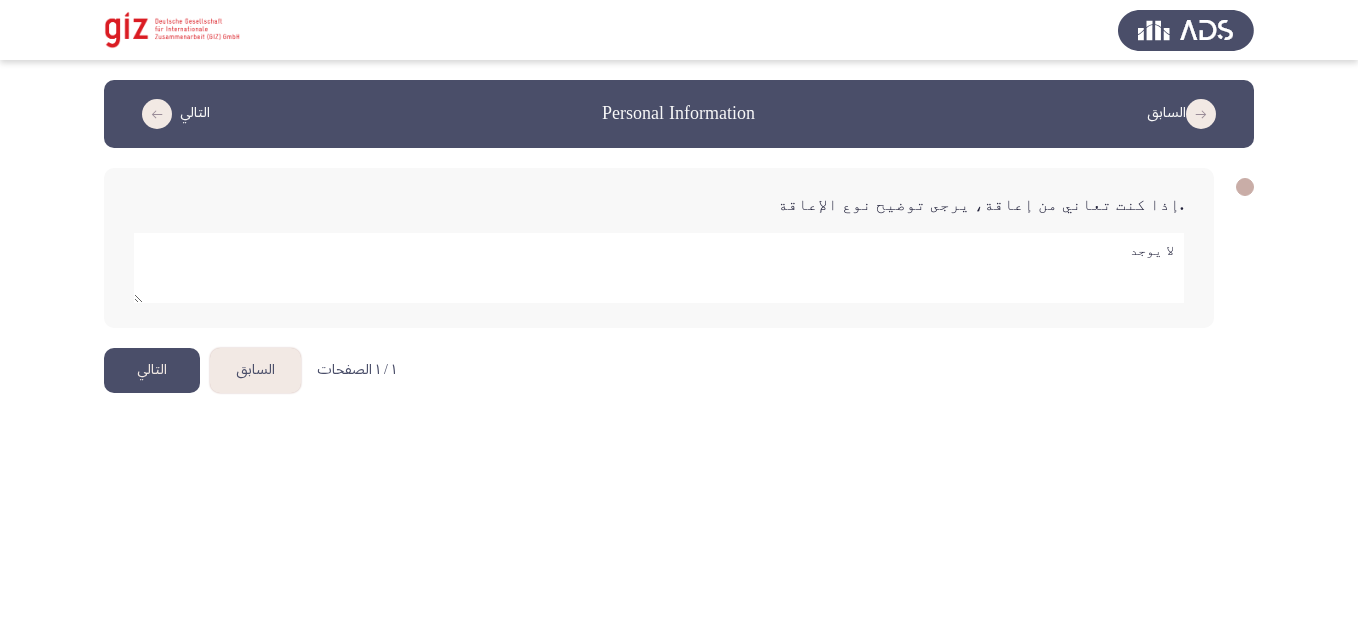 click on "التالي" 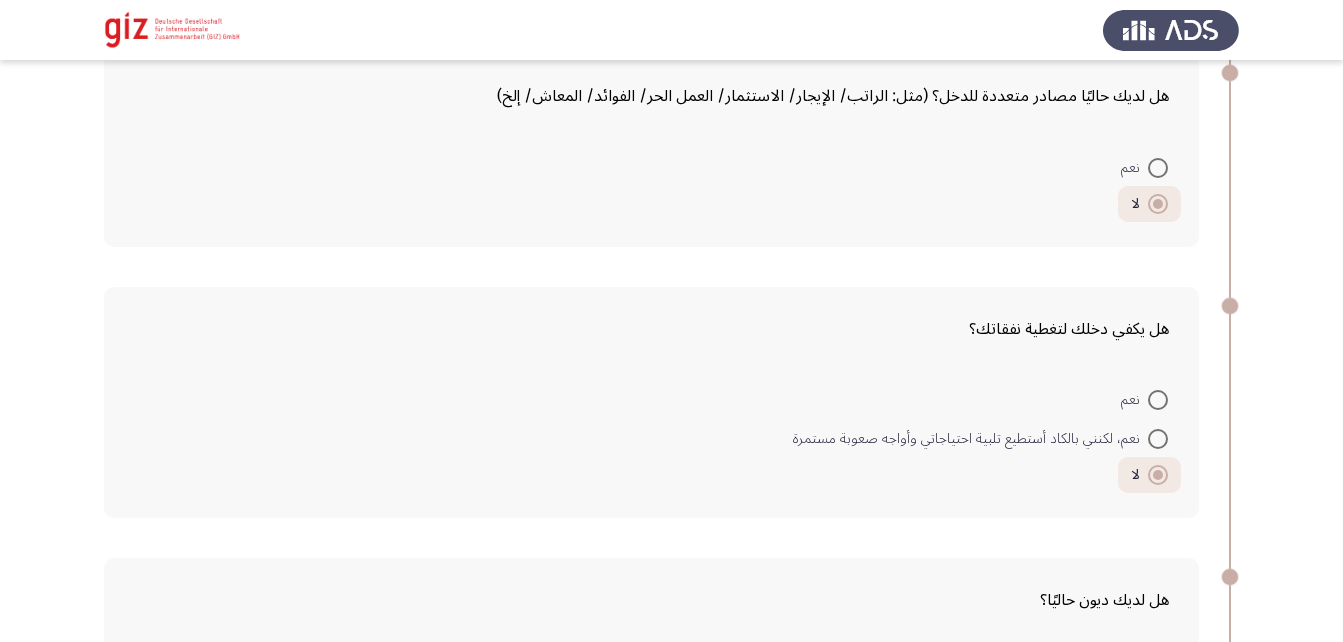 scroll, scrollTop: 2601, scrollLeft: 0, axis: vertical 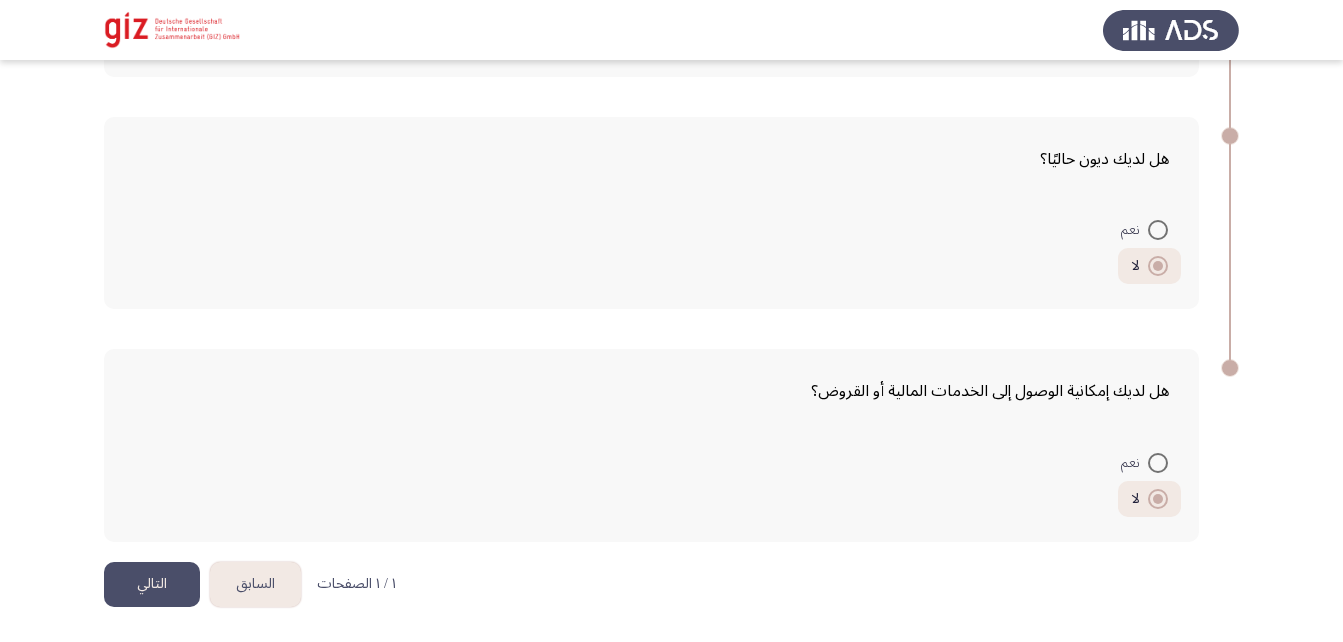 click on "التالي" 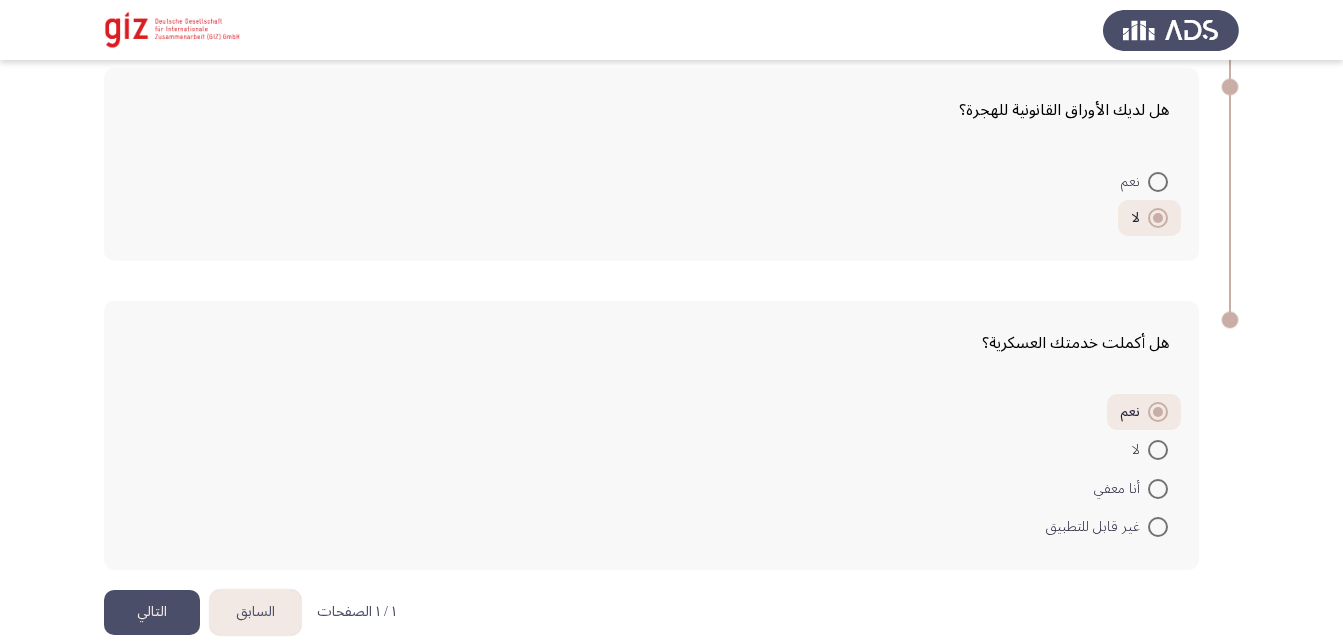 scroll, scrollTop: 593, scrollLeft: 0, axis: vertical 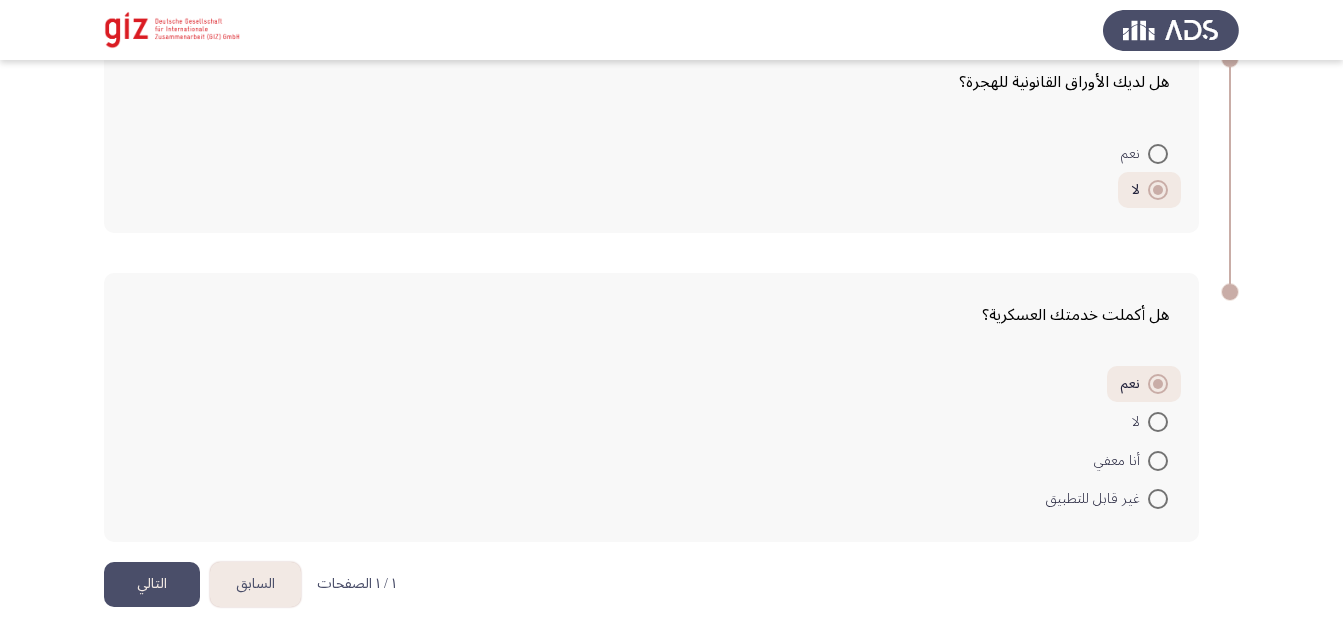 click on "التالي" 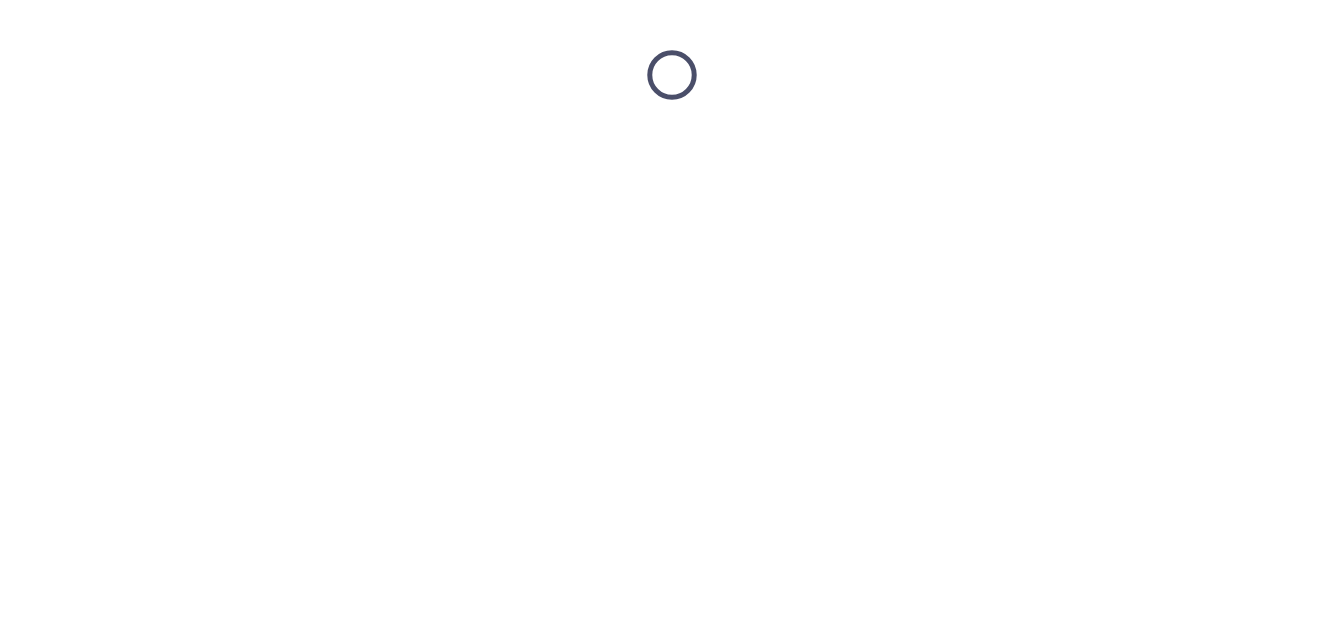 scroll, scrollTop: 0, scrollLeft: 0, axis: both 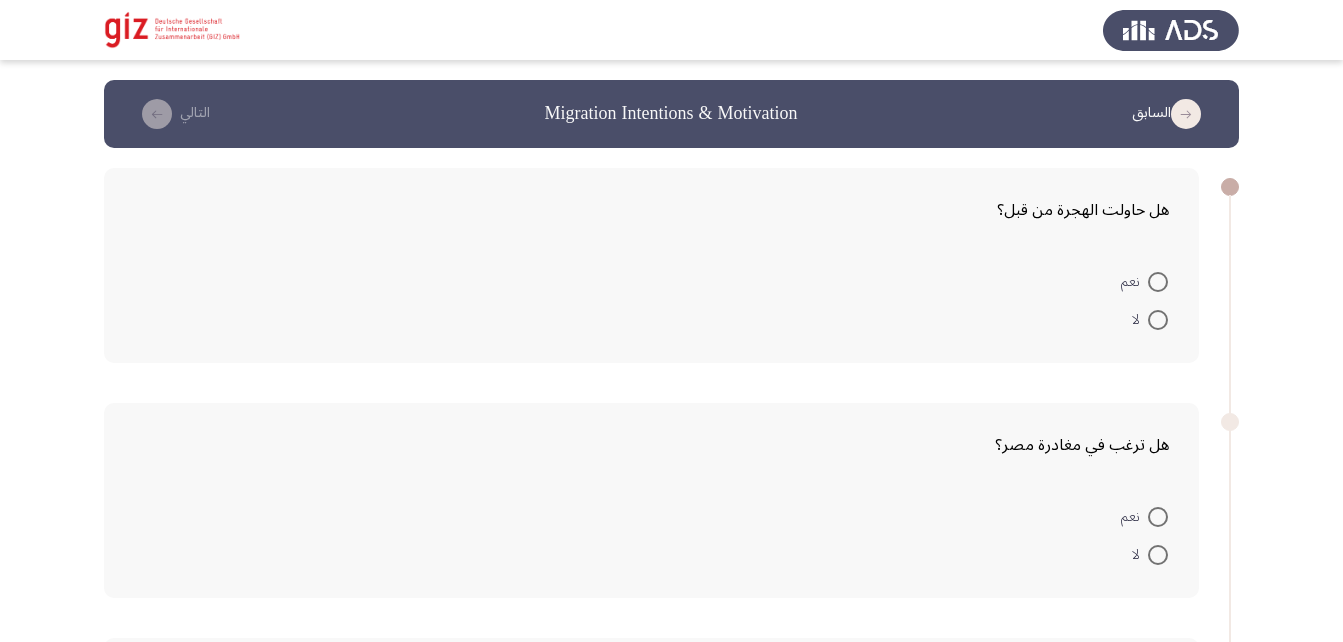 click at bounding box center (1158, 320) 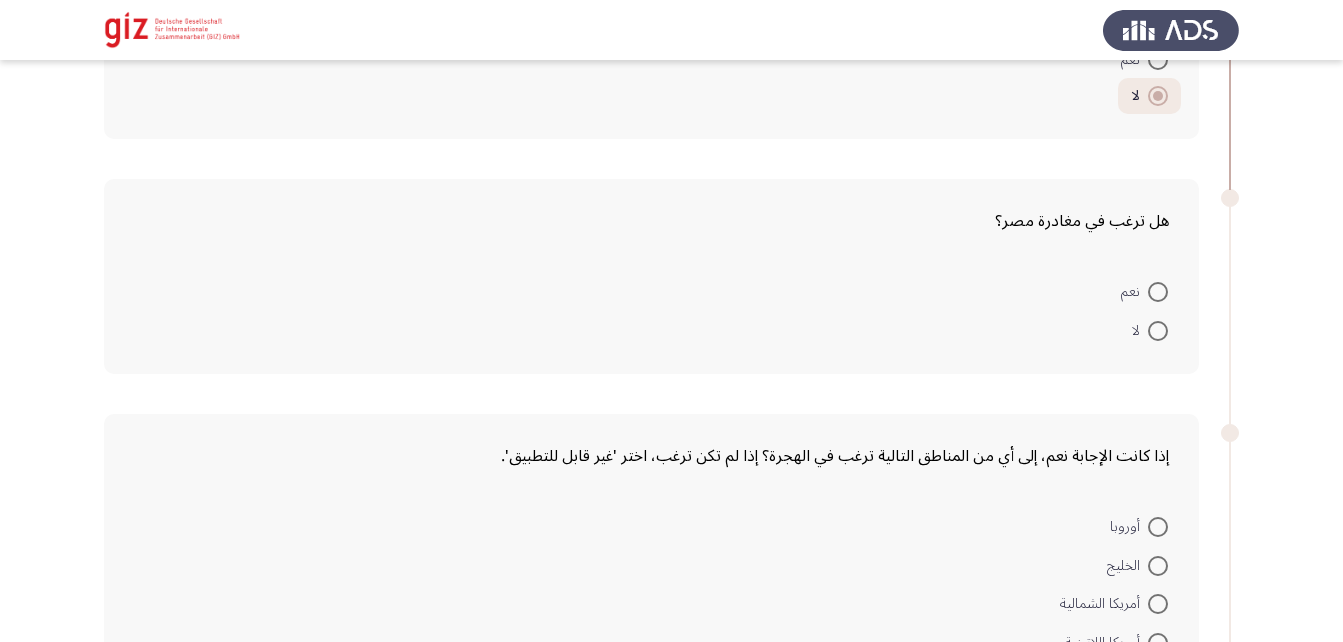 scroll, scrollTop: 264, scrollLeft: 0, axis: vertical 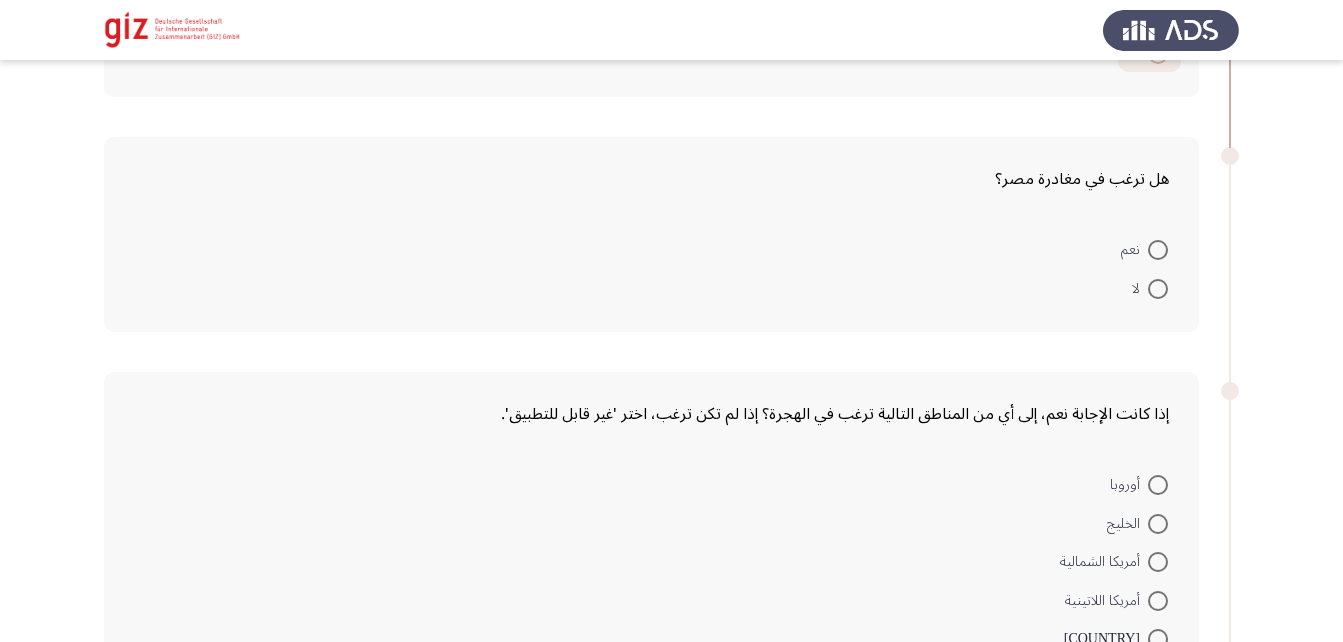 click on "لا" at bounding box center [1150, 287] 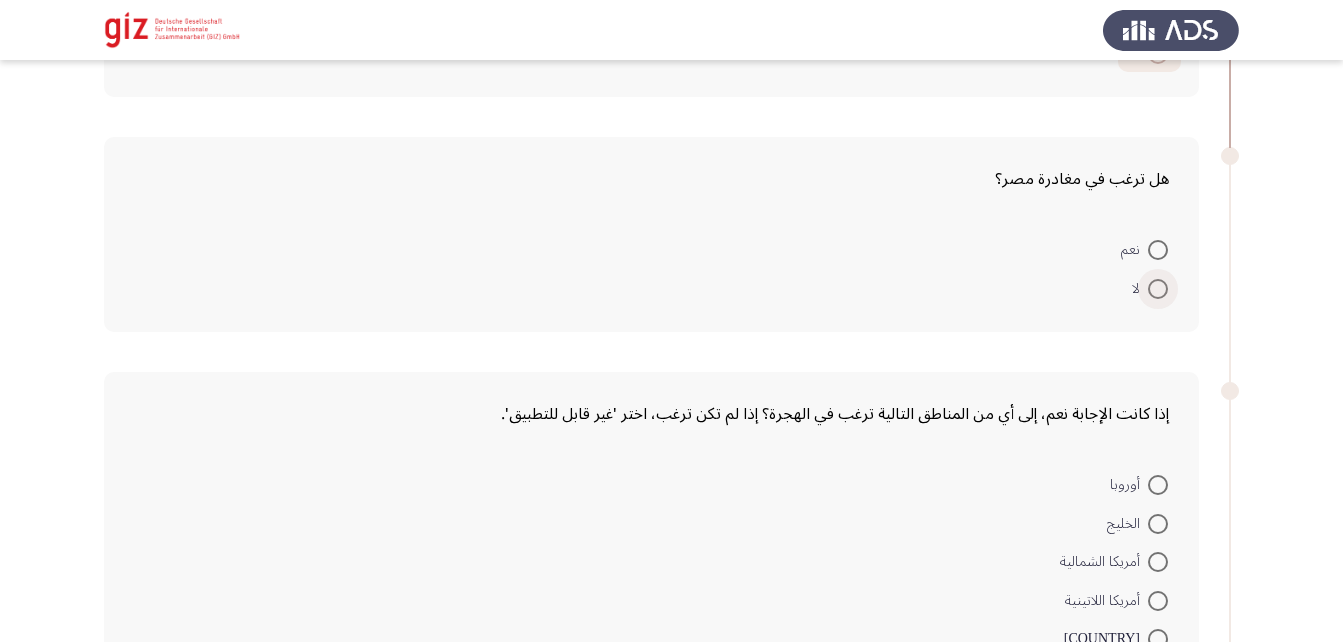 click at bounding box center (1158, 289) 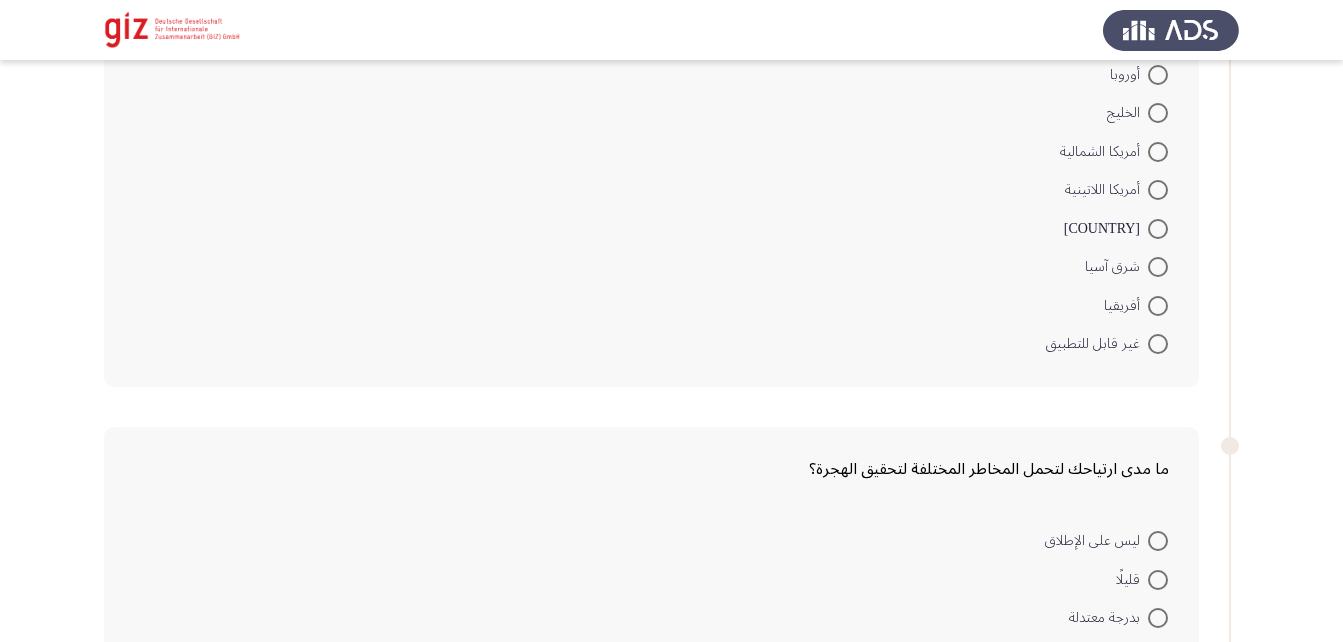 scroll, scrollTop: 695, scrollLeft: 0, axis: vertical 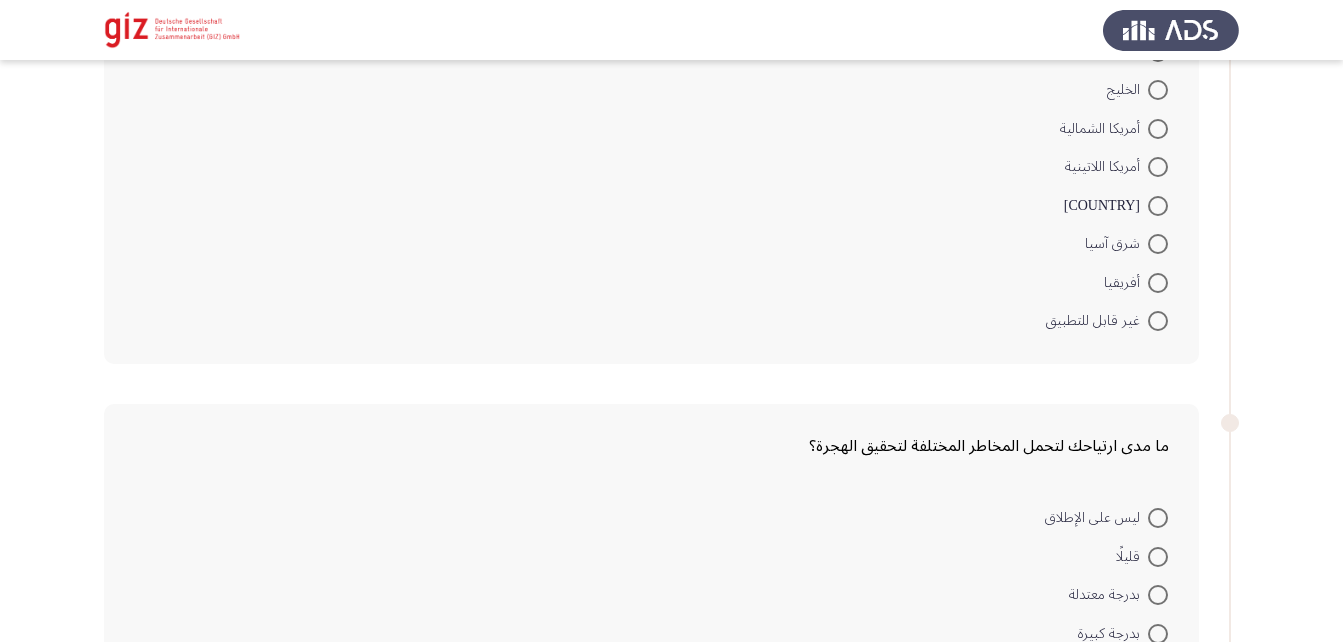 click at bounding box center [1158, 321] 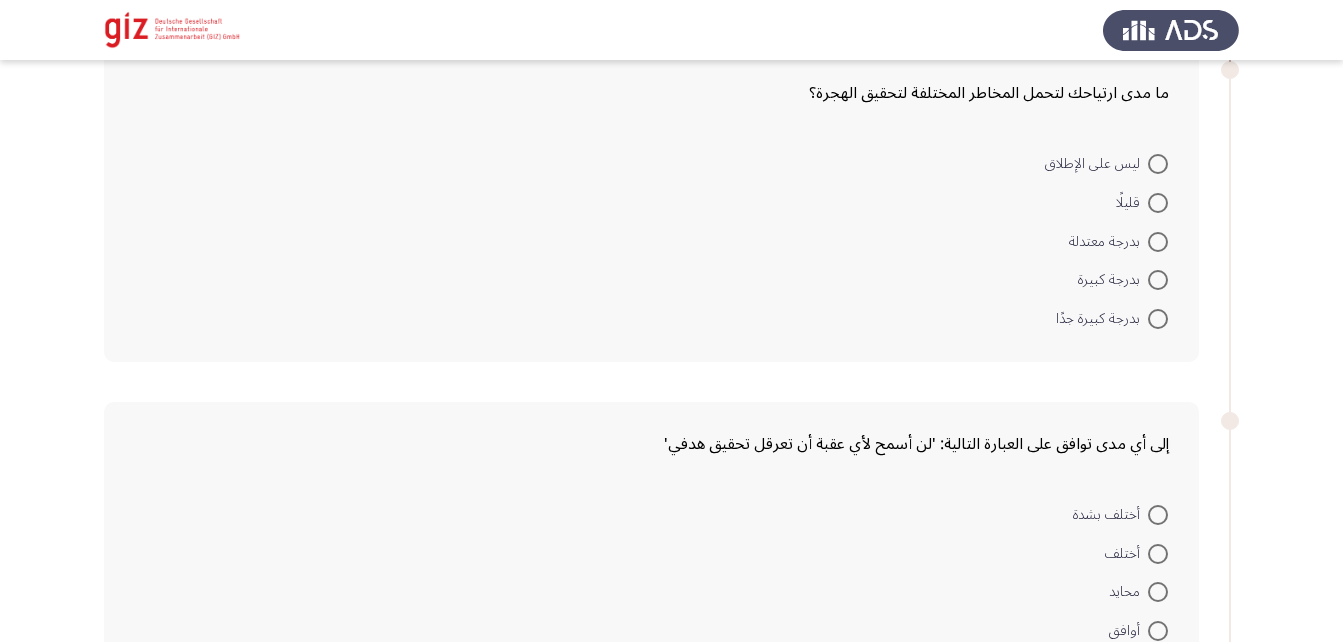 scroll, scrollTop: 1047, scrollLeft: 0, axis: vertical 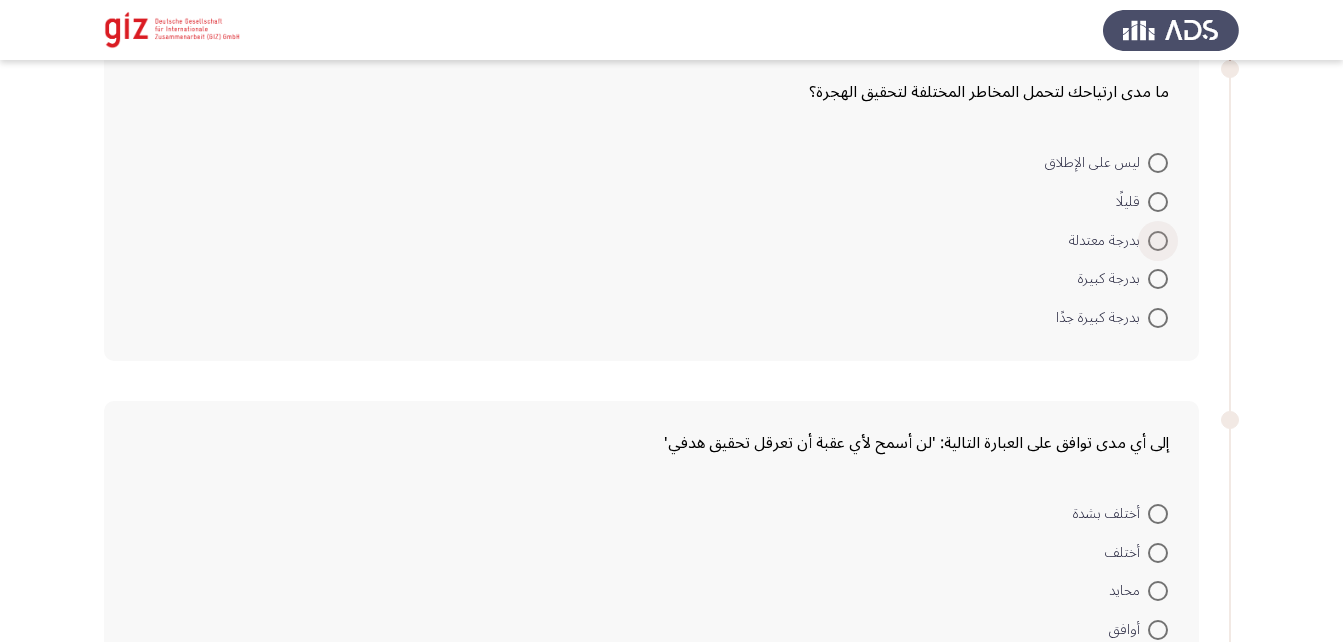 click at bounding box center (1158, 241) 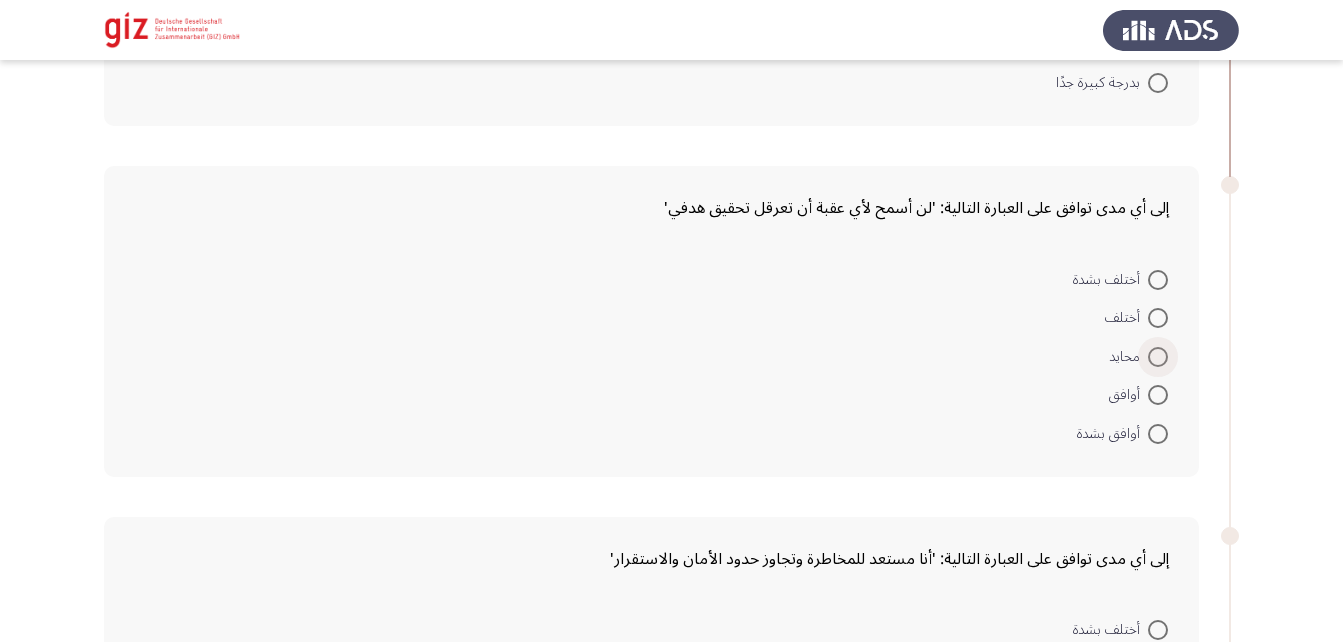 click at bounding box center [1158, 357] 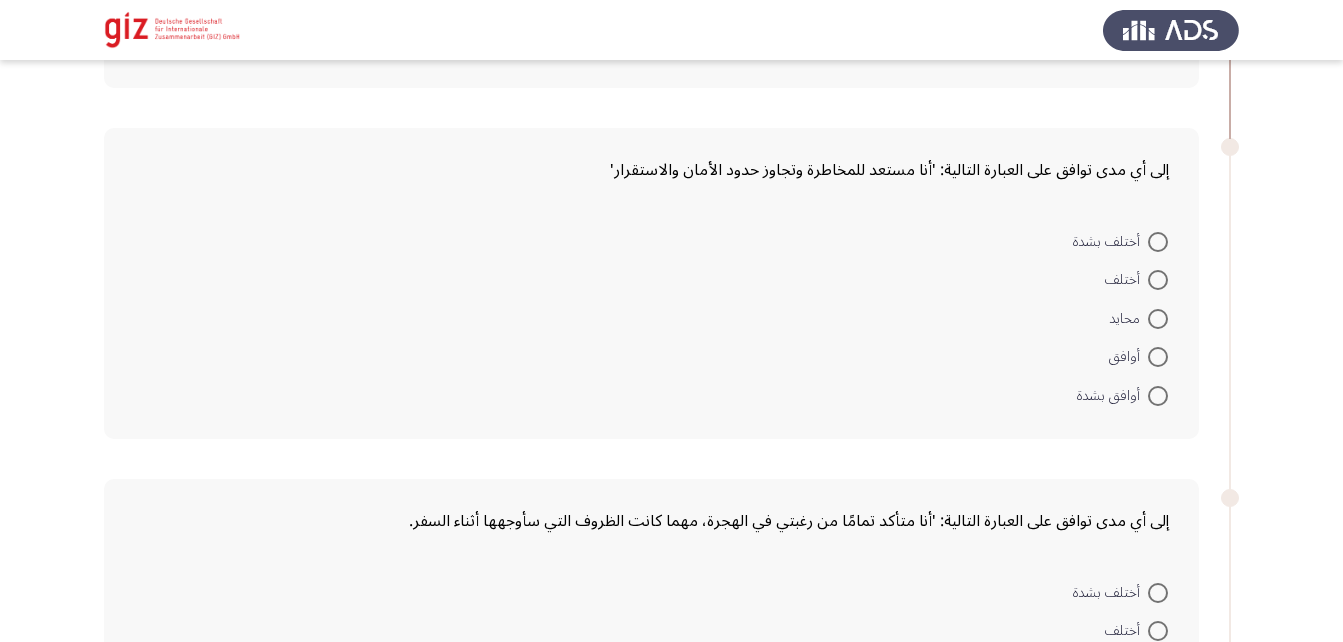 scroll, scrollTop: 1676, scrollLeft: 0, axis: vertical 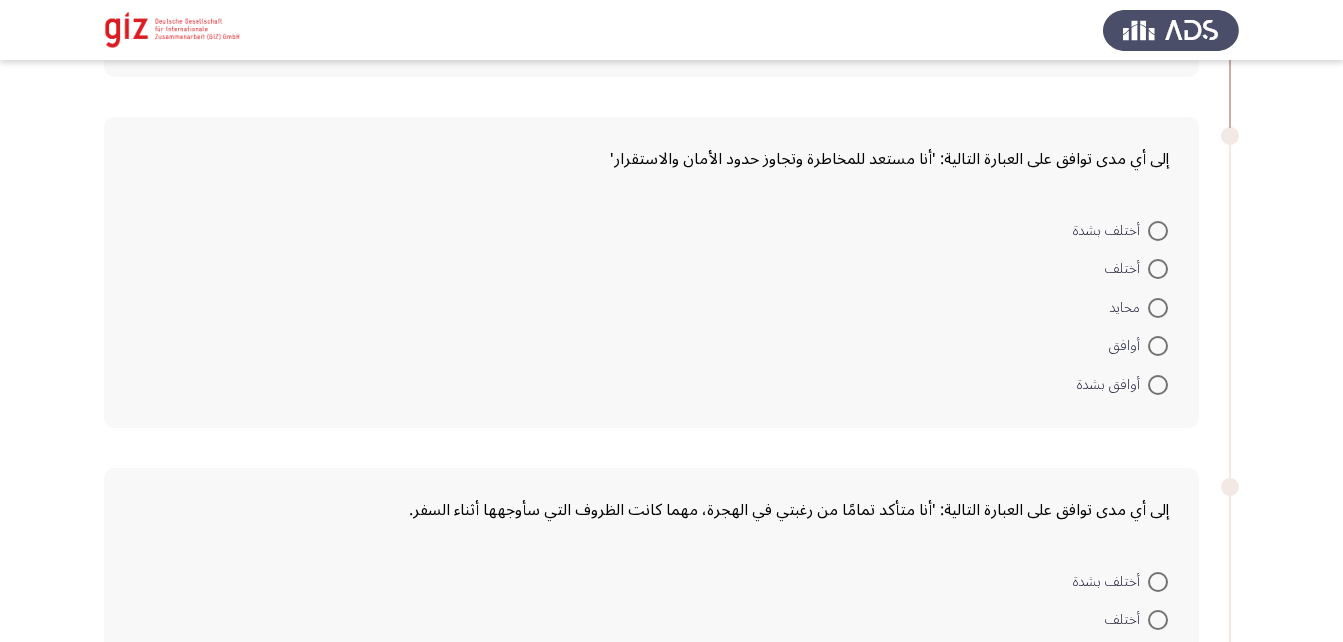 click at bounding box center [1158, 308] 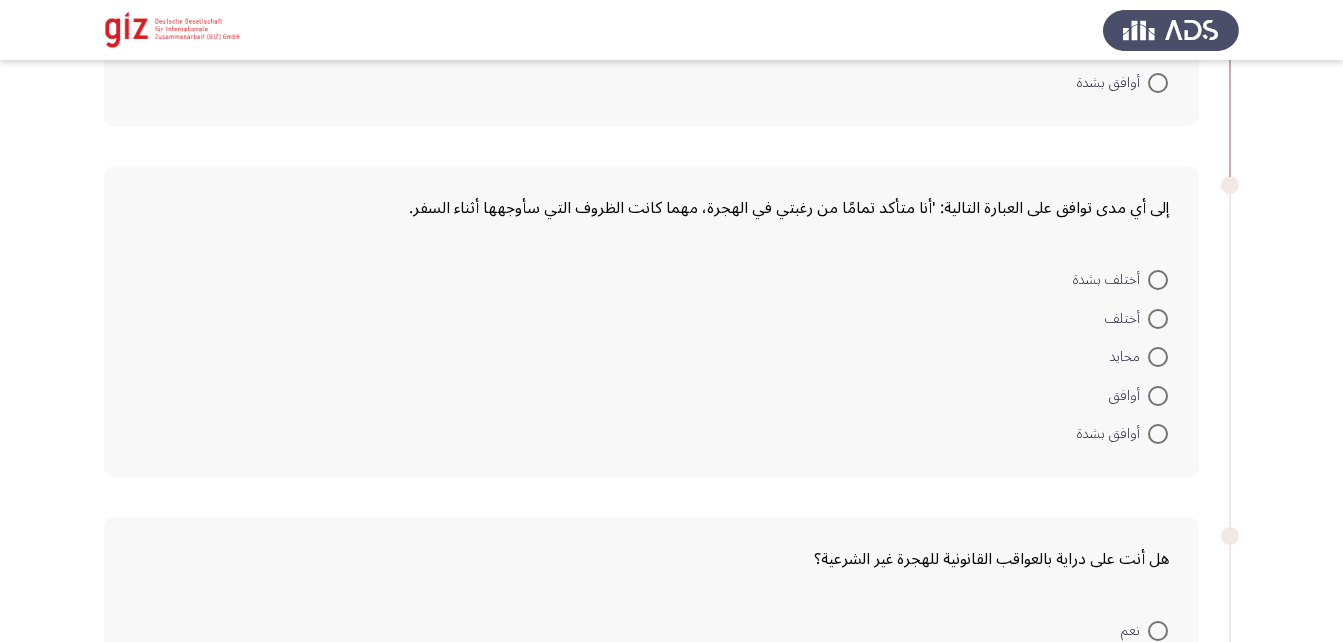 scroll, scrollTop: 1978, scrollLeft: 0, axis: vertical 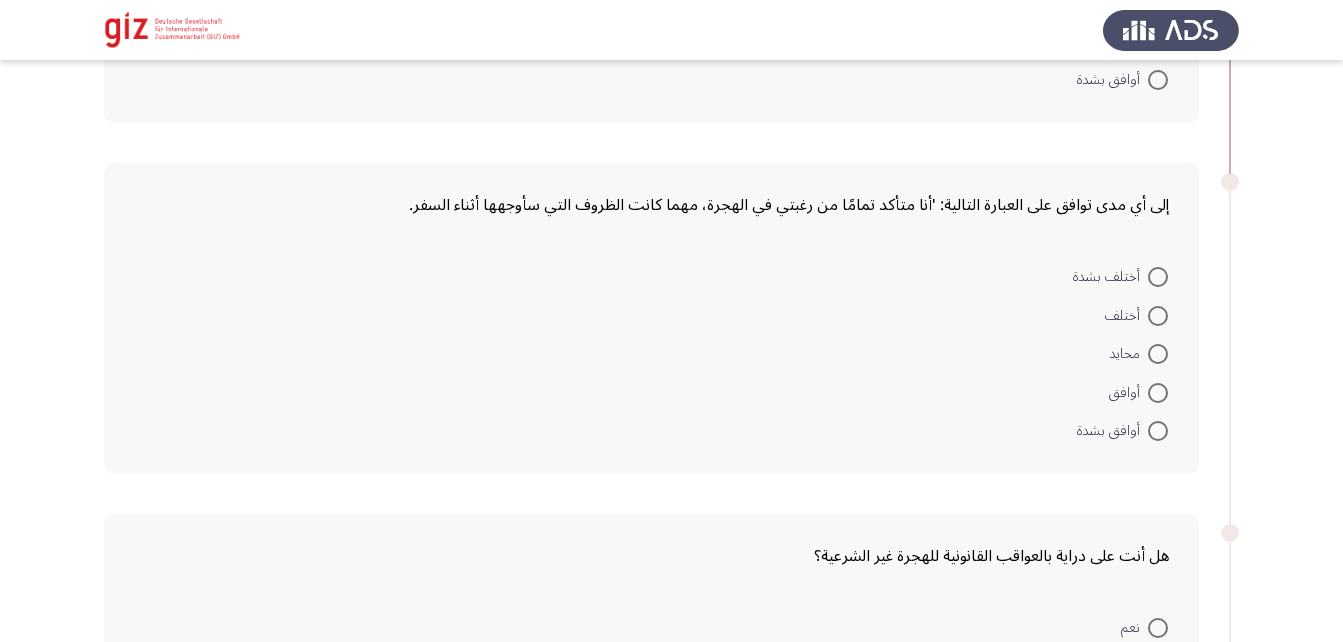 click at bounding box center (1158, 354) 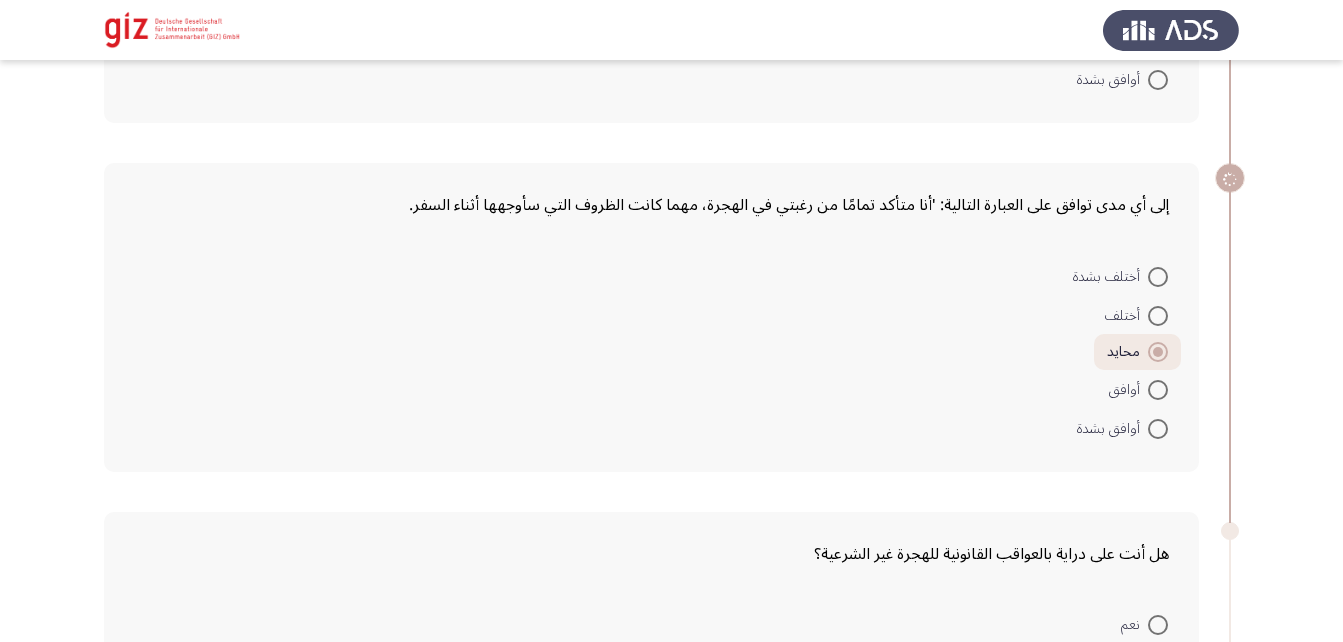 scroll, scrollTop: 2384, scrollLeft: 0, axis: vertical 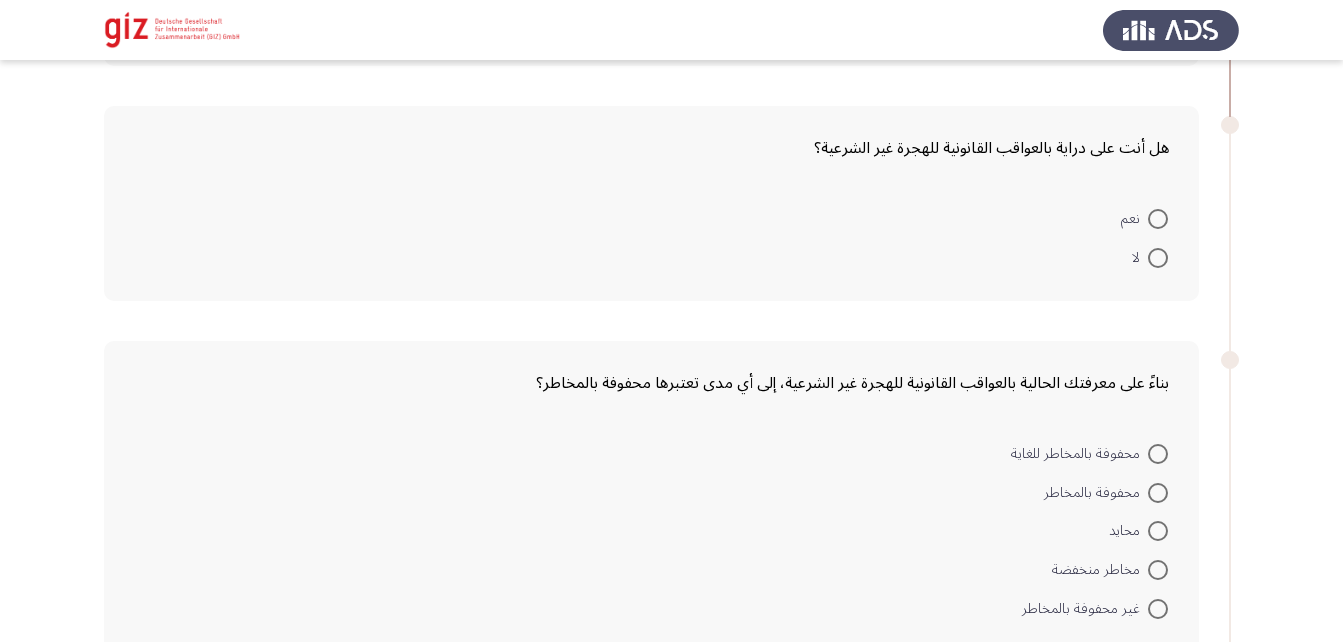 click at bounding box center [1158, 219] 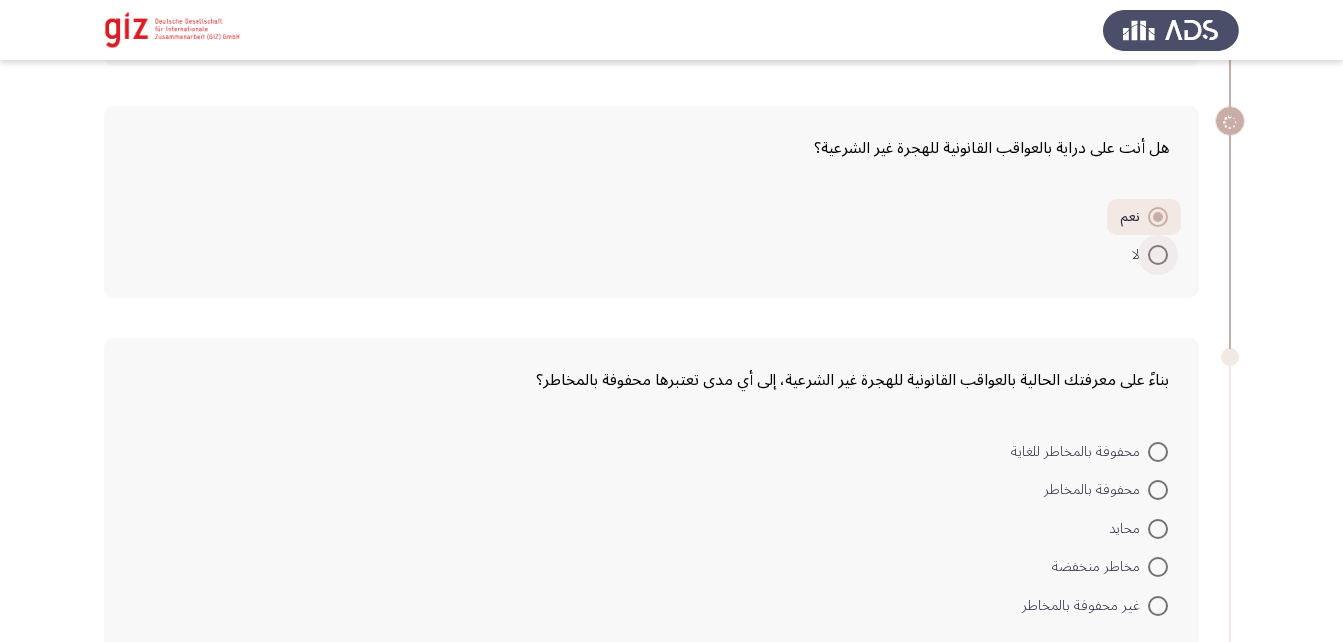 click at bounding box center (1158, 255) 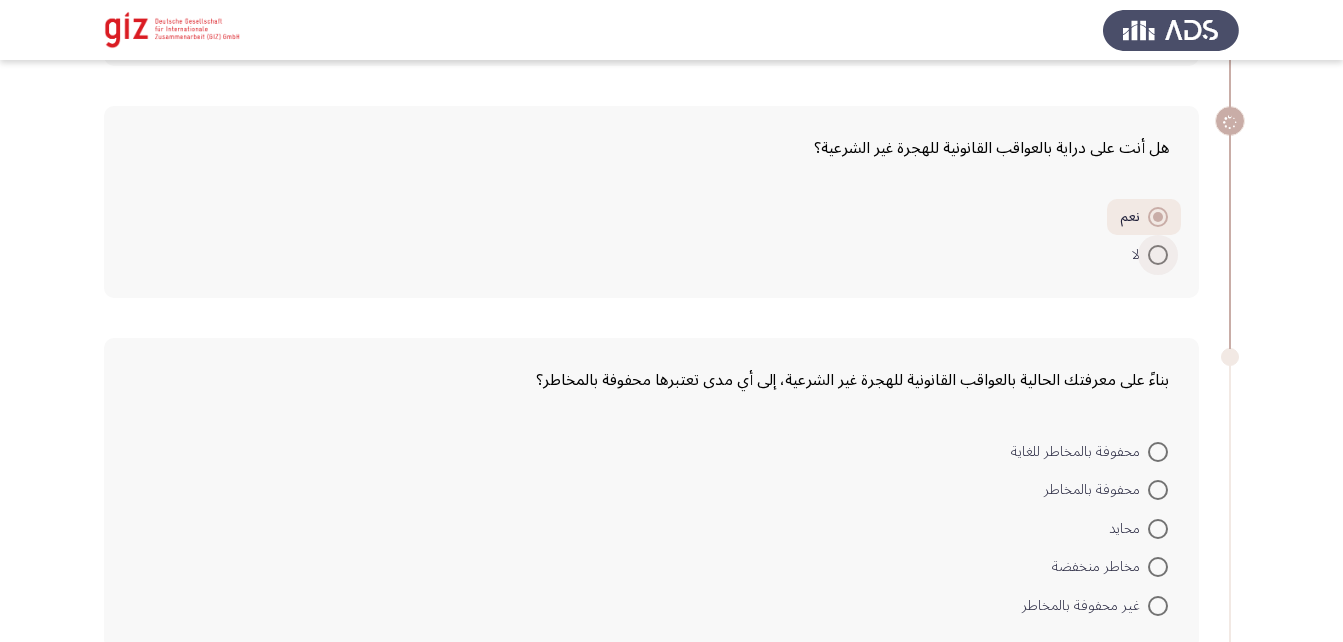 click on "لا" at bounding box center (1158, 255) 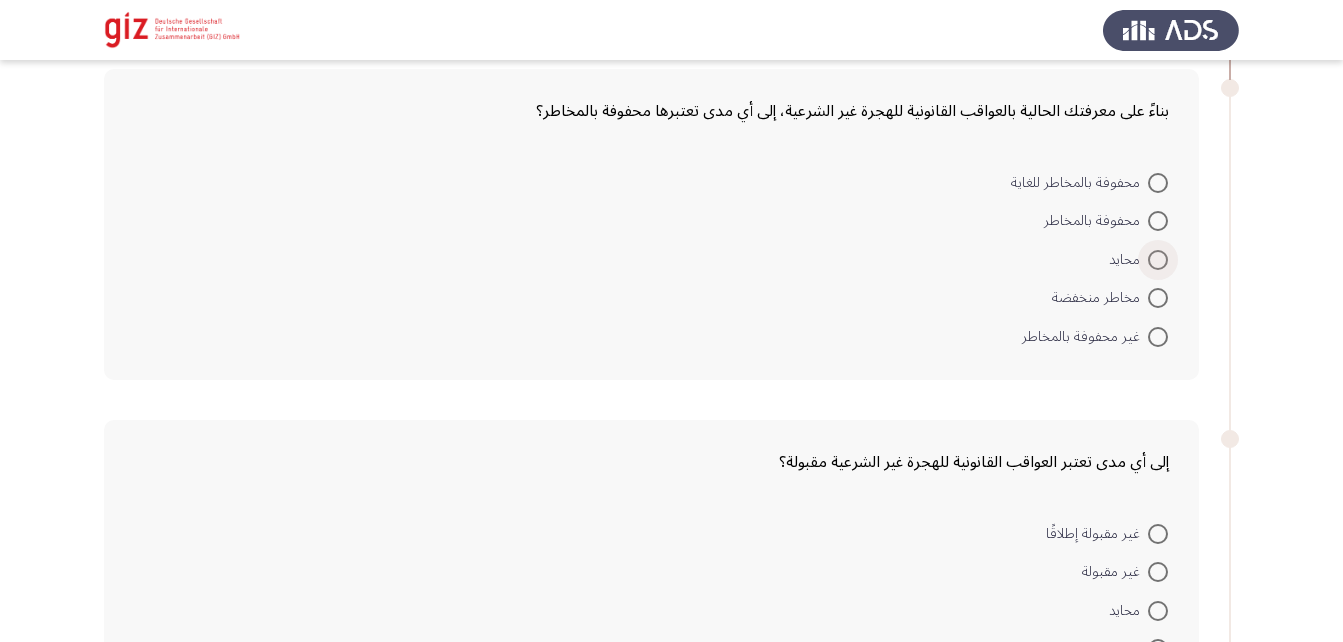 click at bounding box center (1158, 260) 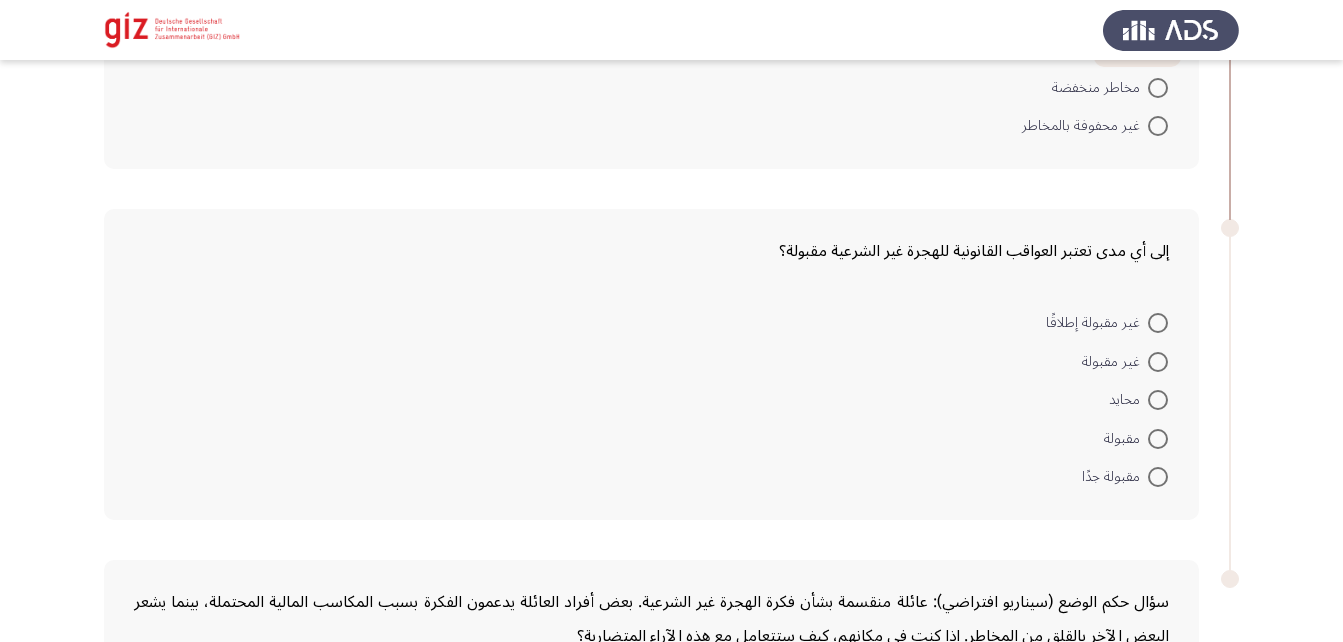 scroll, scrollTop: 2862, scrollLeft: 0, axis: vertical 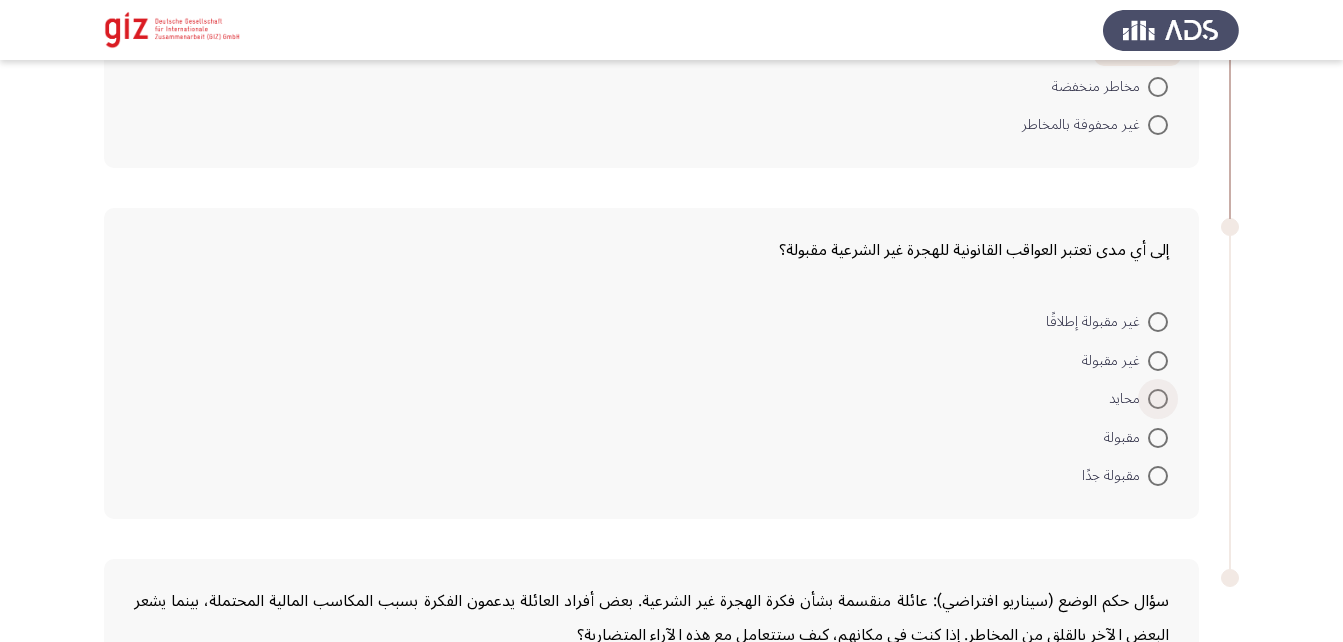 click at bounding box center [1158, 399] 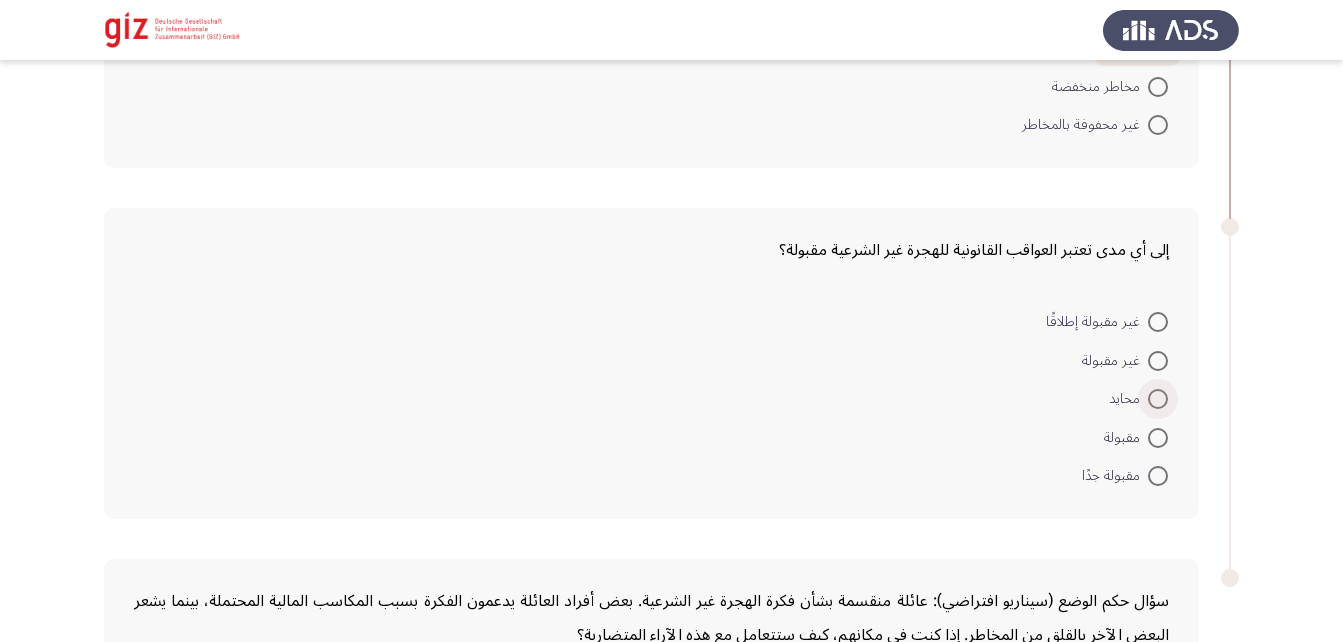 click on "محايد" at bounding box center (1158, 399) 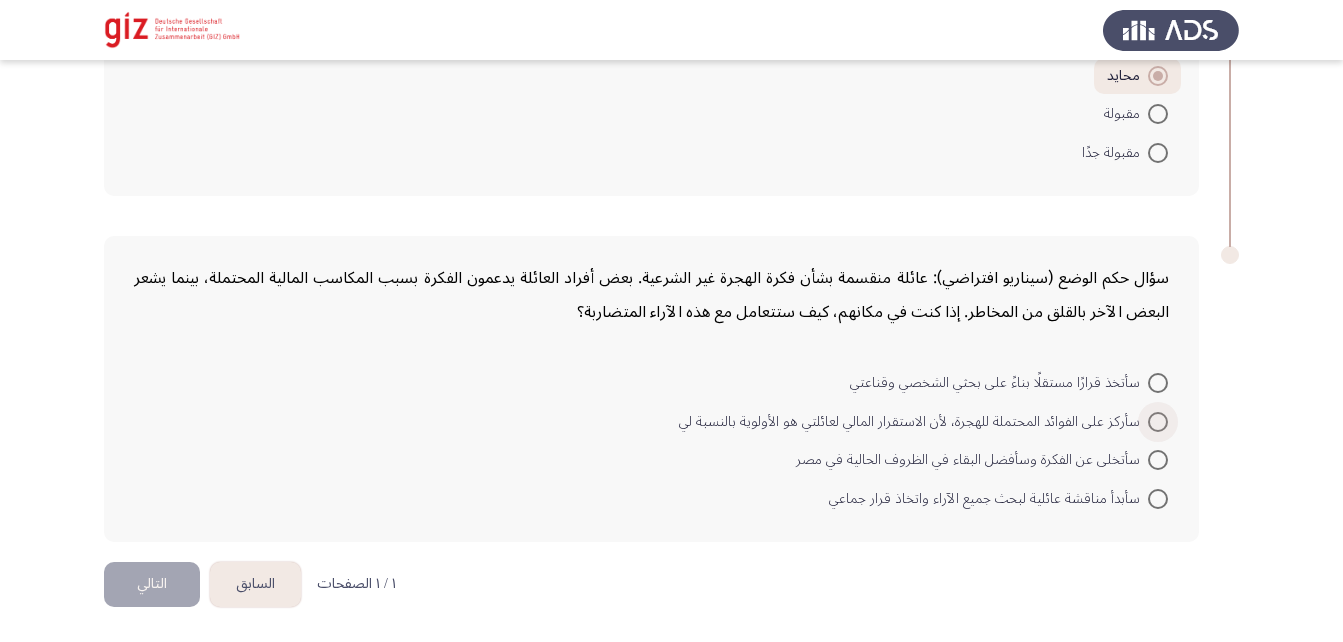 click at bounding box center [1158, 422] 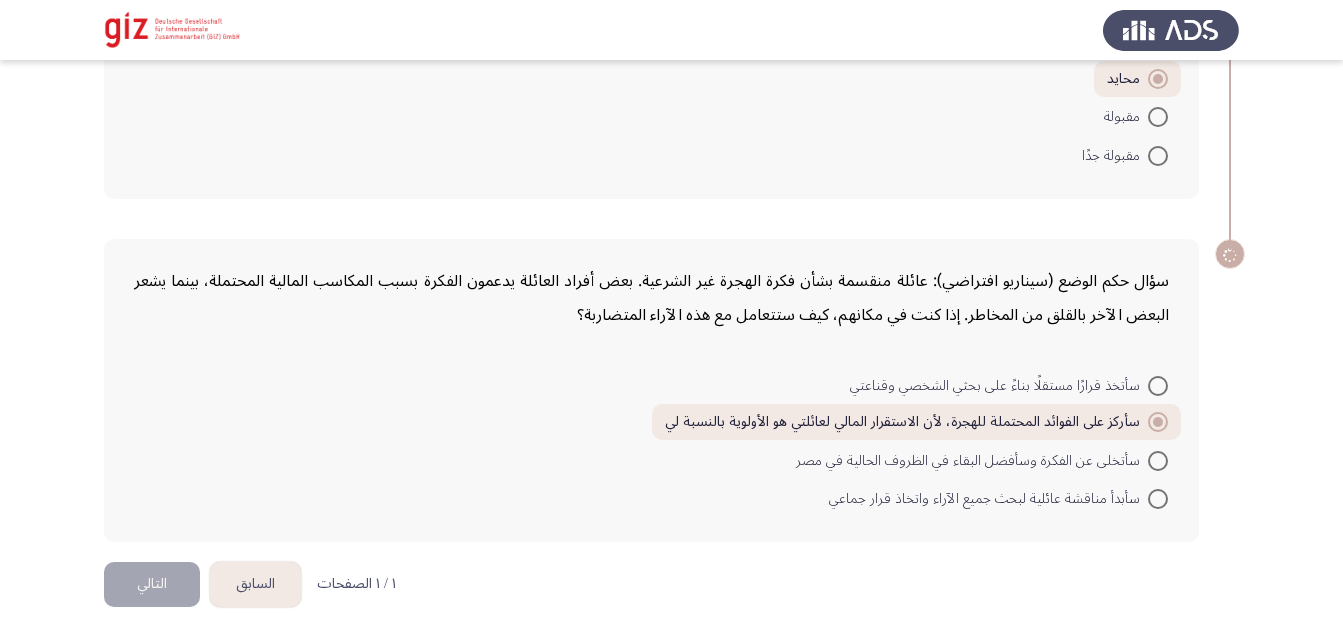 click on "التالي" 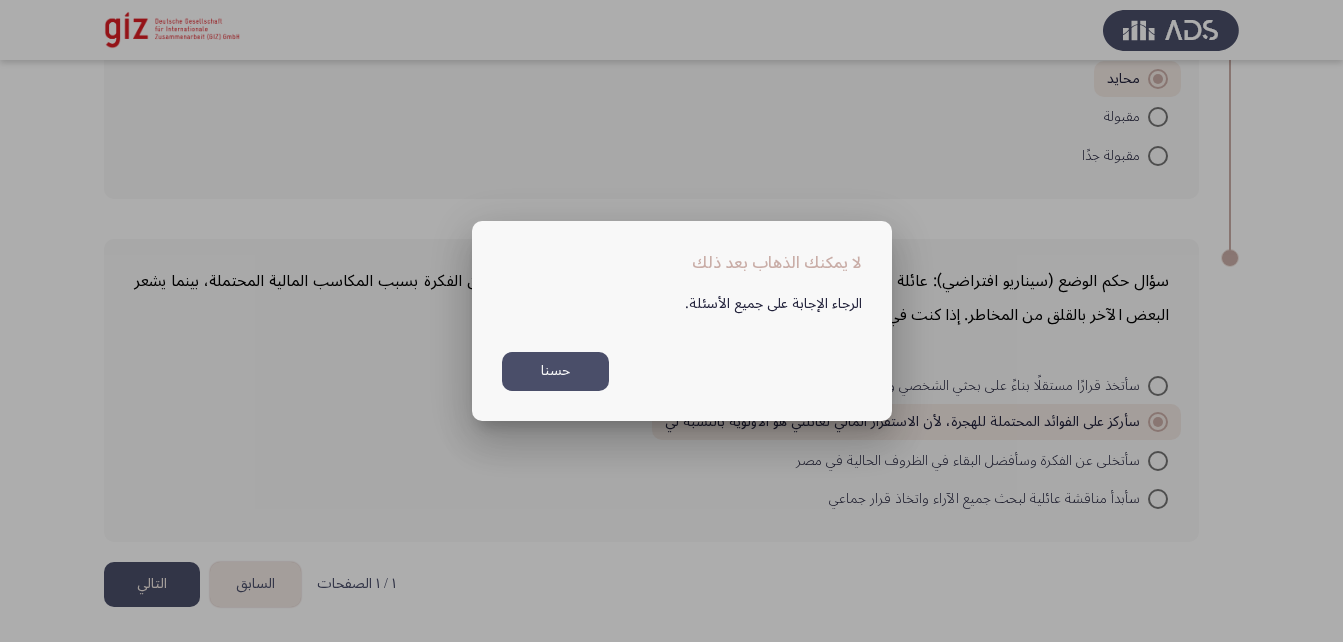 click on "حسنا" at bounding box center (555, 371) 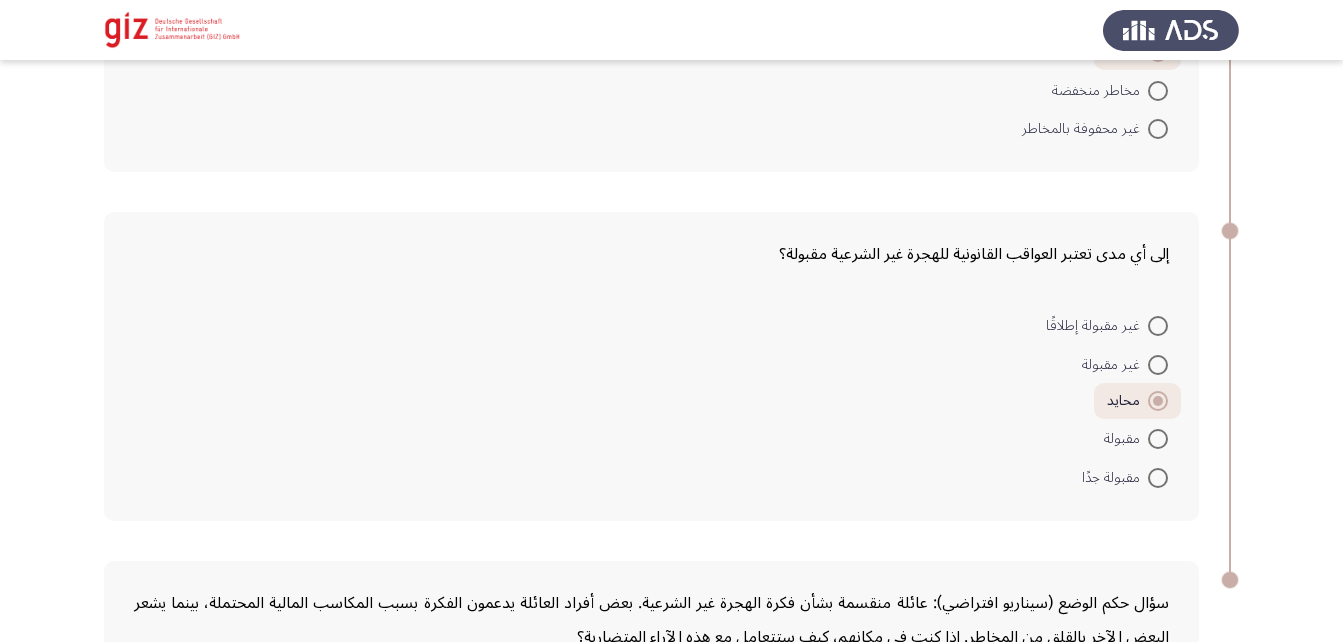 scroll, scrollTop: 3180, scrollLeft: 0, axis: vertical 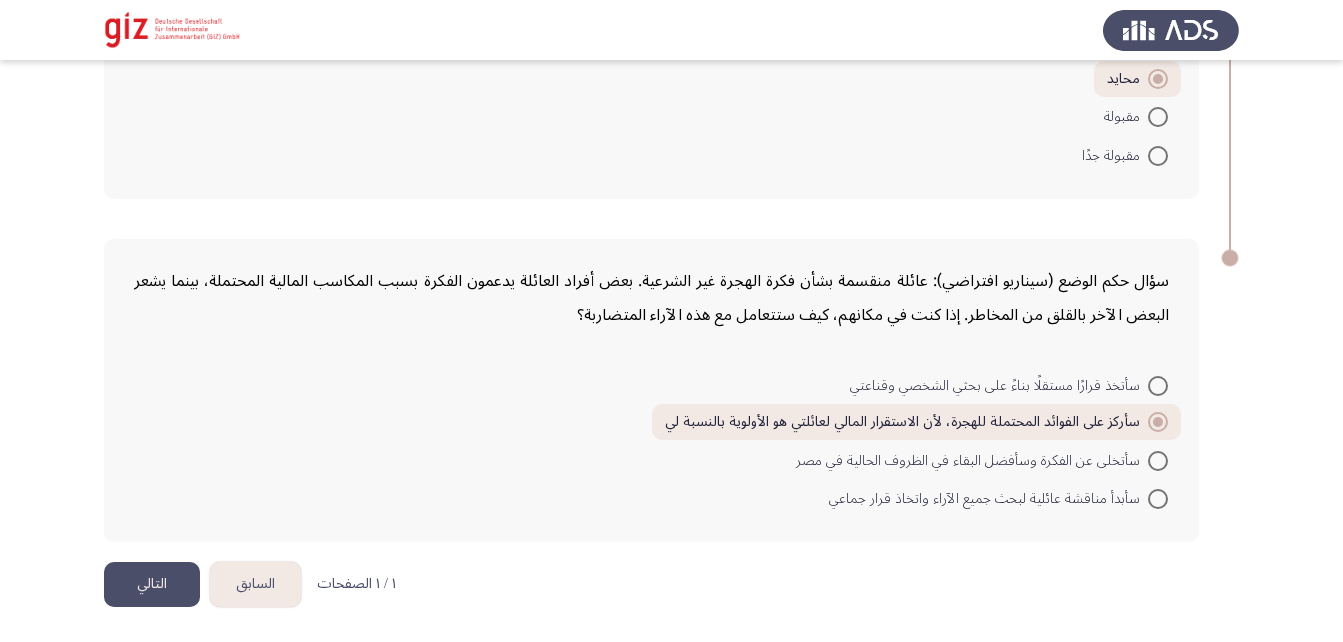 click on "سأتخذ قرارًا مستقلًا بناءً على بحثي الشخصي وقناعتي     سأركز على الفوائد المحتملة للهجرة، لأن الاستقرار المالي لعائلتي هو الأولوية بالنسبة لي     سأتخلى عن الفكرة وسأفضل البقاء في الظروف الحالية في مصر     سأبدأ مناقشة عائلية لبحث جميع الآراء واتخاذ قرار جماعي" 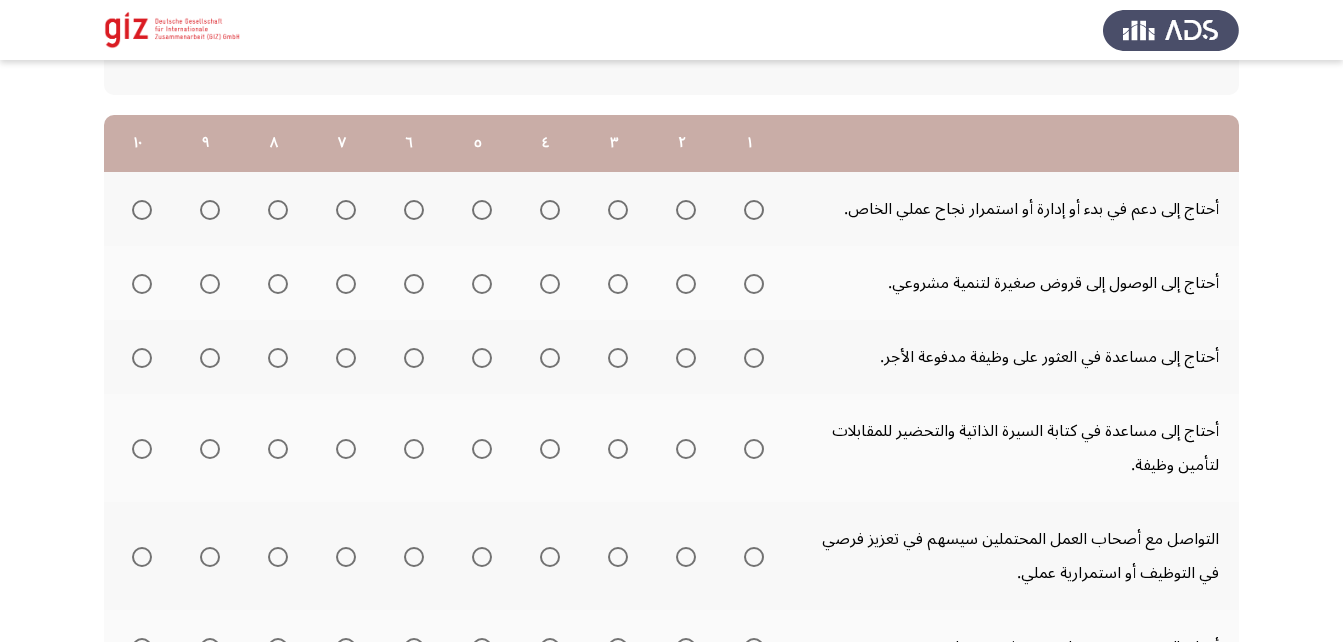 scroll, scrollTop: 249, scrollLeft: 0, axis: vertical 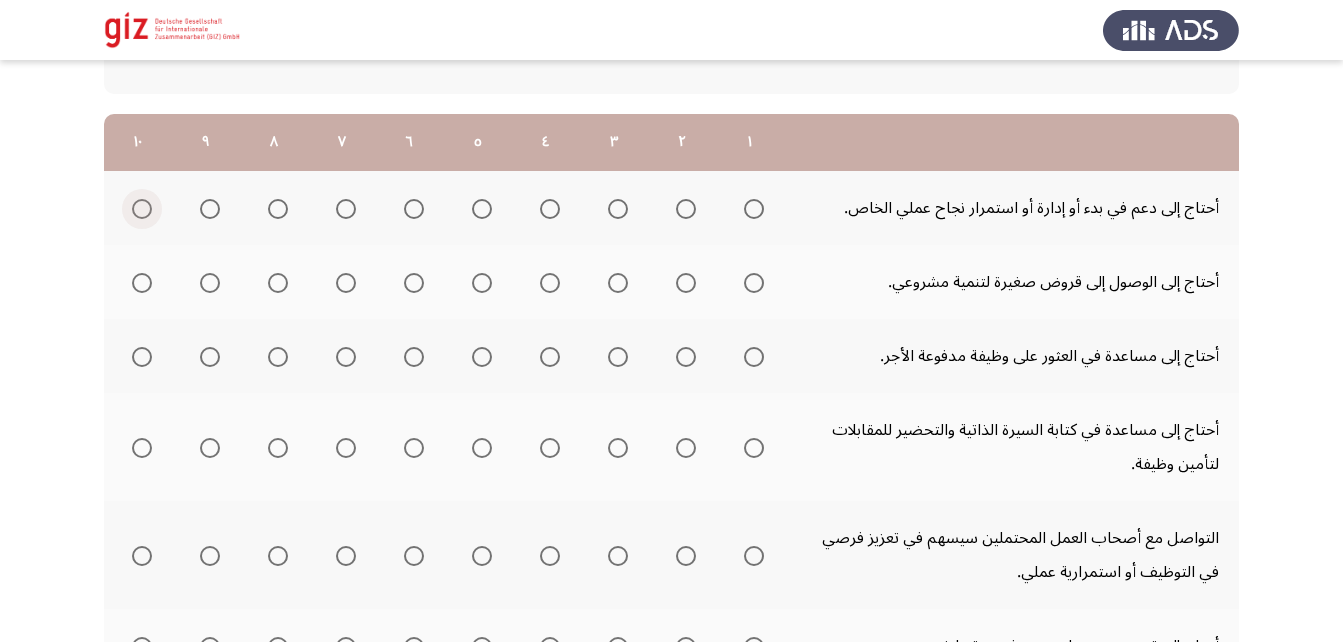 click at bounding box center (142, 209) 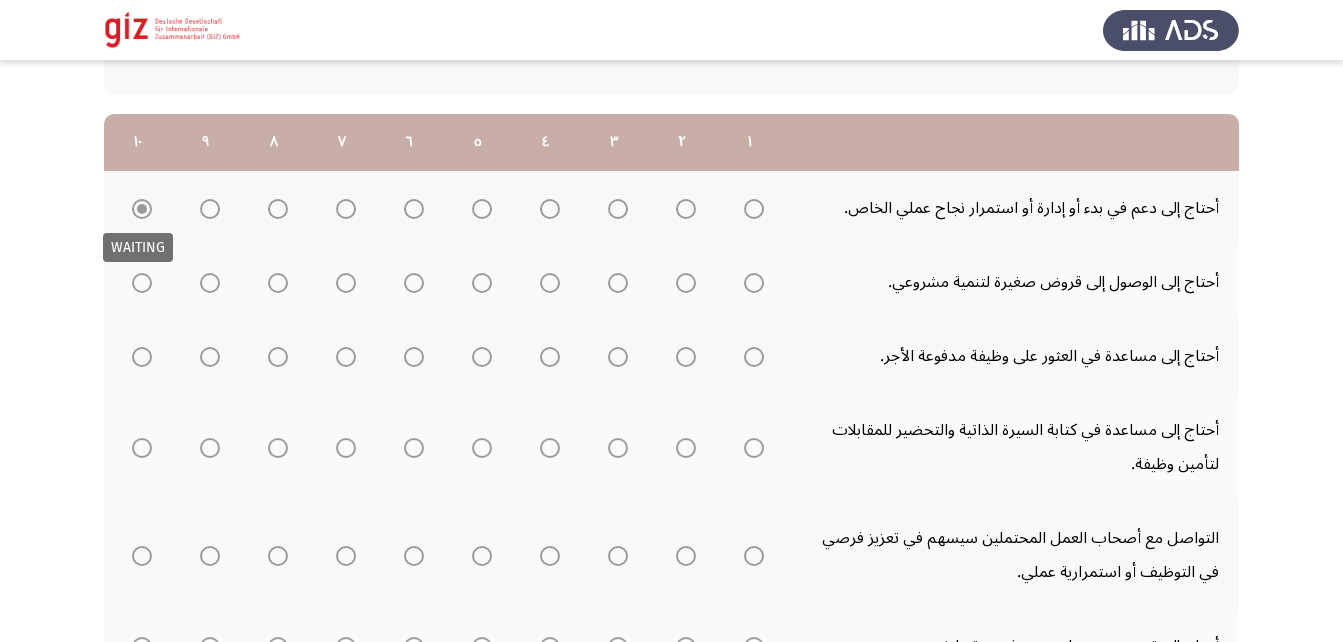 click on "WAITING" at bounding box center [138, 247] 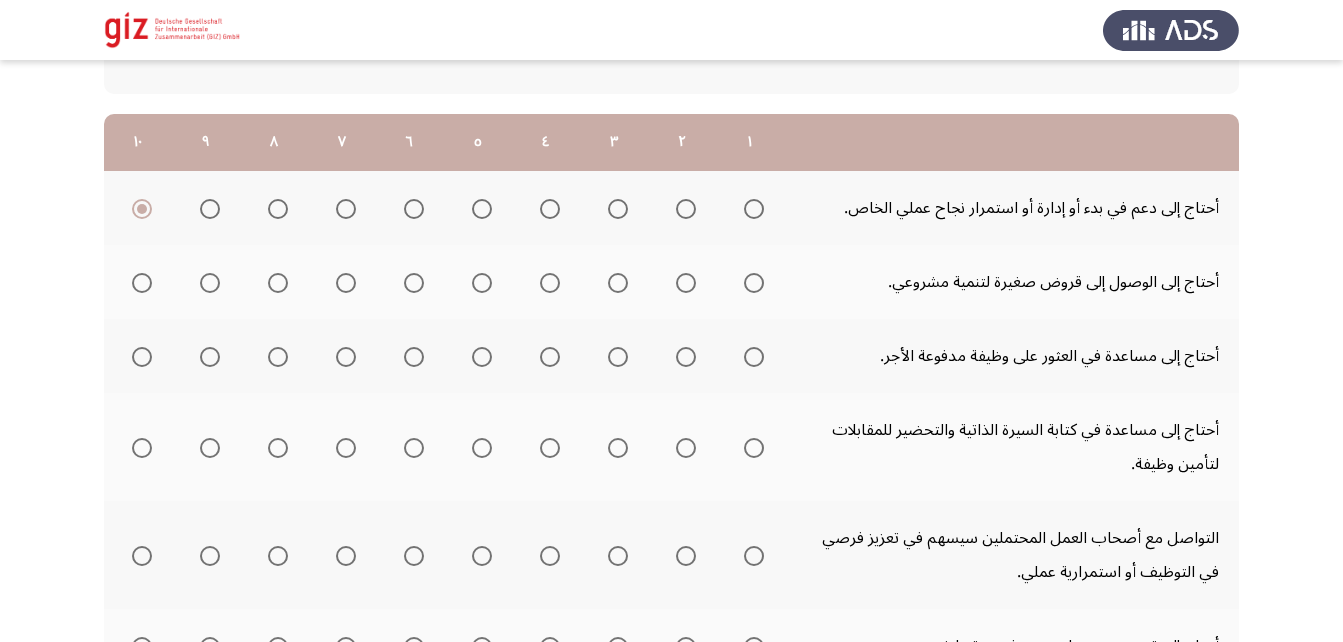 click at bounding box center [142, 283] 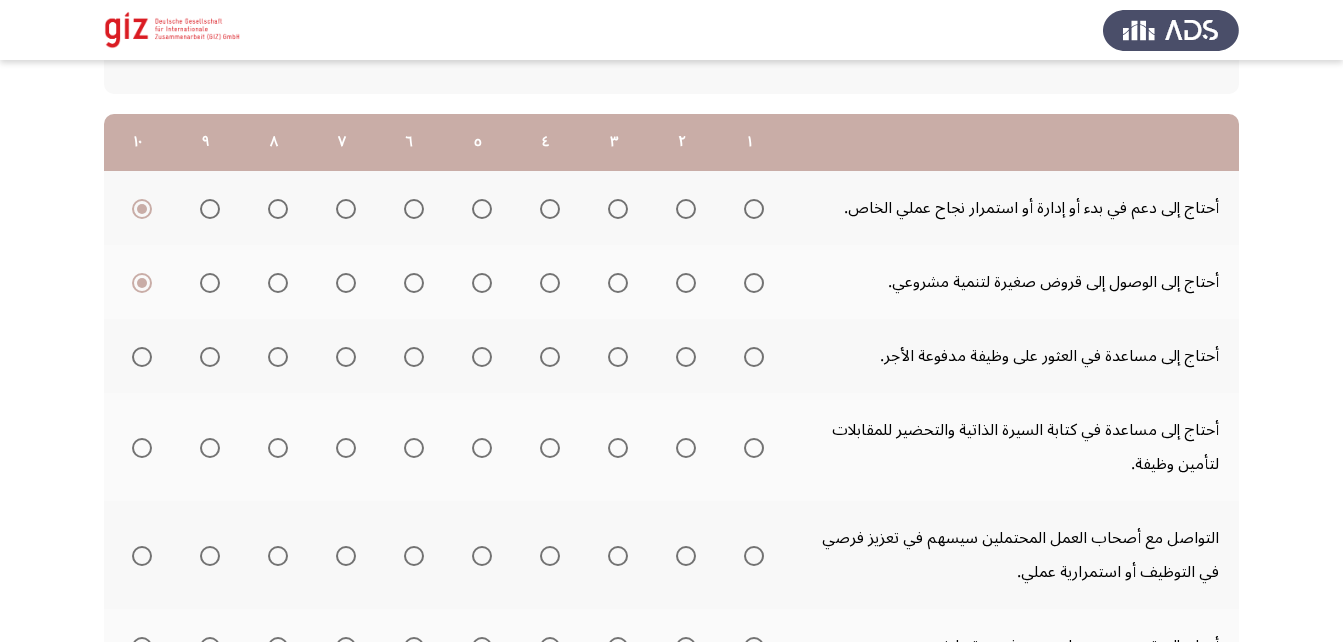 click at bounding box center (754, 357) 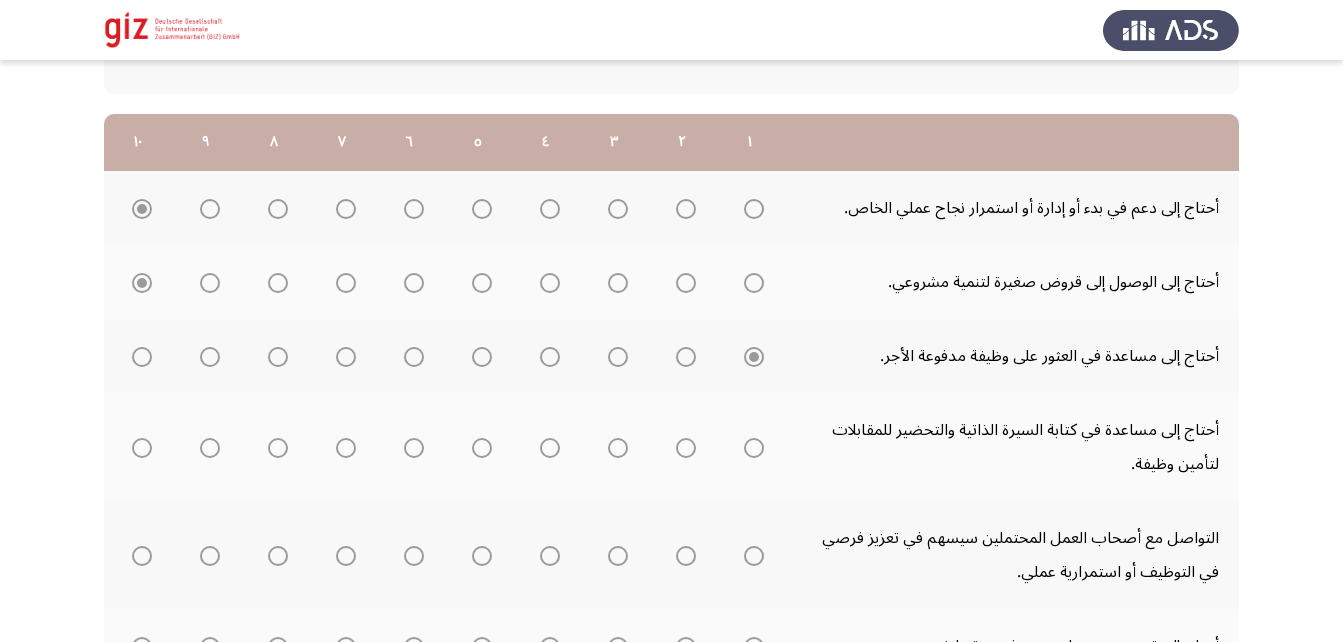 click 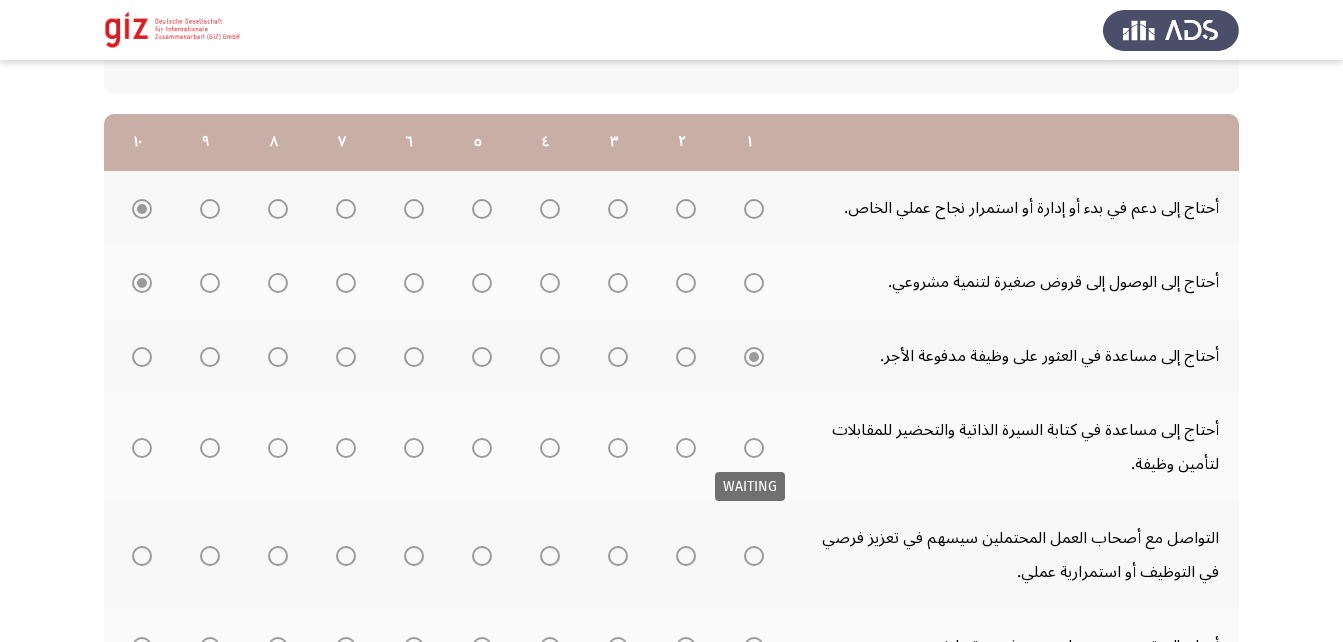 click at bounding box center [754, 448] 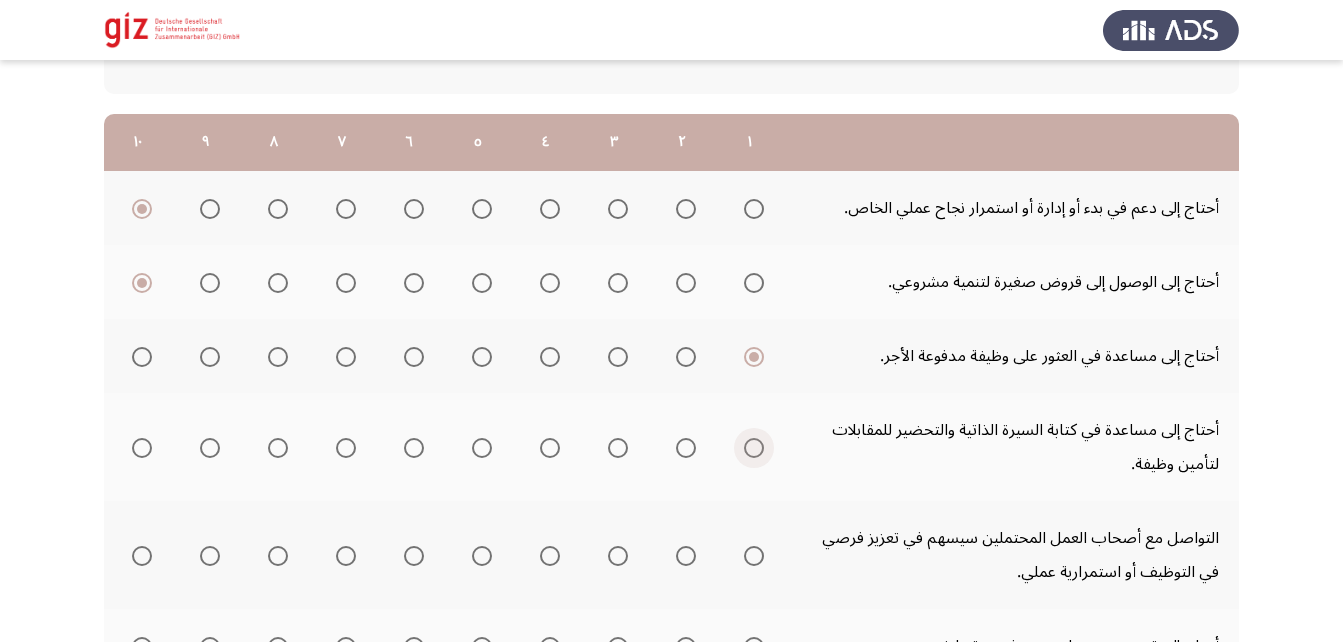 click at bounding box center (754, 448) 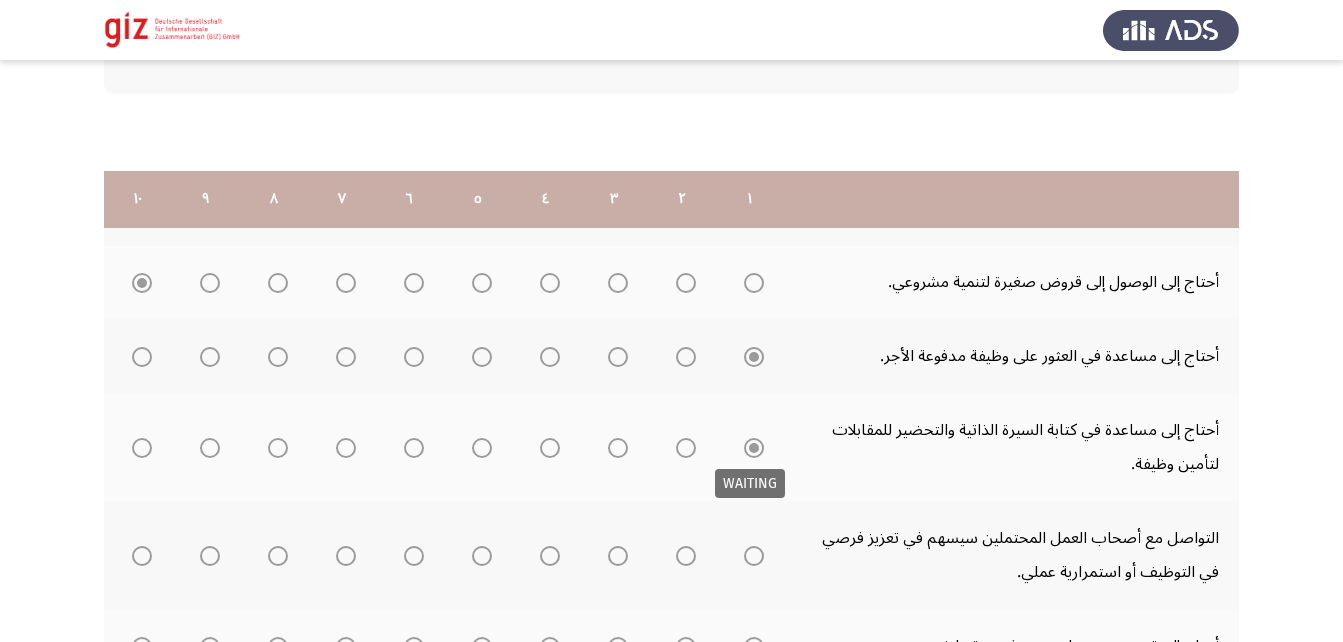 scroll, scrollTop: 369, scrollLeft: 0, axis: vertical 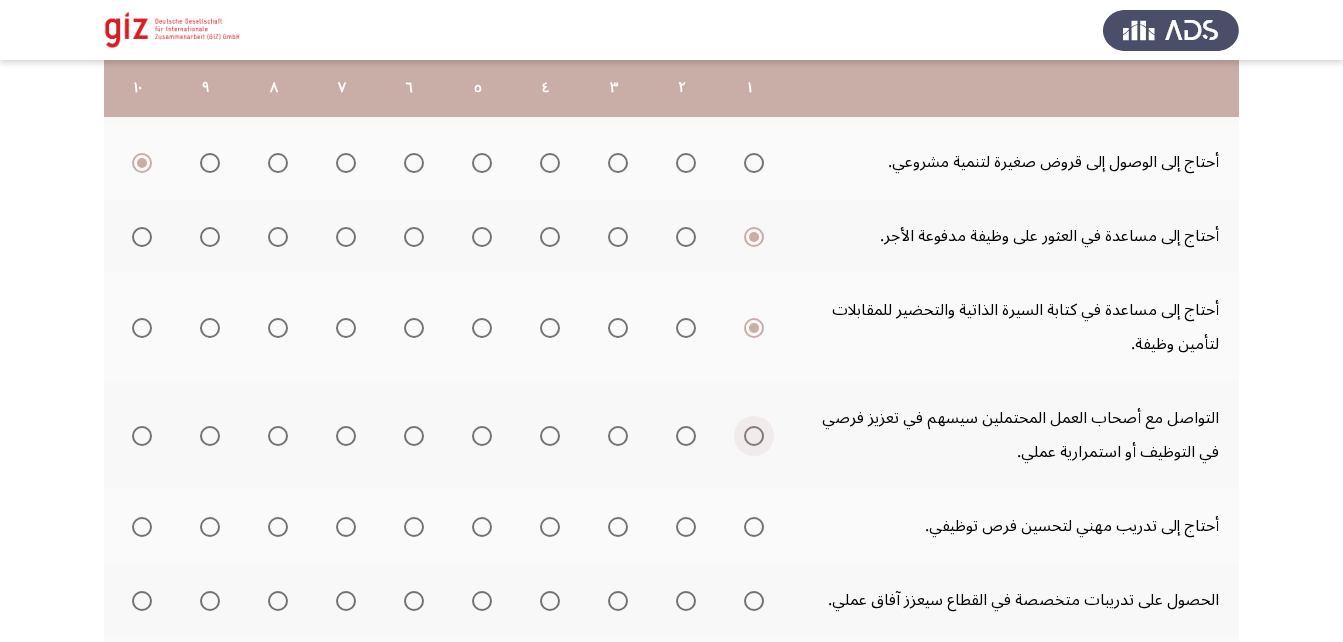 click at bounding box center [754, 436] 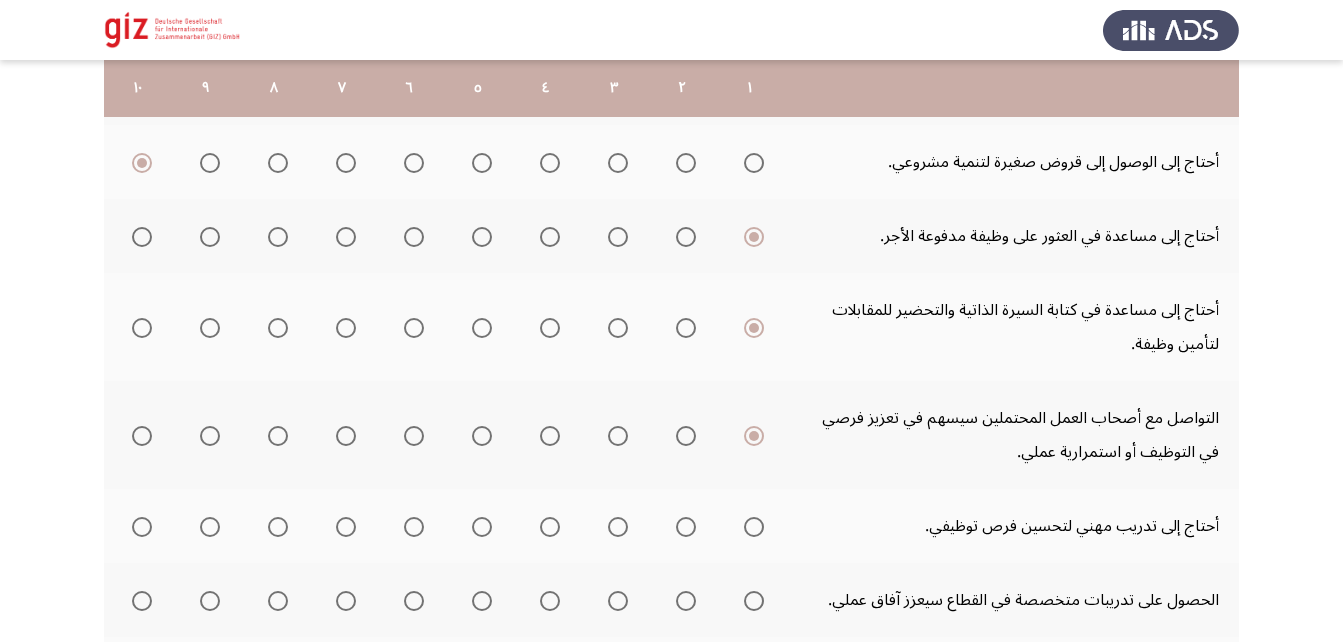 click at bounding box center (754, 527) 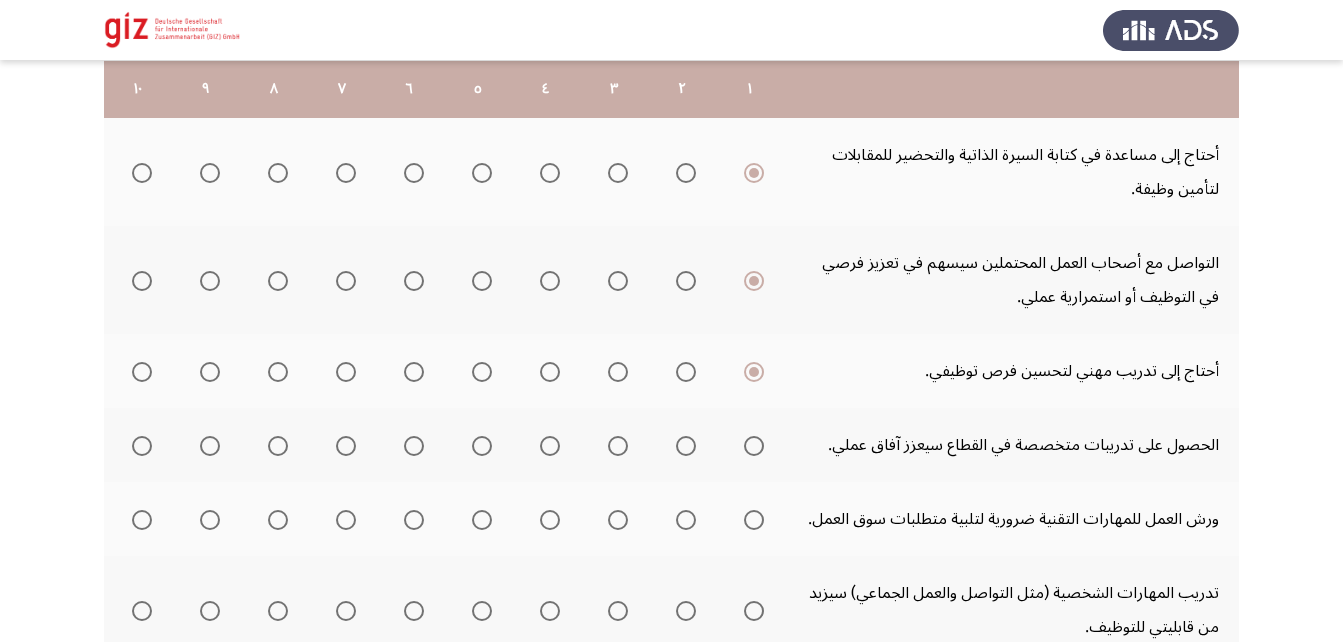 scroll, scrollTop: 525, scrollLeft: 0, axis: vertical 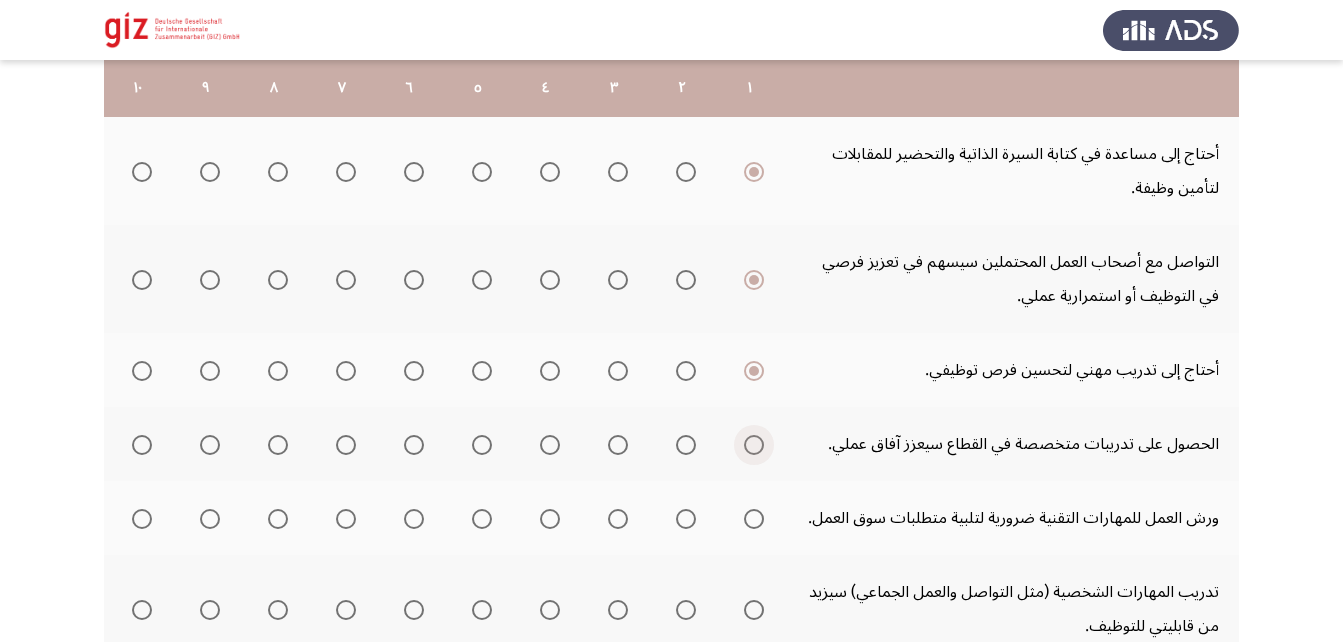 click at bounding box center [754, 445] 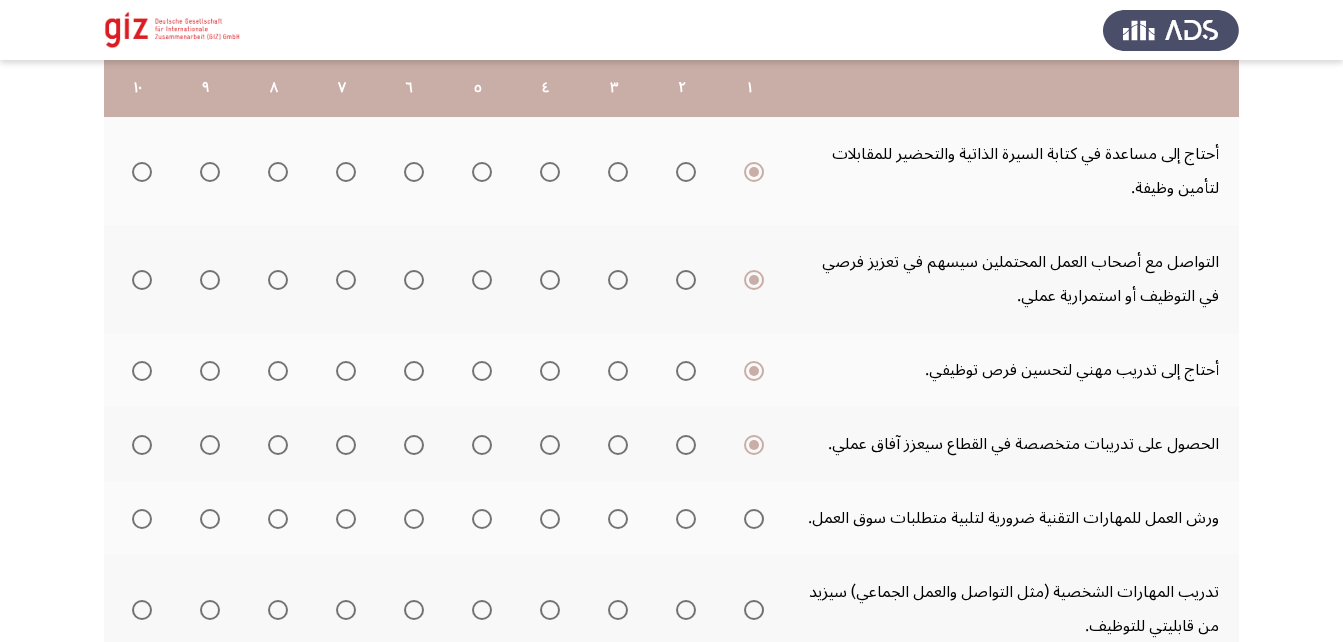 click at bounding box center (754, 519) 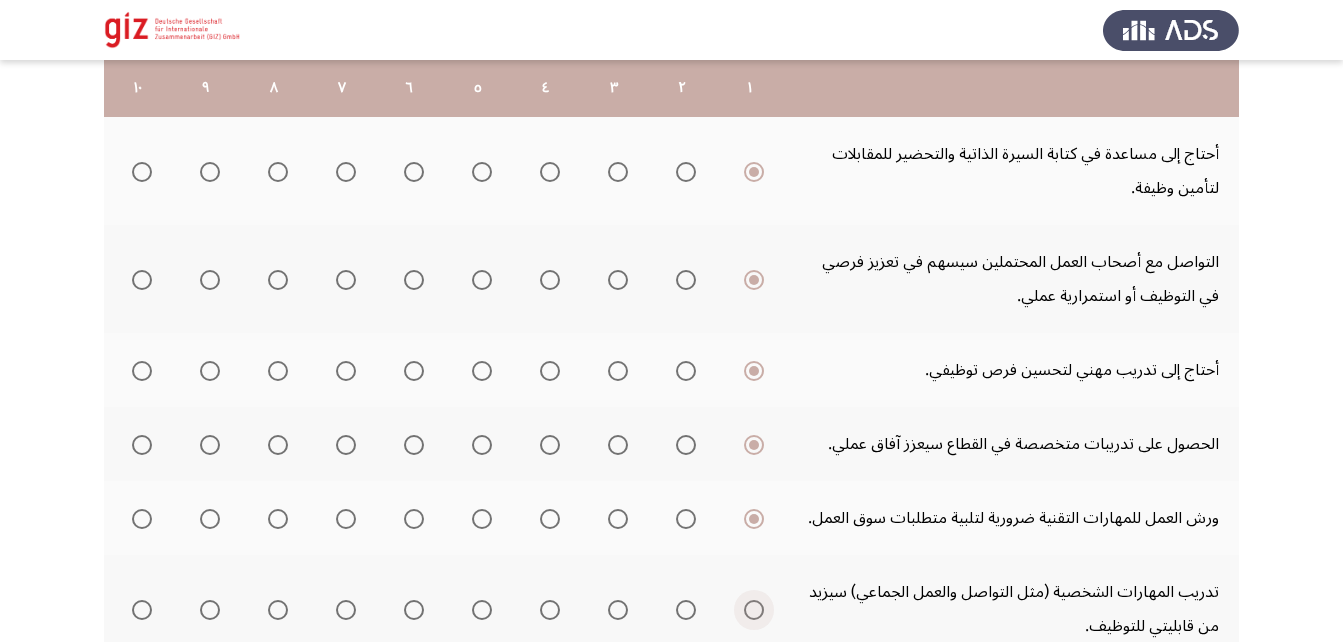 click at bounding box center (754, 610) 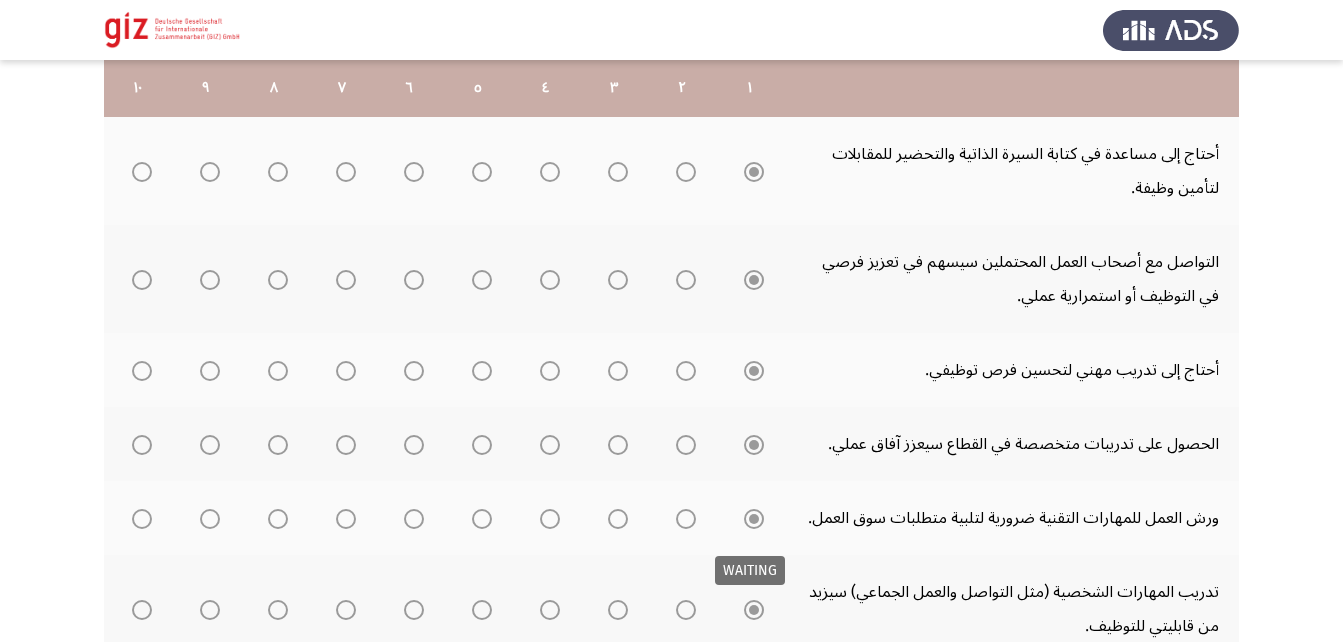 scroll, scrollTop: 760, scrollLeft: 0, axis: vertical 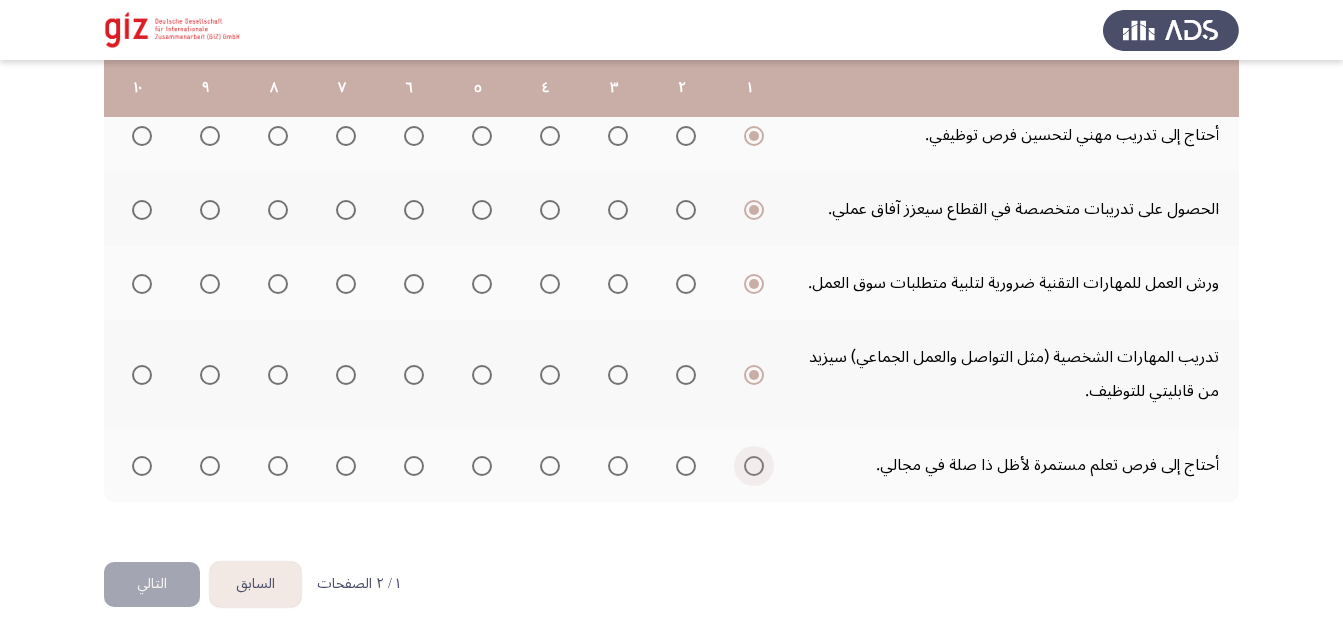 click at bounding box center [754, 466] 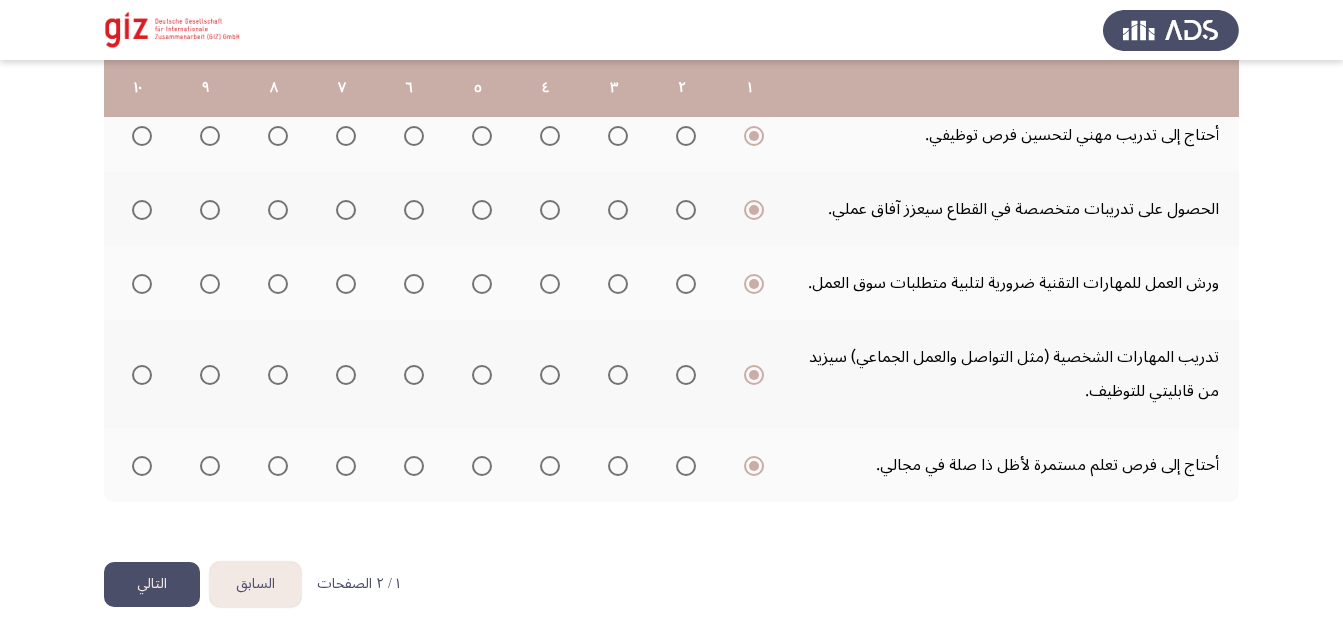 click on "التالي" 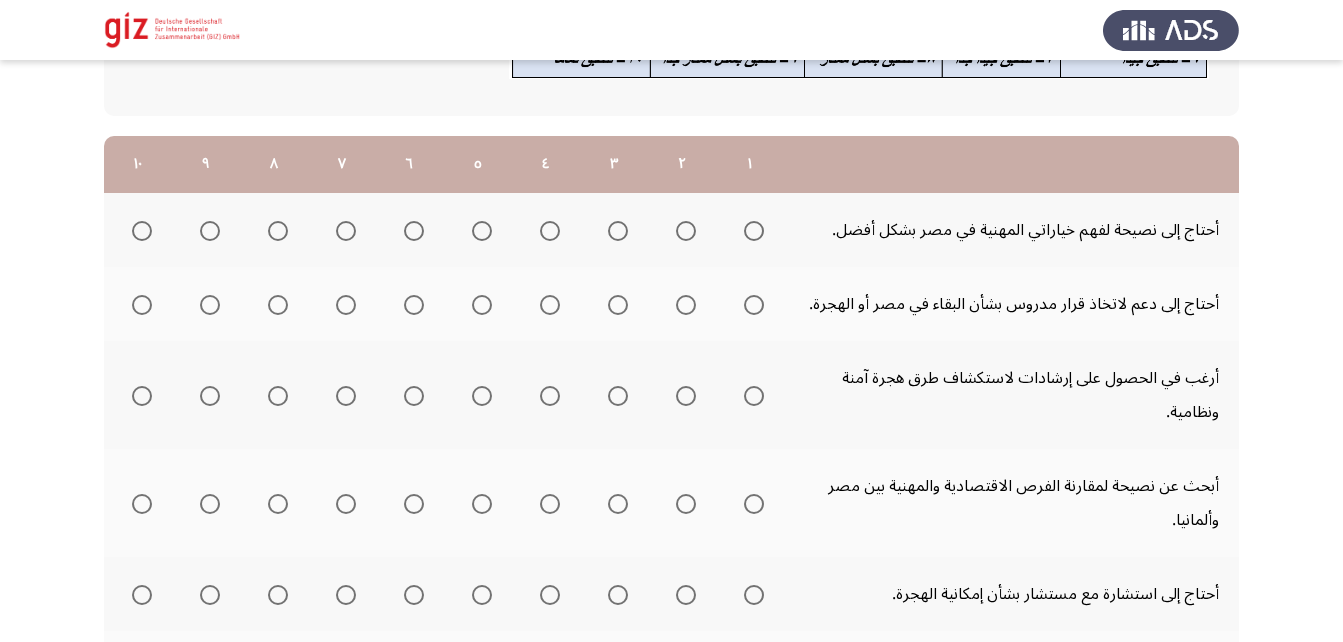 scroll, scrollTop: 229, scrollLeft: 0, axis: vertical 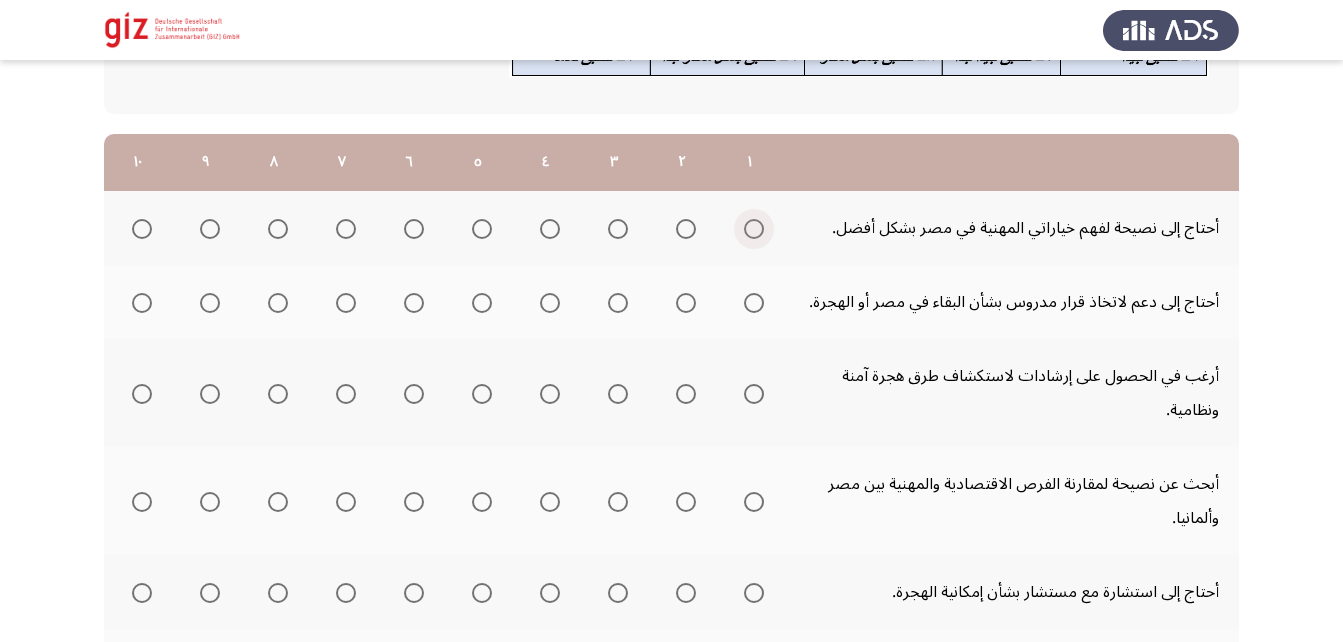click at bounding box center (754, 229) 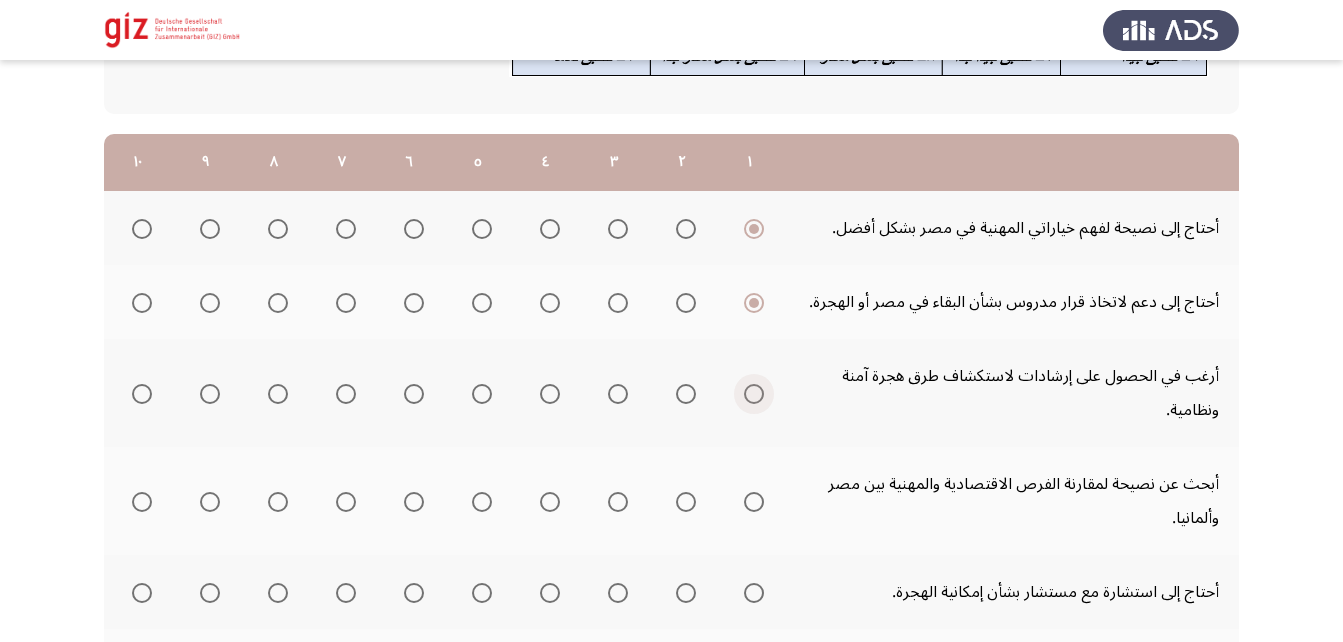 click at bounding box center (754, 394) 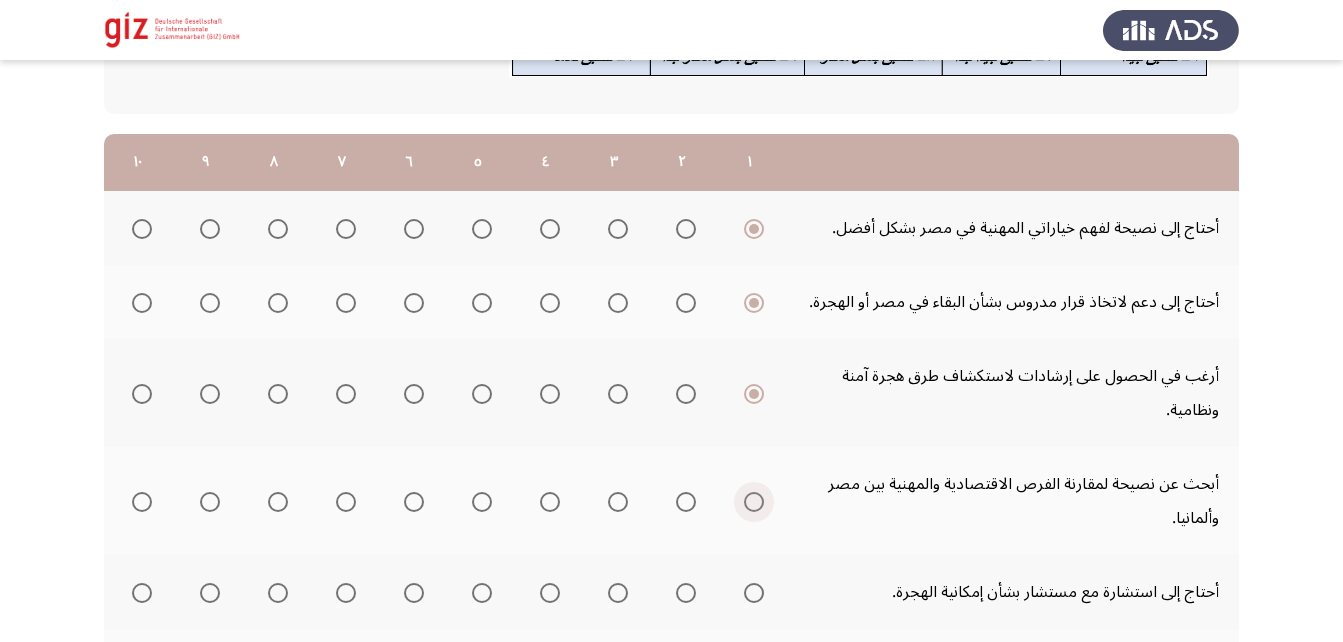 click at bounding box center (754, 502) 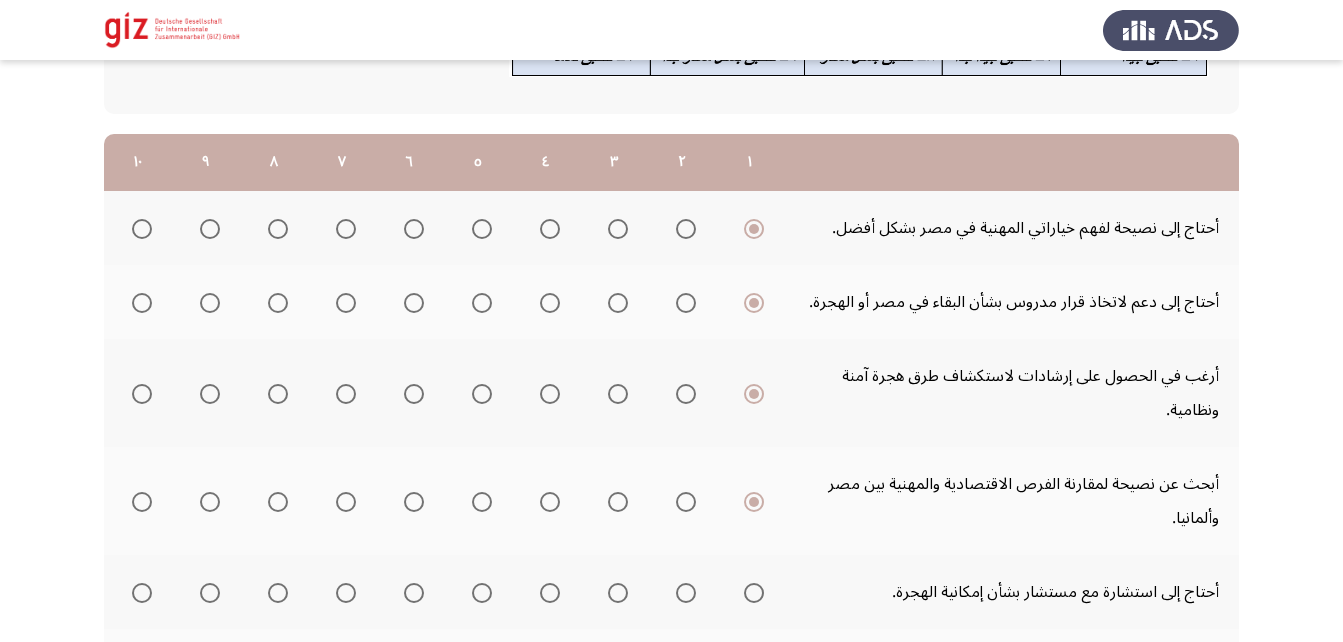 click at bounding box center [754, 593] 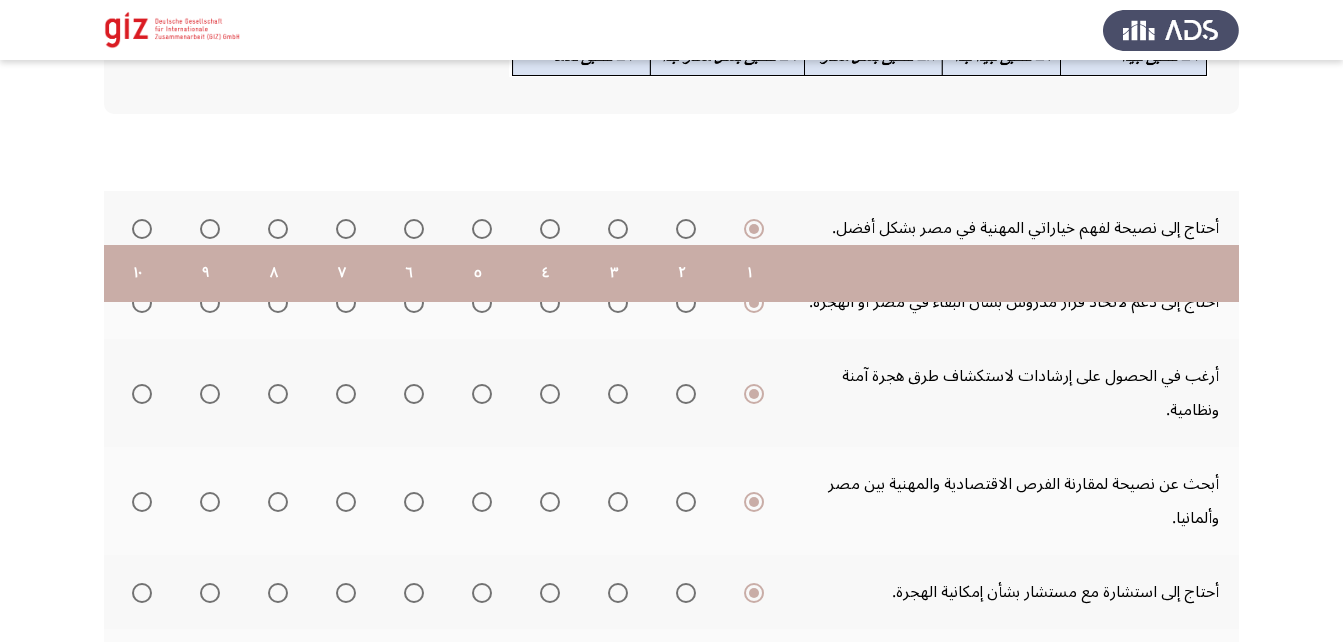 scroll, scrollTop: 460, scrollLeft: 0, axis: vertical 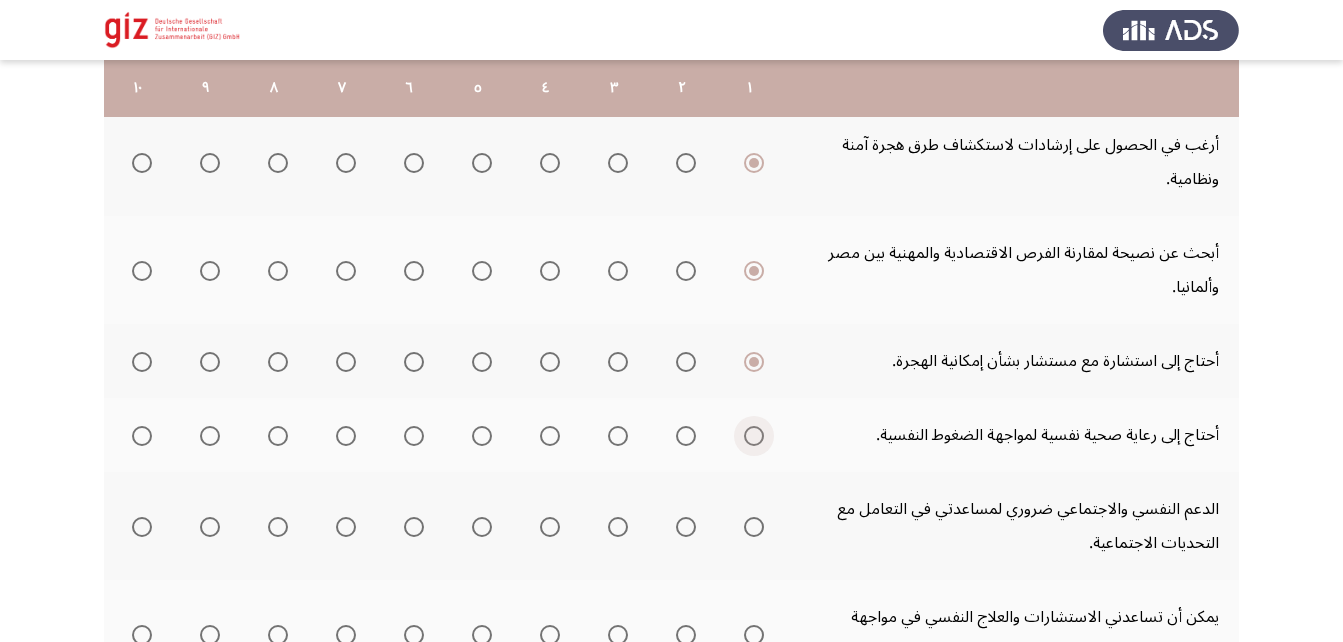 click at bounding box center [754, 436] 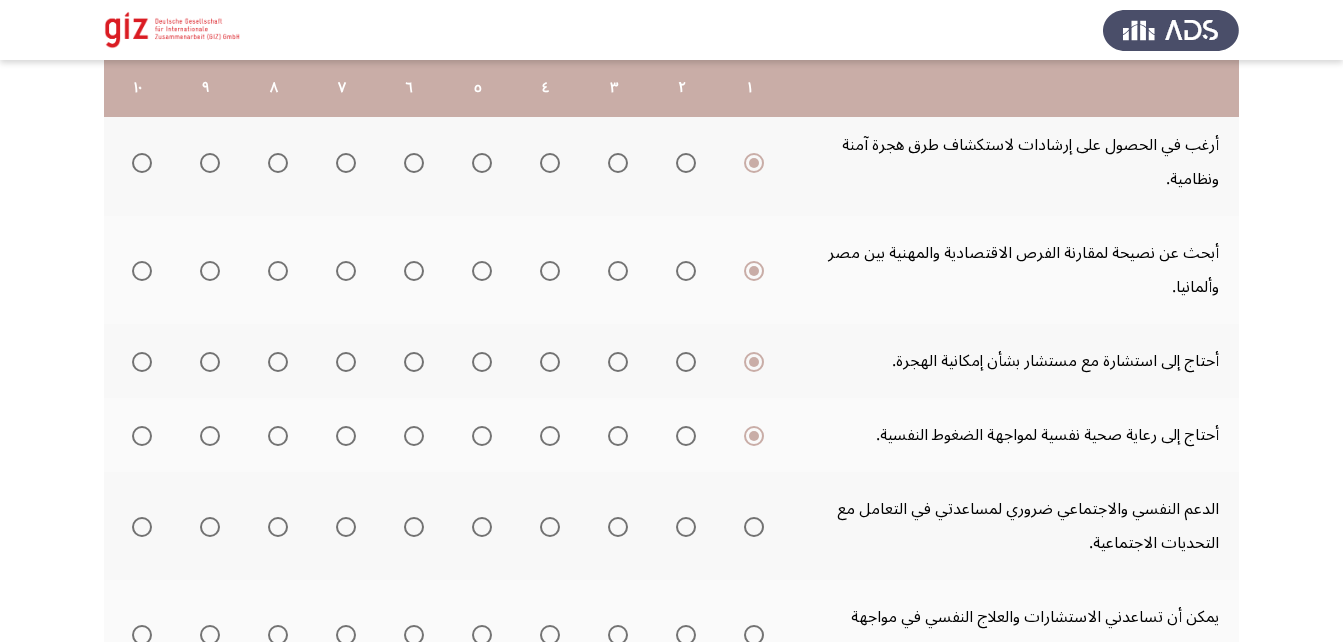 click 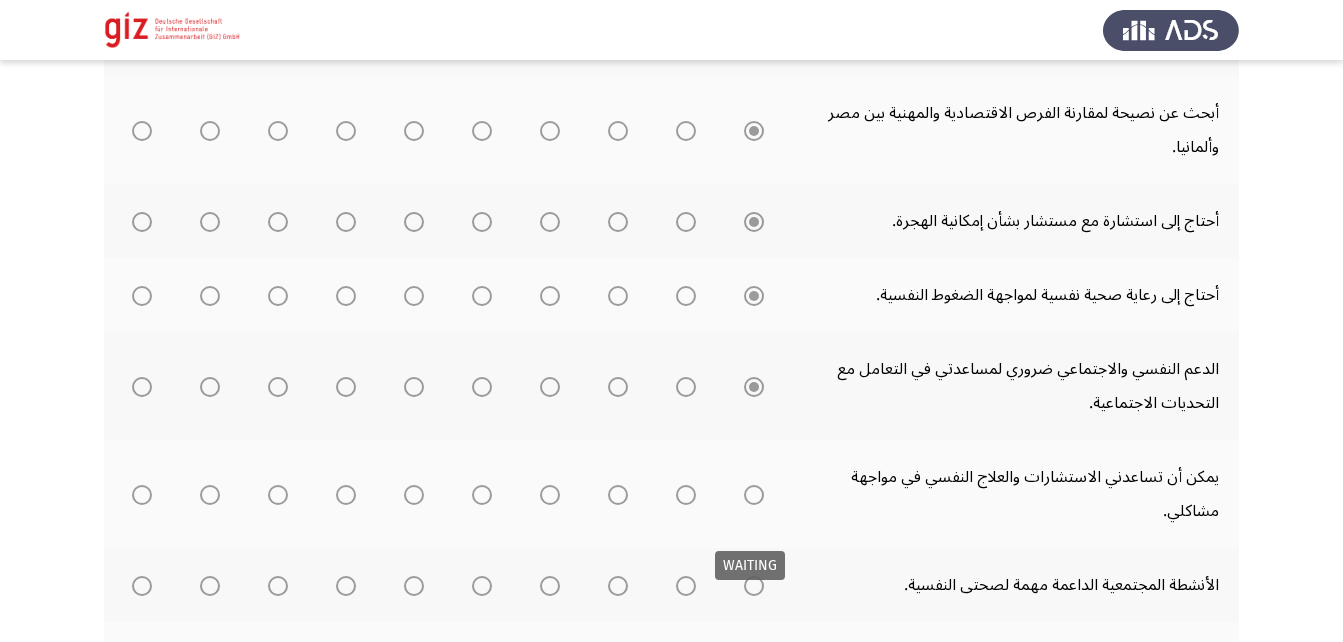 scroll, scrollTop: 604, scrollLeft: 0, axis: vertical 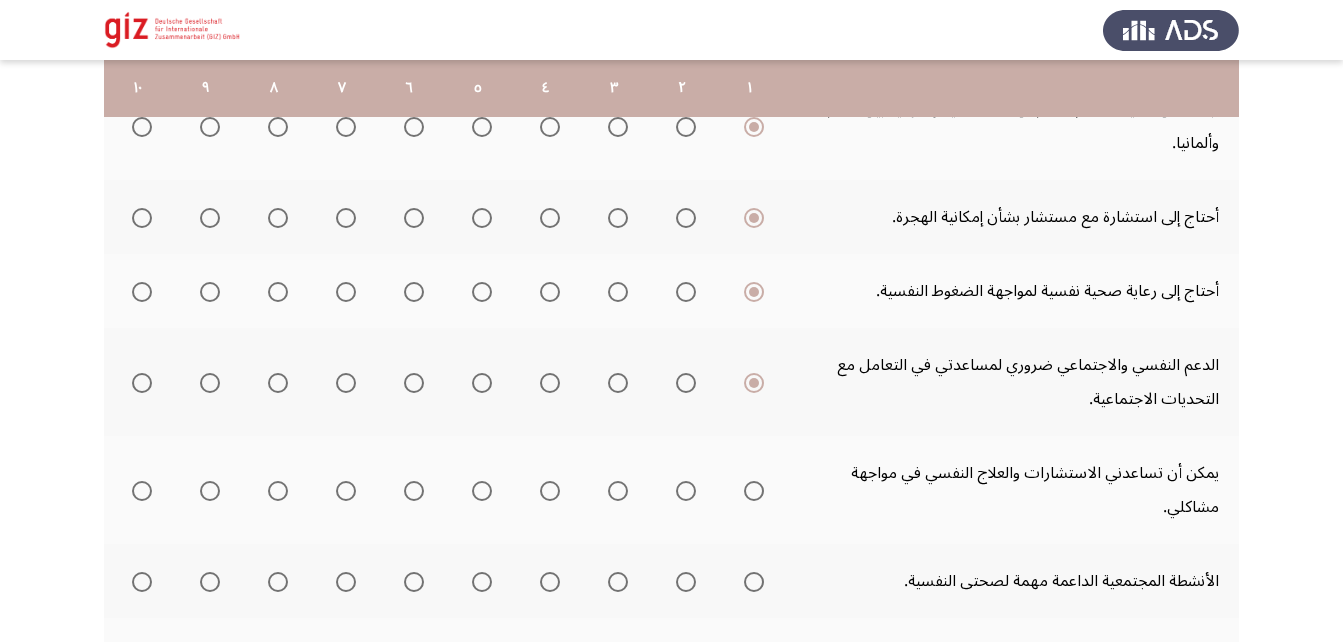 click at bounding box center [754, 491] 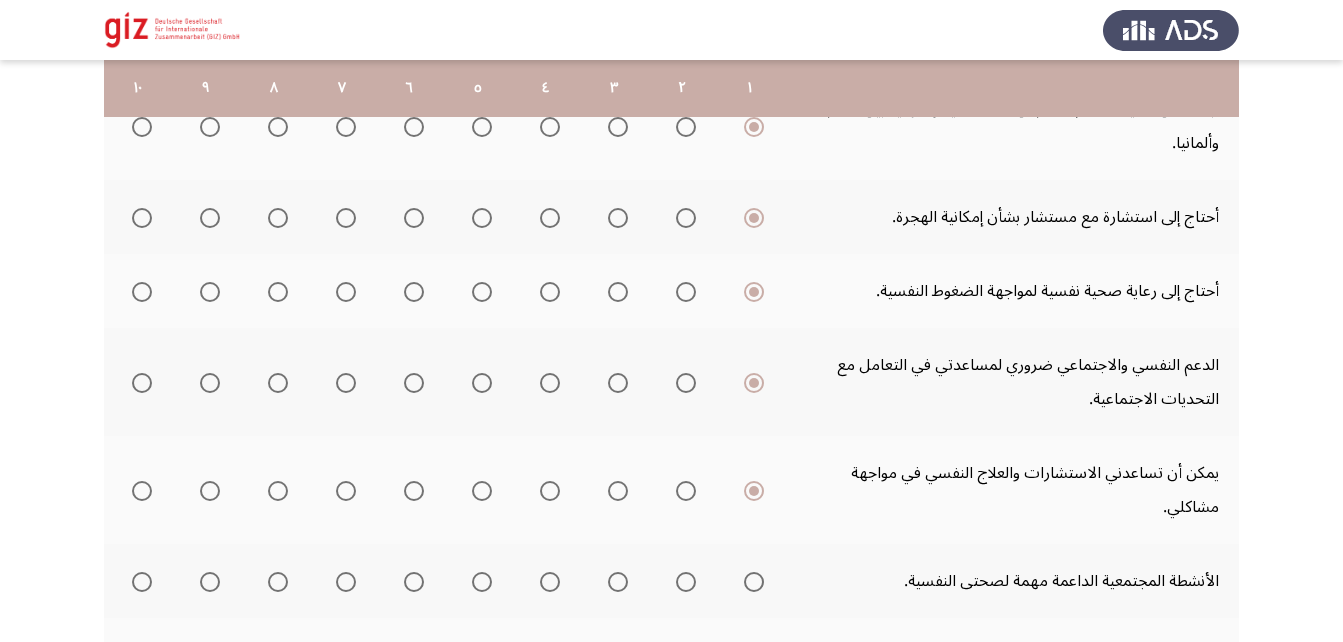 click at bounding box center [754, 582] 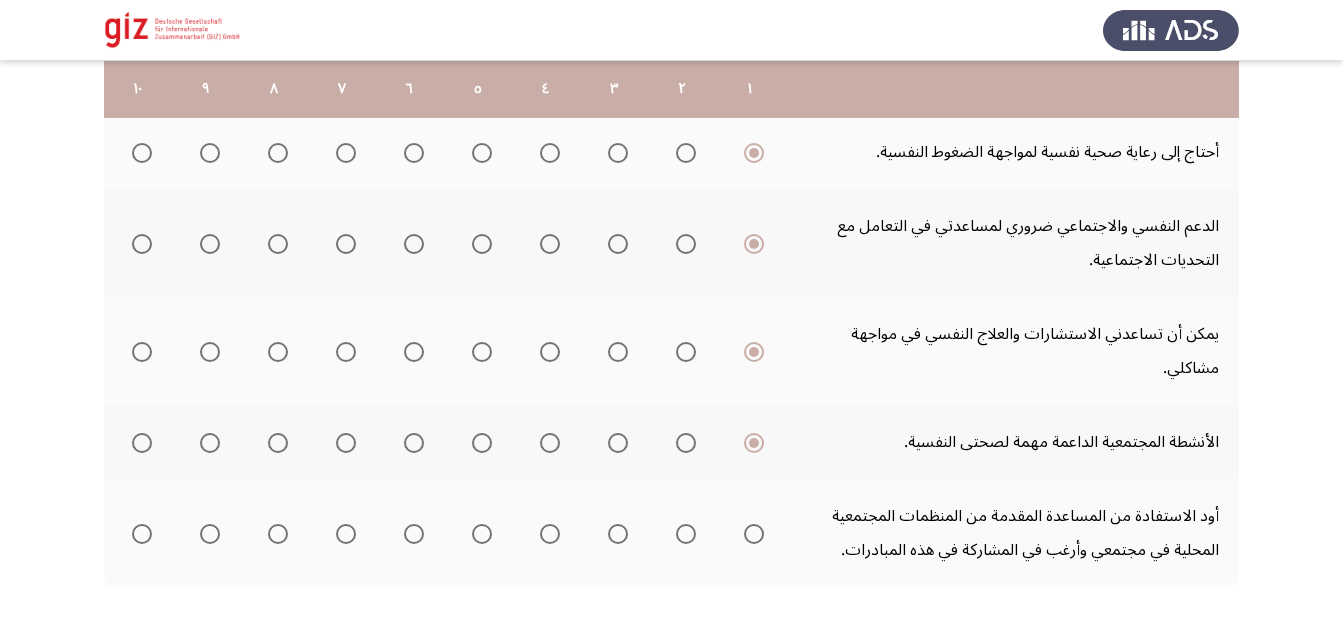 scroll, scrollTop: 744, scrollLeft: 0, axis: vertical 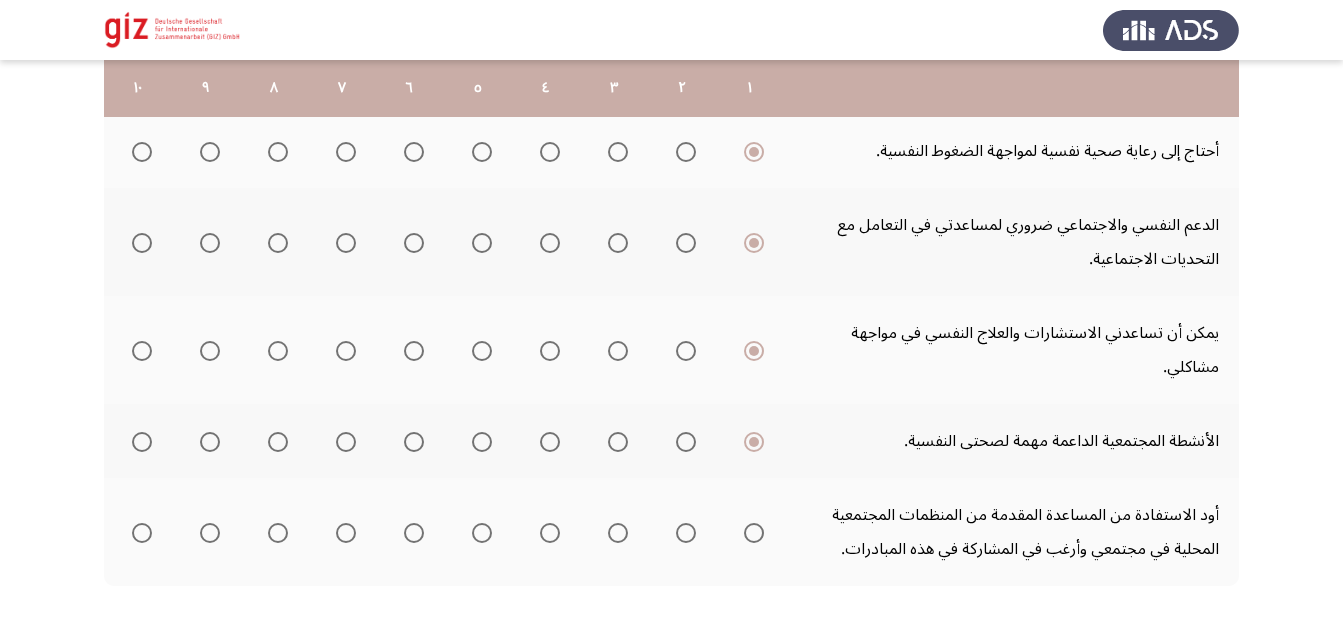 click at bounding box center [754, 533] 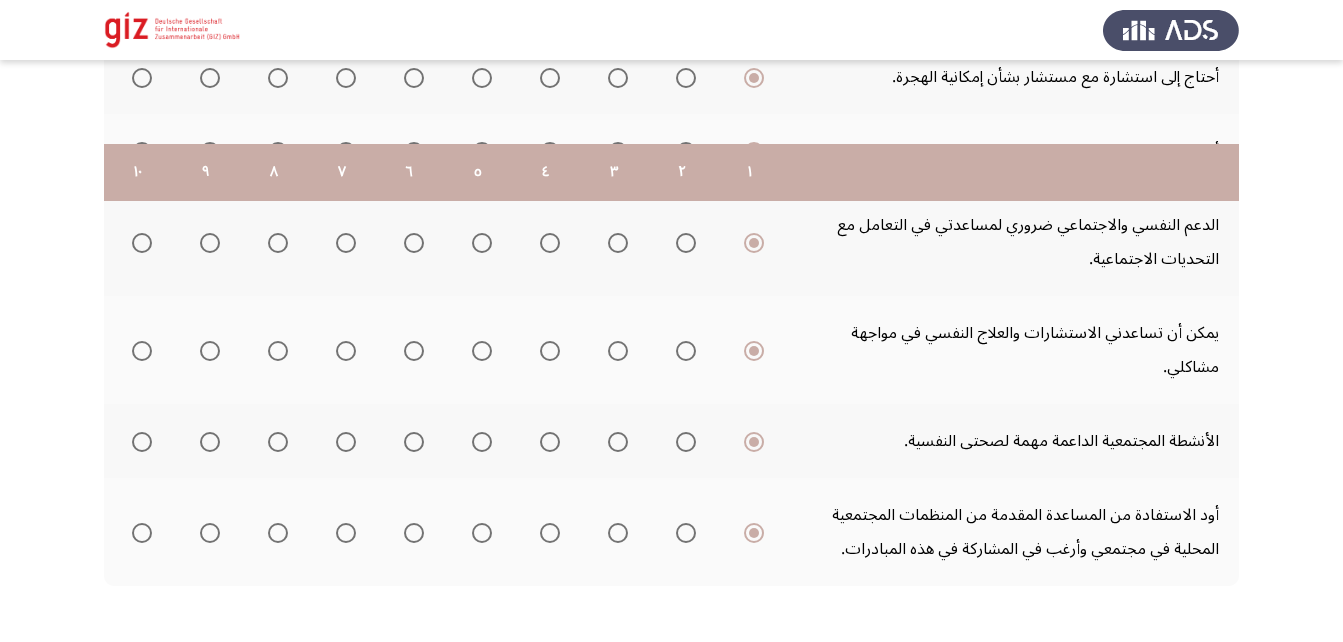scroll, scrollTop: 828, scrollLeft: 0, axis: vertical 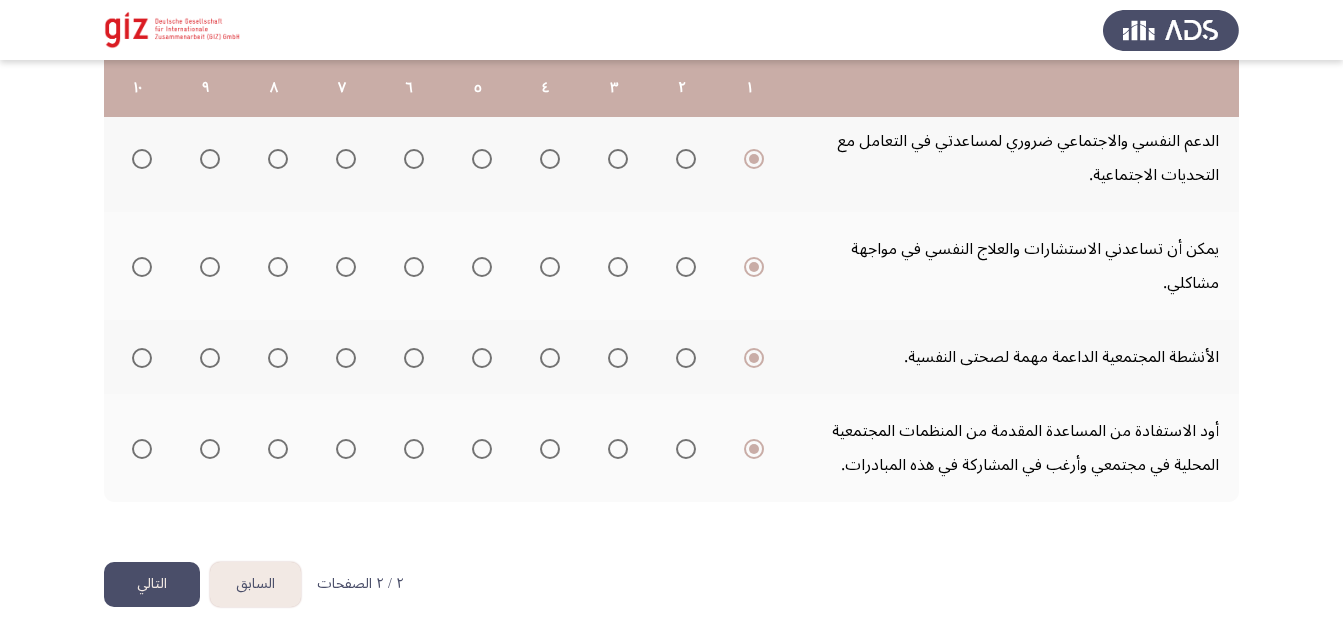 click on "التالي" 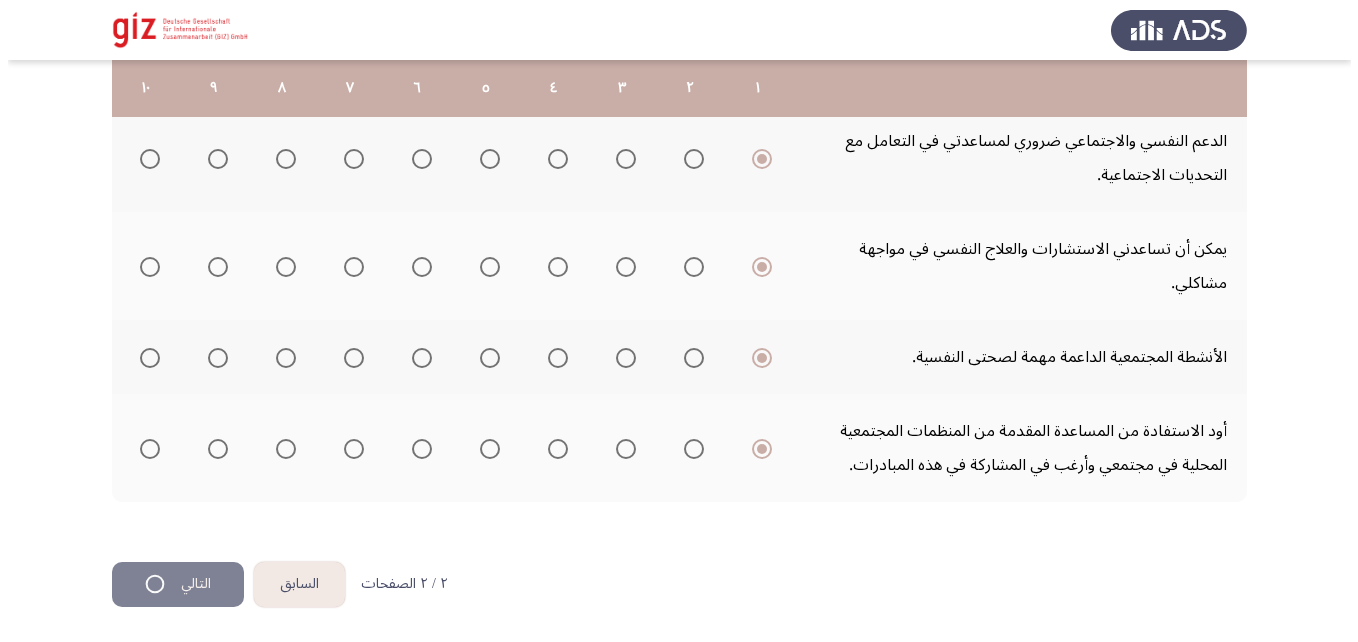 scroll, scrollTop: 0, scrollLeft: 0, axis: both 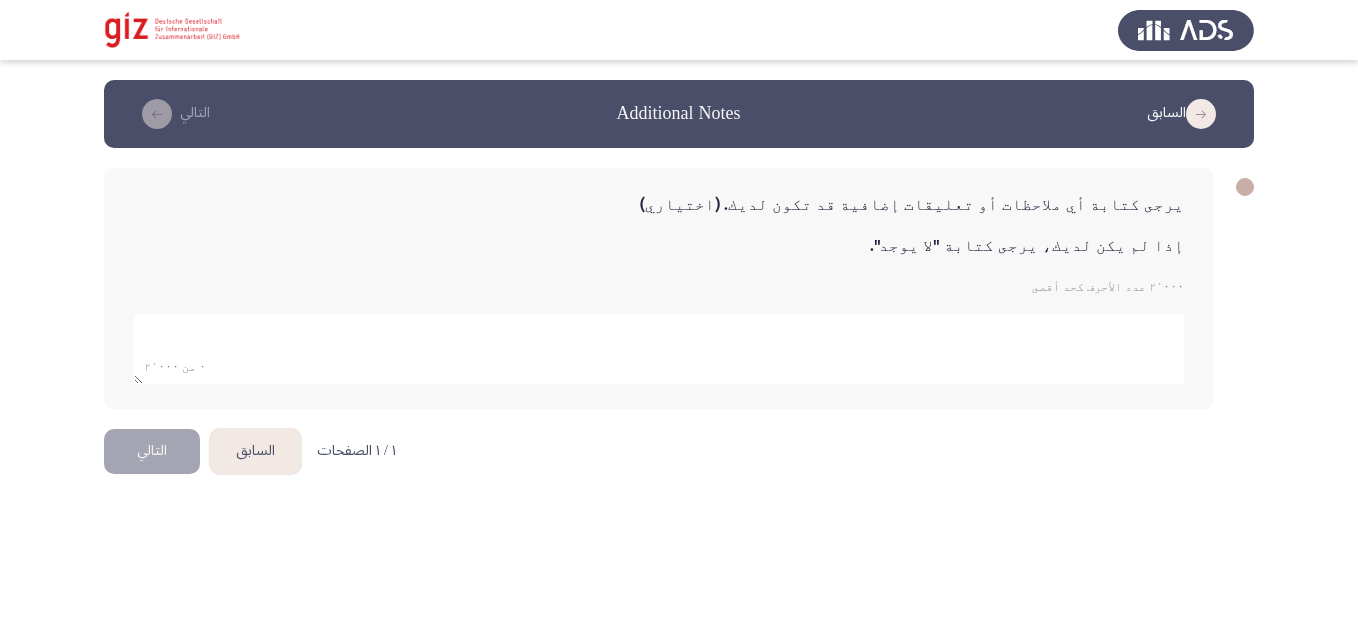 click 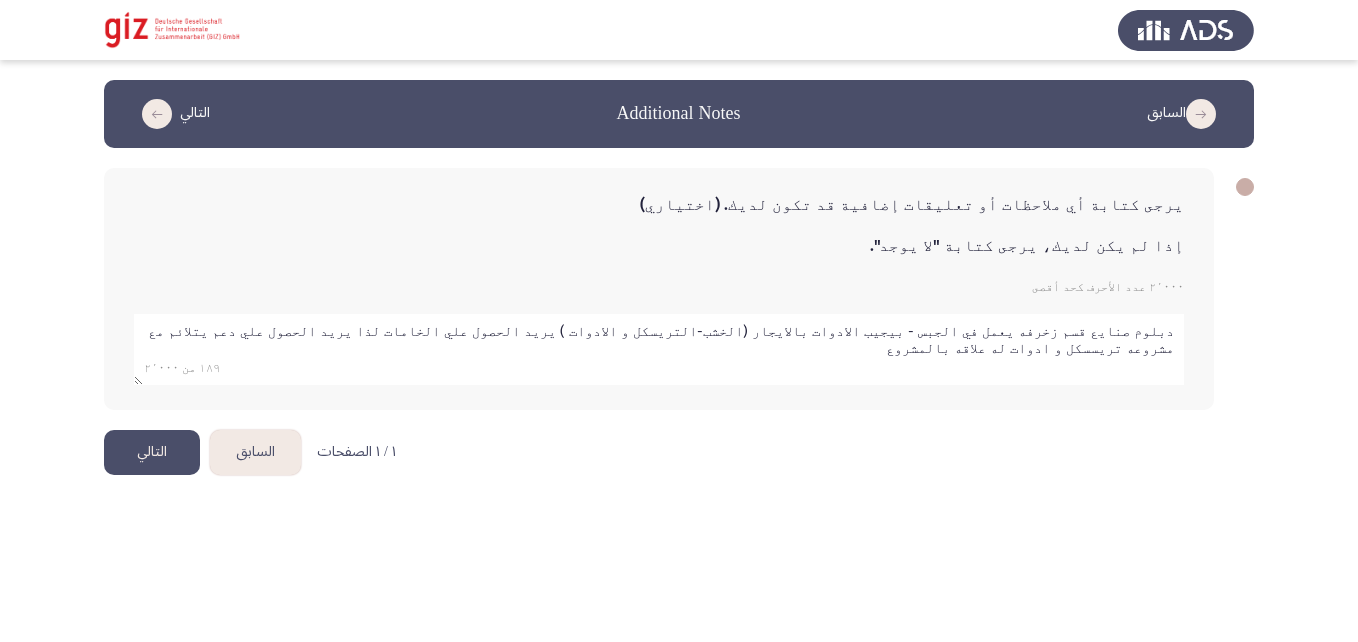 type on "دبلوم صنايع قسم زخرفه يعمل في الجبس - بيجيب الادوات بالايجار (الخشب-التريسكل و الادوات ) يريد الحصول علي الخامات لذا يريد الحصول علي دعم يتلائم مع مشروعه تريسسكل و ادوات له علاقه بالمشروع" 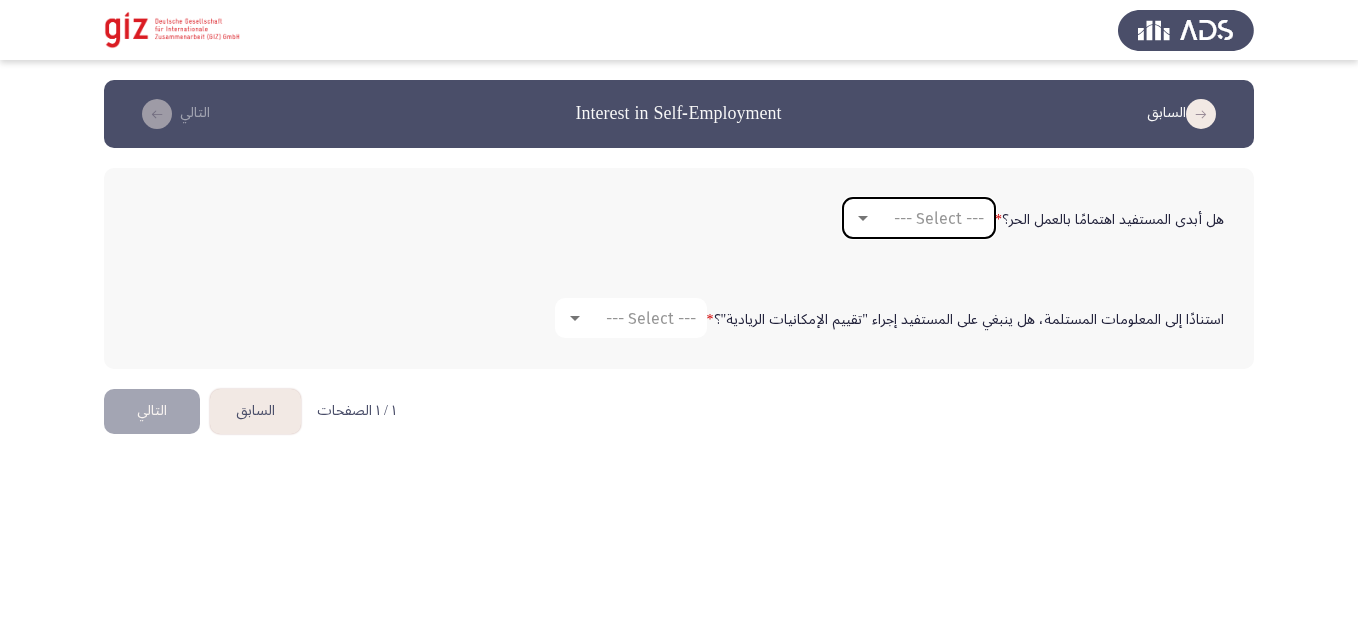 click on "--- Select ---" at bounding box center [939, 218] 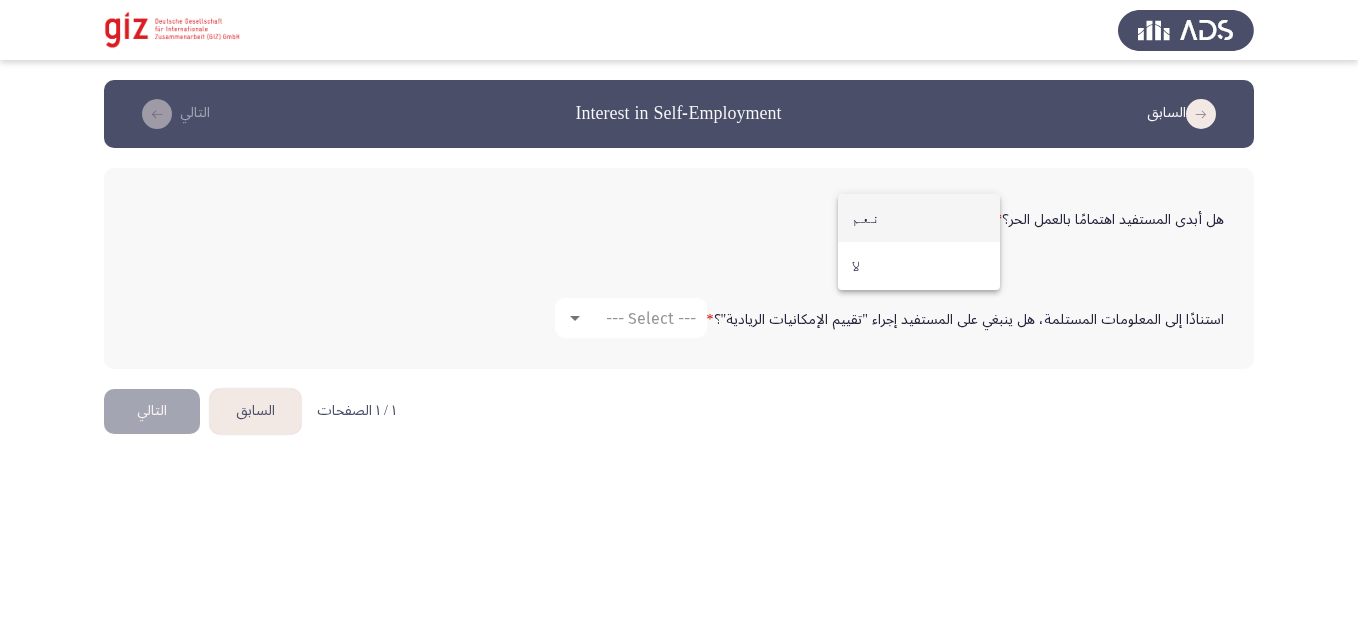 click on "نعم" at bounding box center [919, 218] 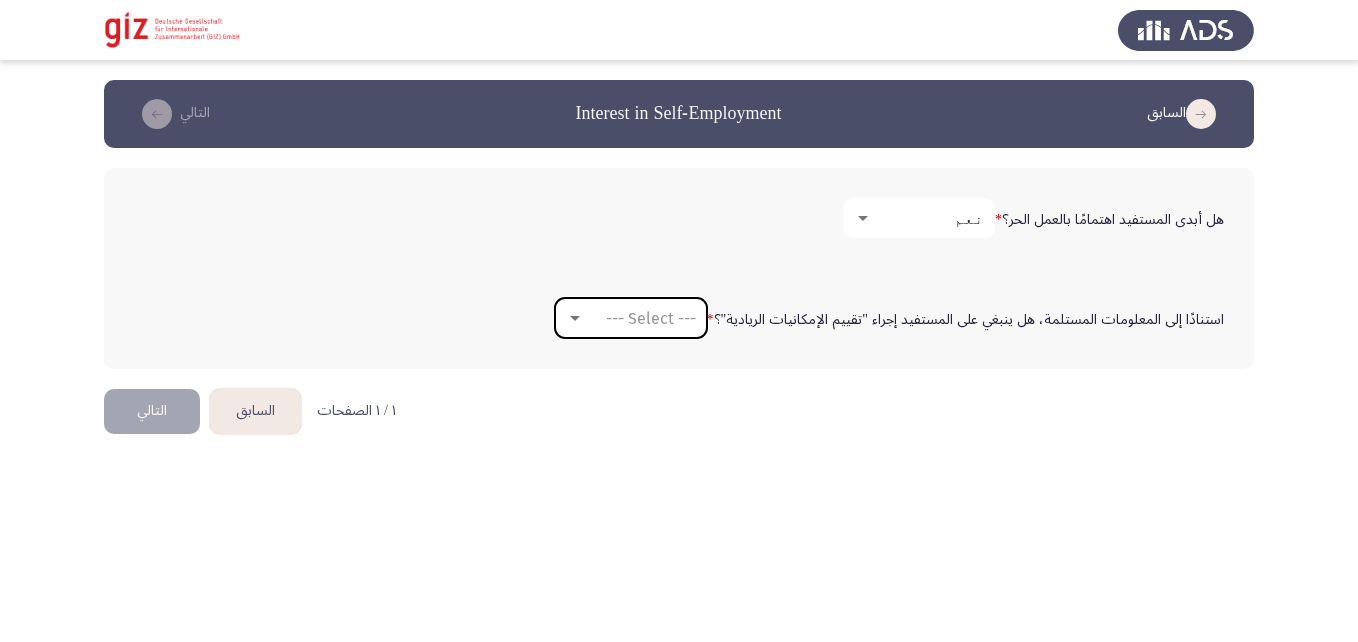 click on "--- Select ---" at bounding box center (651, 318) 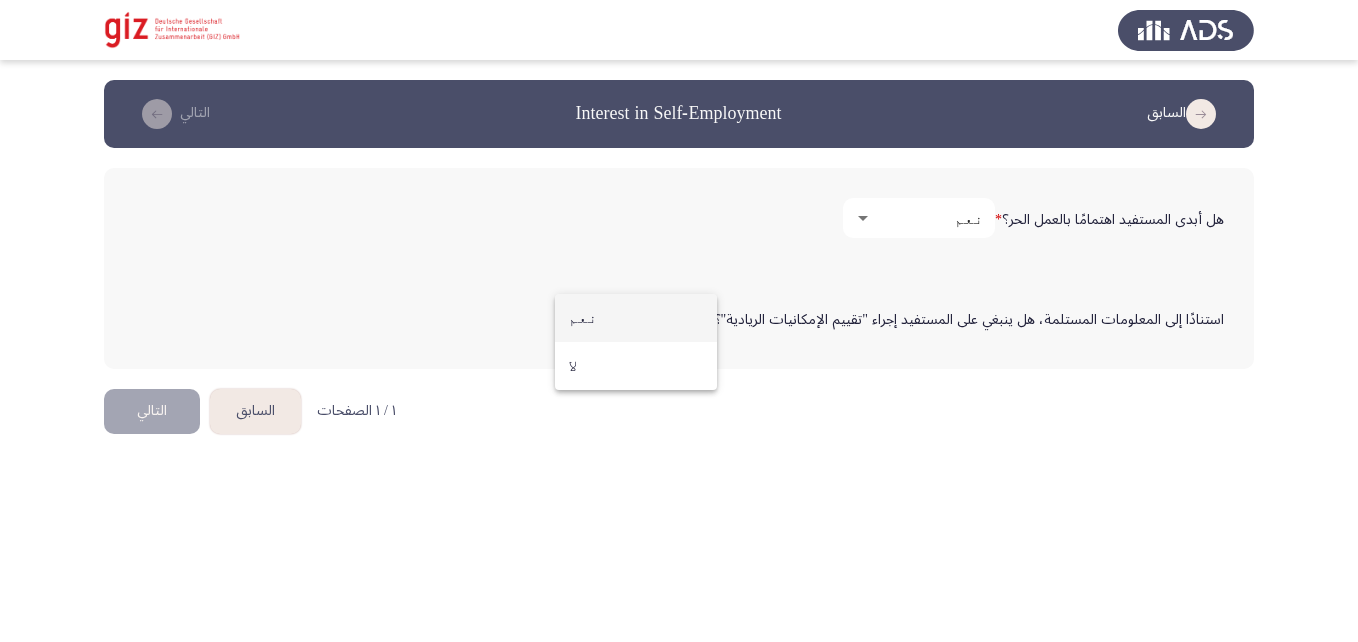 click on "نعم" at bounding box center (636, 318) 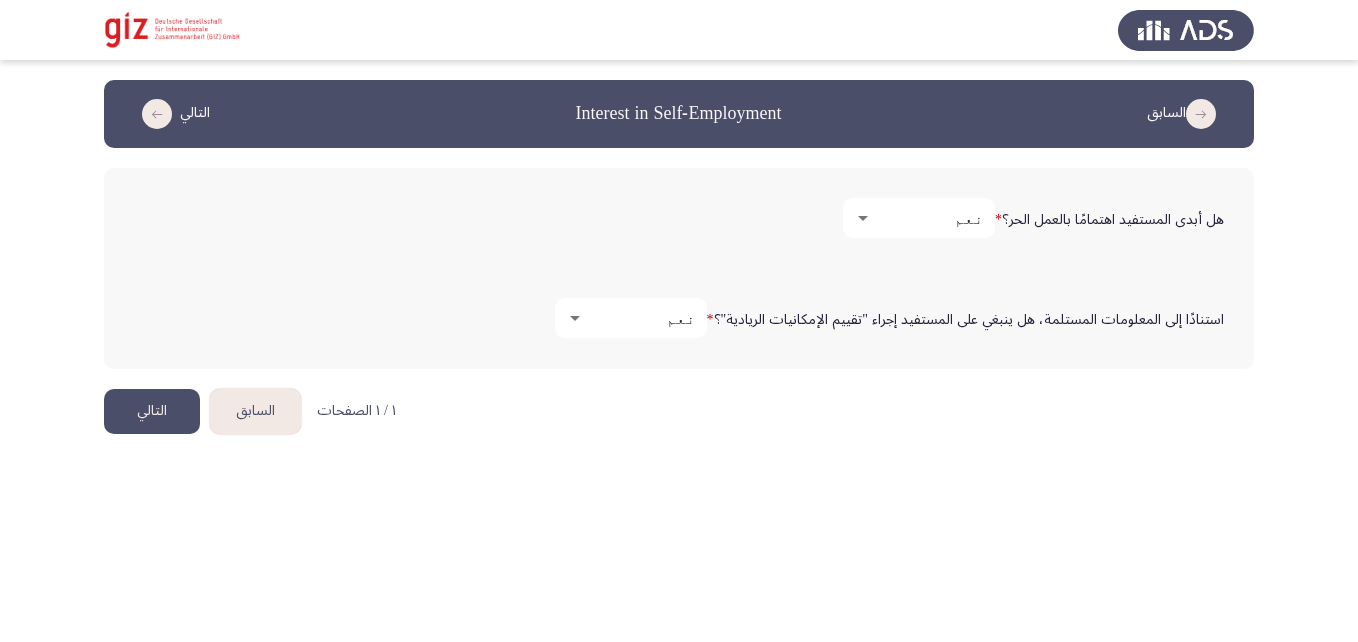 click on "التالي" 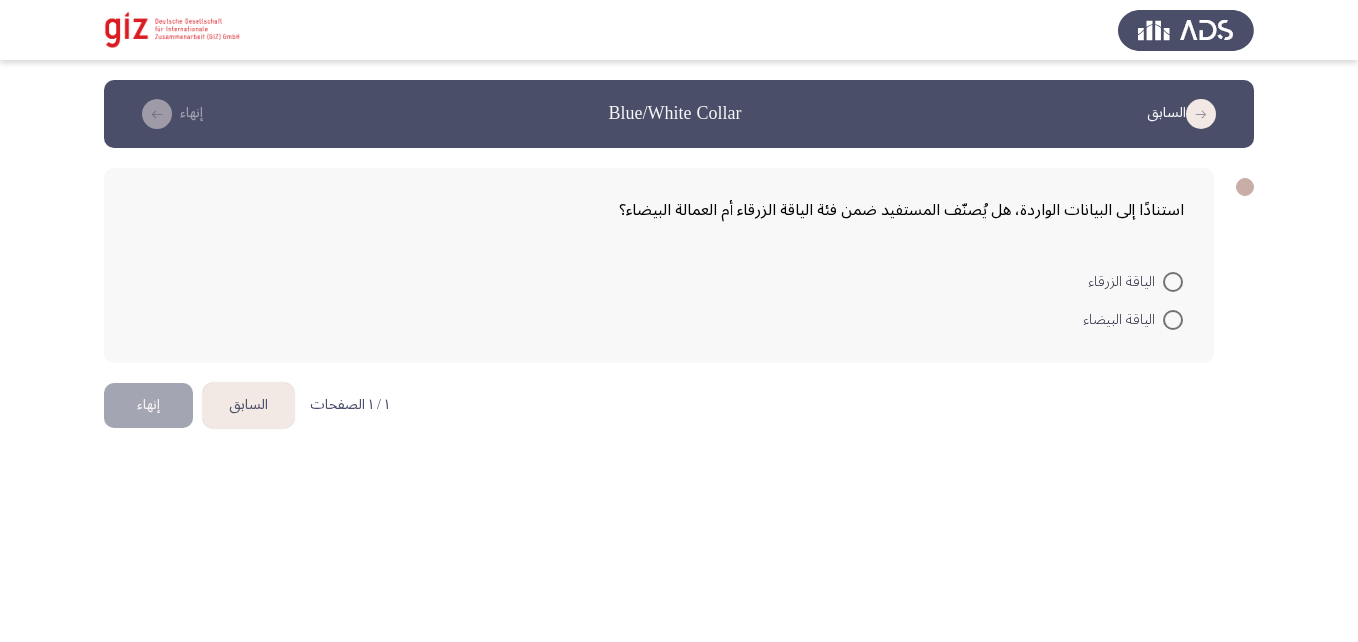 click at bounding box center [1173, 282] 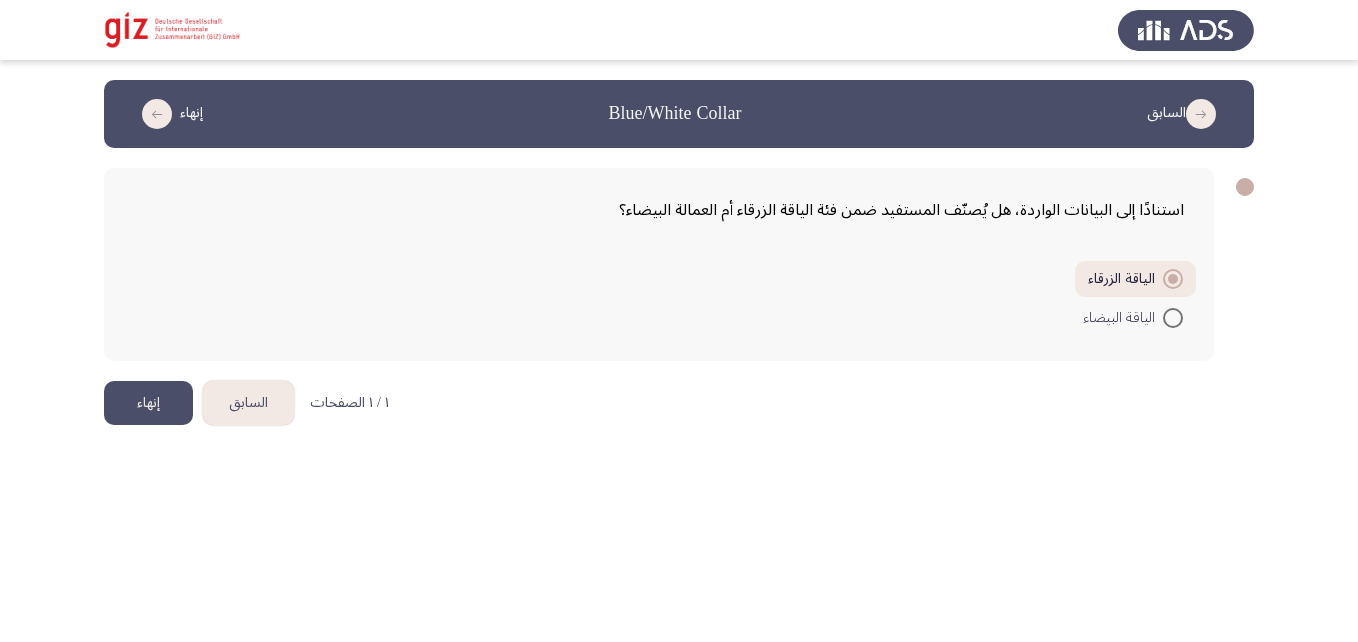 click on "إنهاء" 